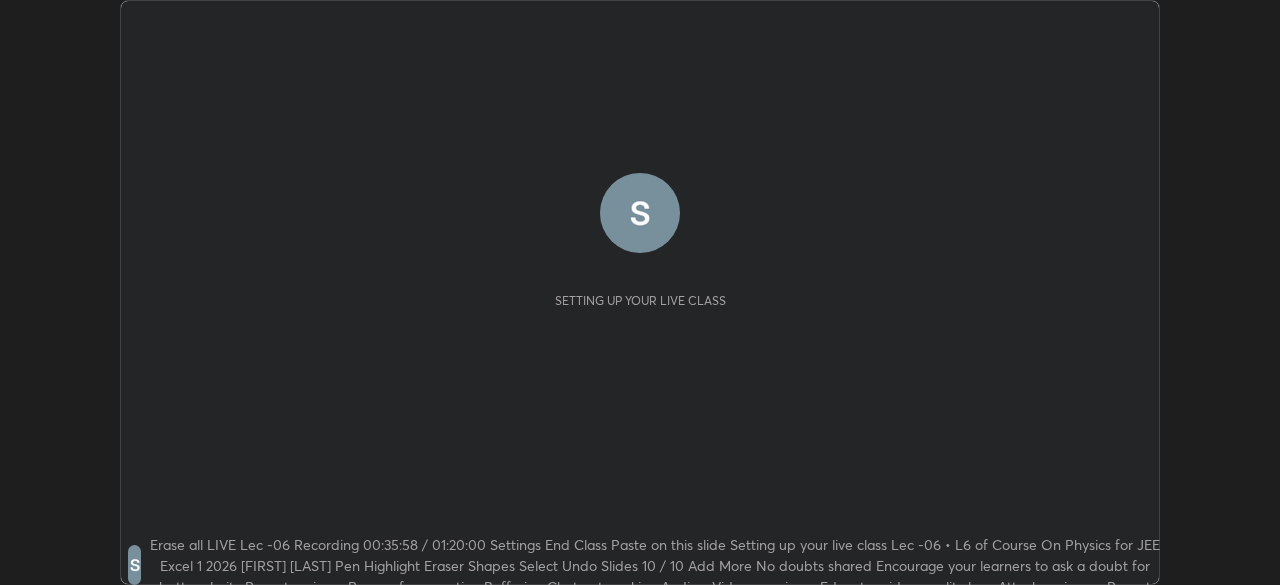 scroll, scrollTop: 0, scrollLeft: 0, axis: both 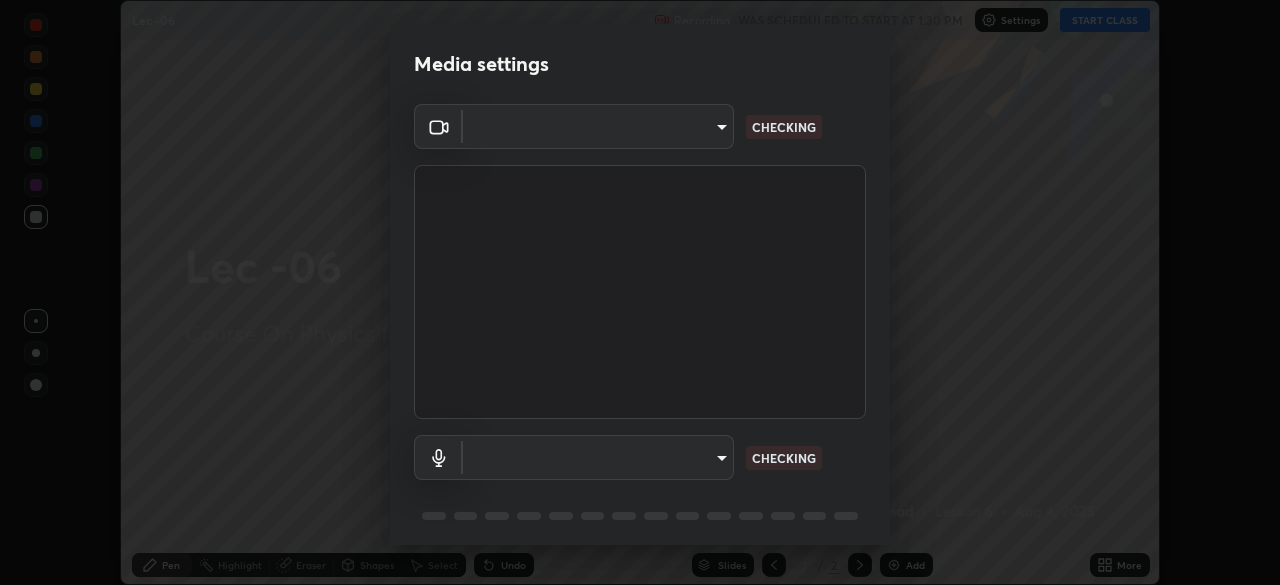 type on "b39c39fa3676aa5d69aadaccdd66f10891f302373f2f417769bad696ffd91bb2" 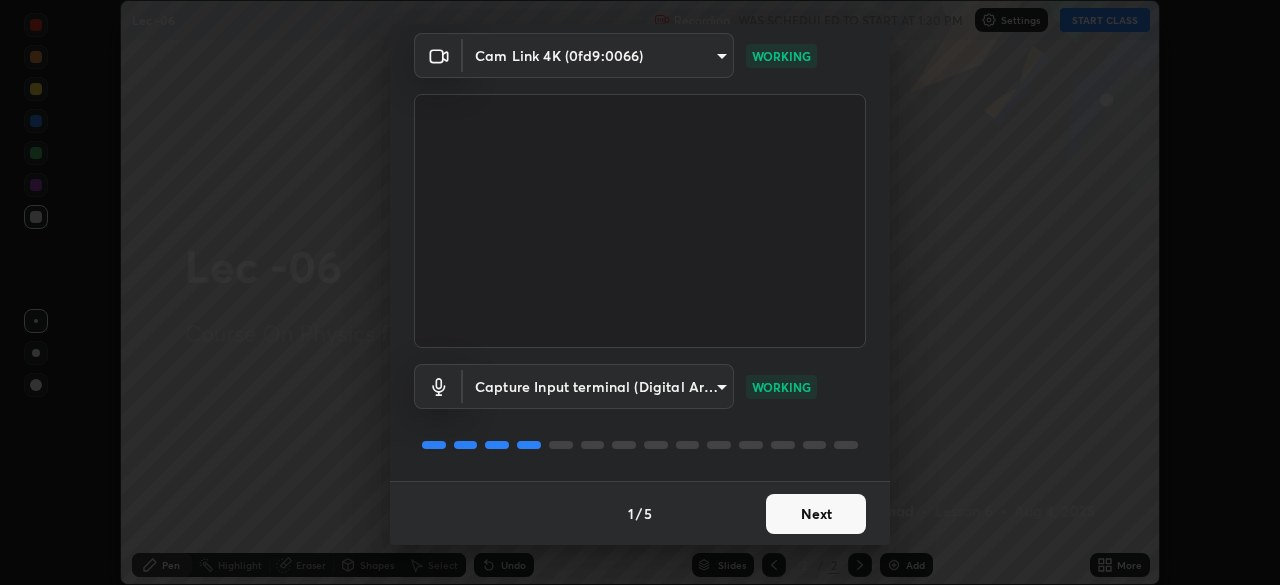 click on "Next" at bounding box center (816, 514) 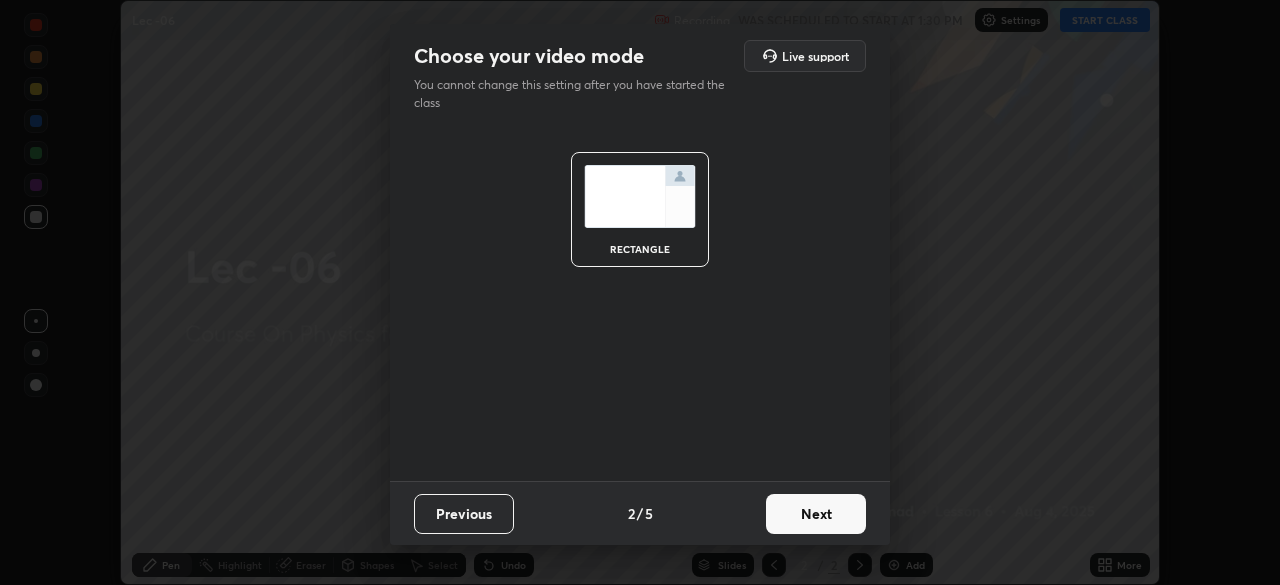 scroll, scrollTop: 0, scrollLeft: 0, axis: both 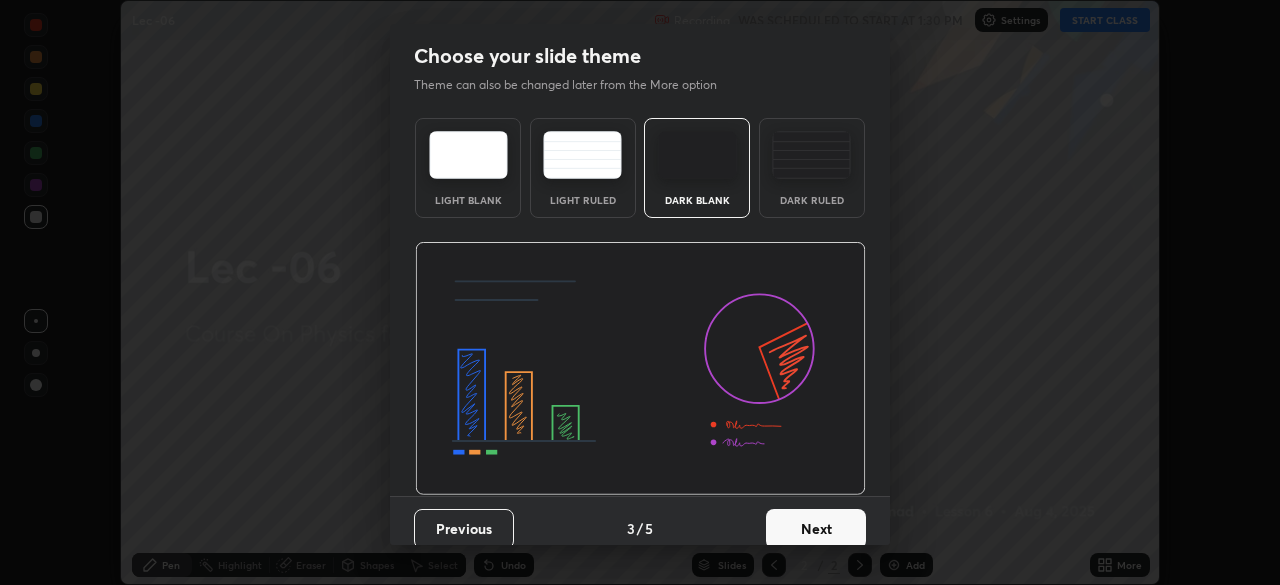 click on "Next" at bounding box center (816, 529) 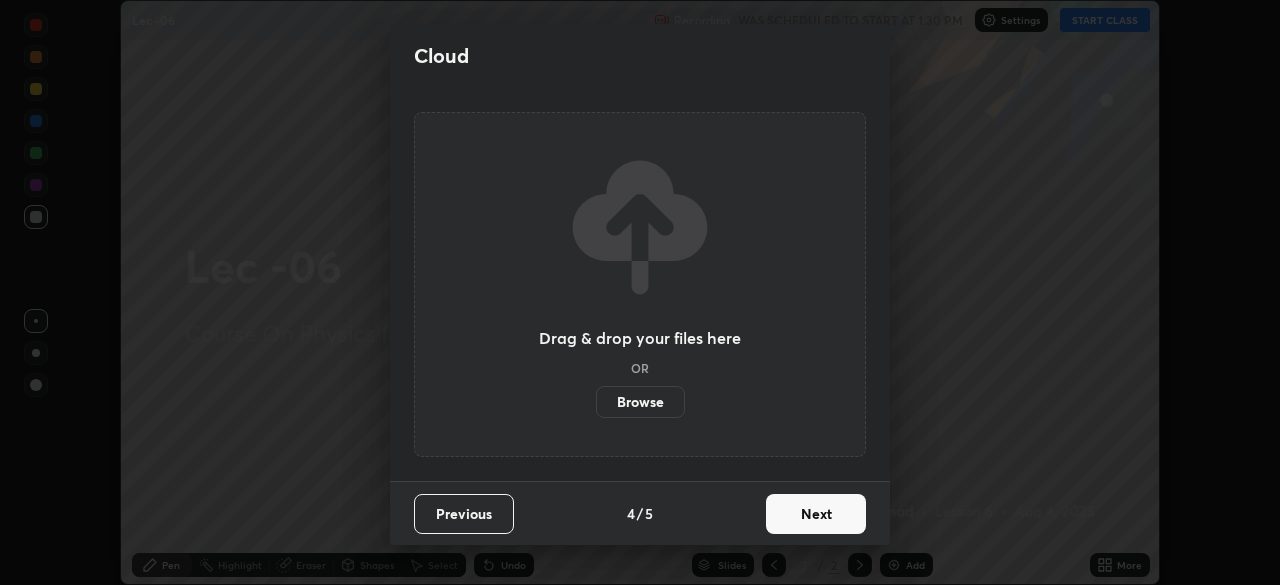 click on "Next" at bounding box center (816, 514) 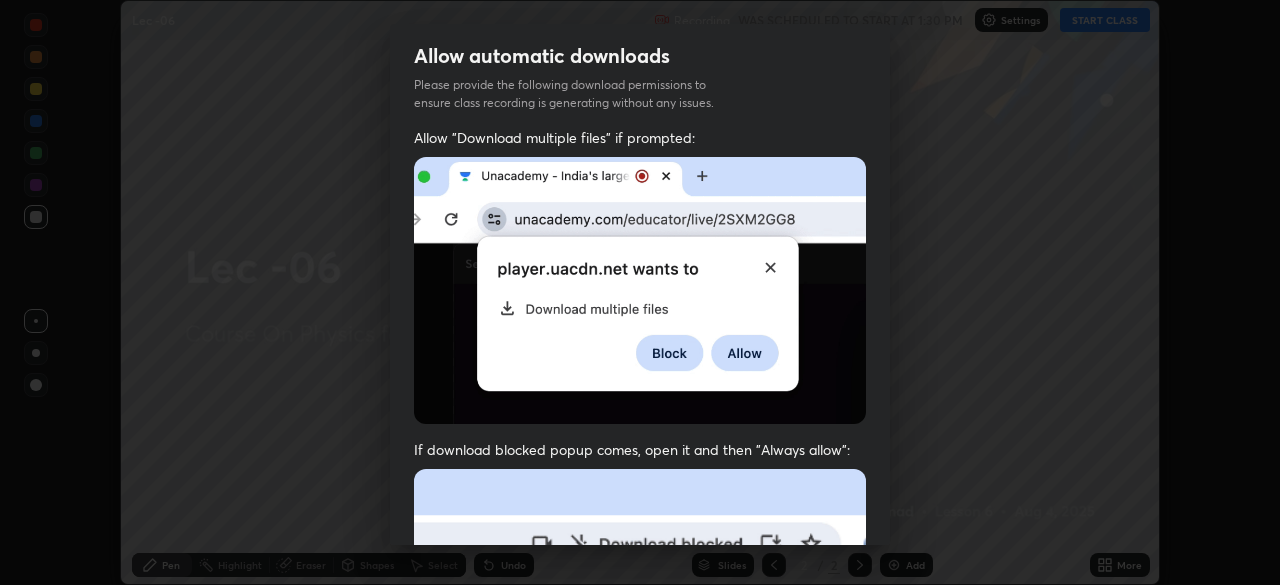 click at bounding box center [640, 687] 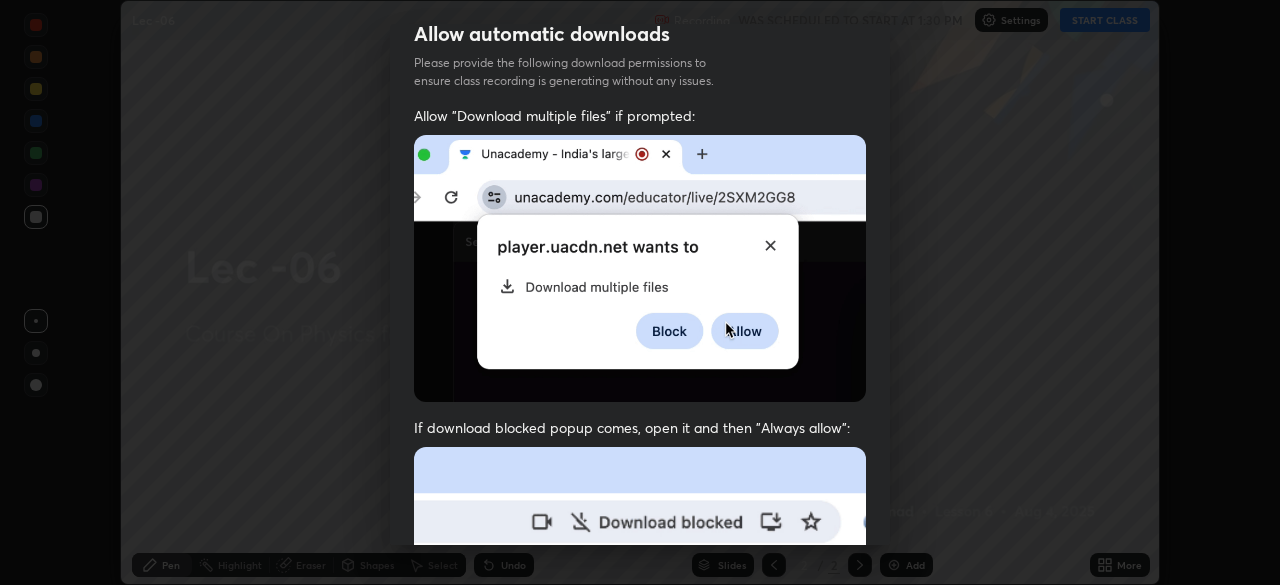 scroll, scrollTop: 236, scrollLeft: 0, axis: vertical 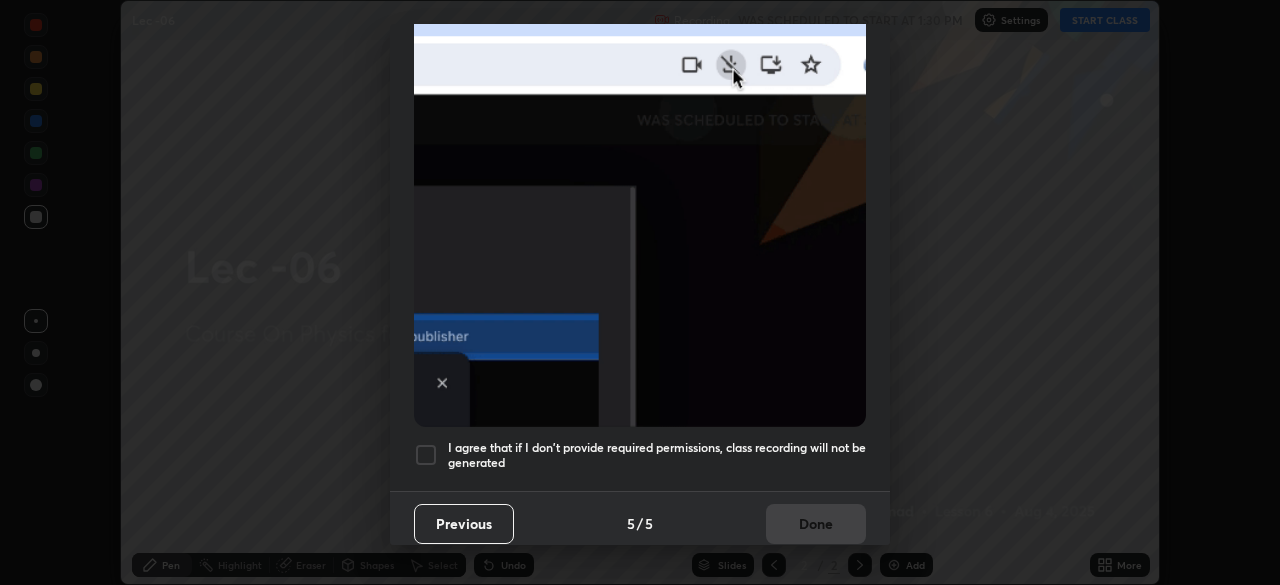 click at bounding box center [426, 455] 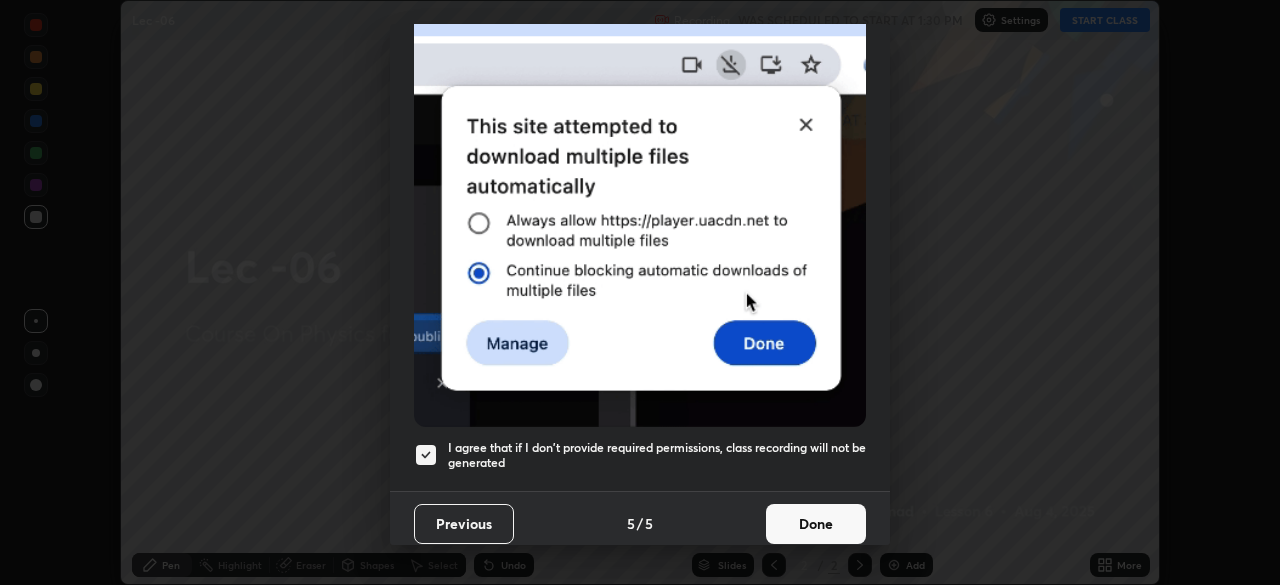 click on "Done" at bounding box center [816, 524] 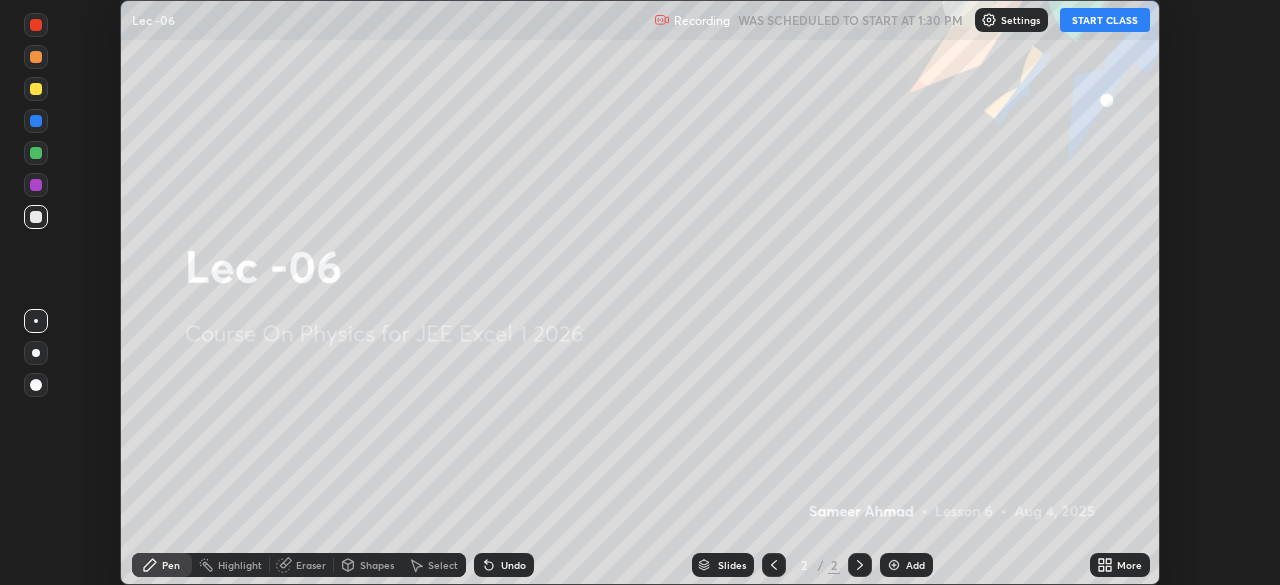 click on "START CLASS" at bounding box center [1105, 20] 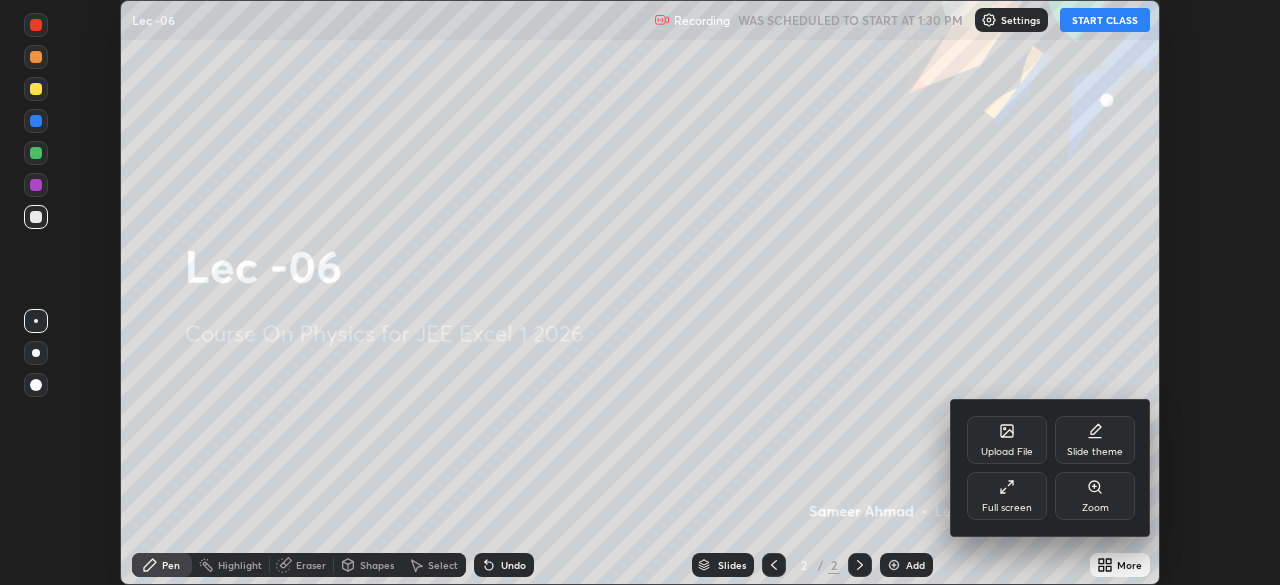 click on "Full screen" at bounding box center (1007, 508) 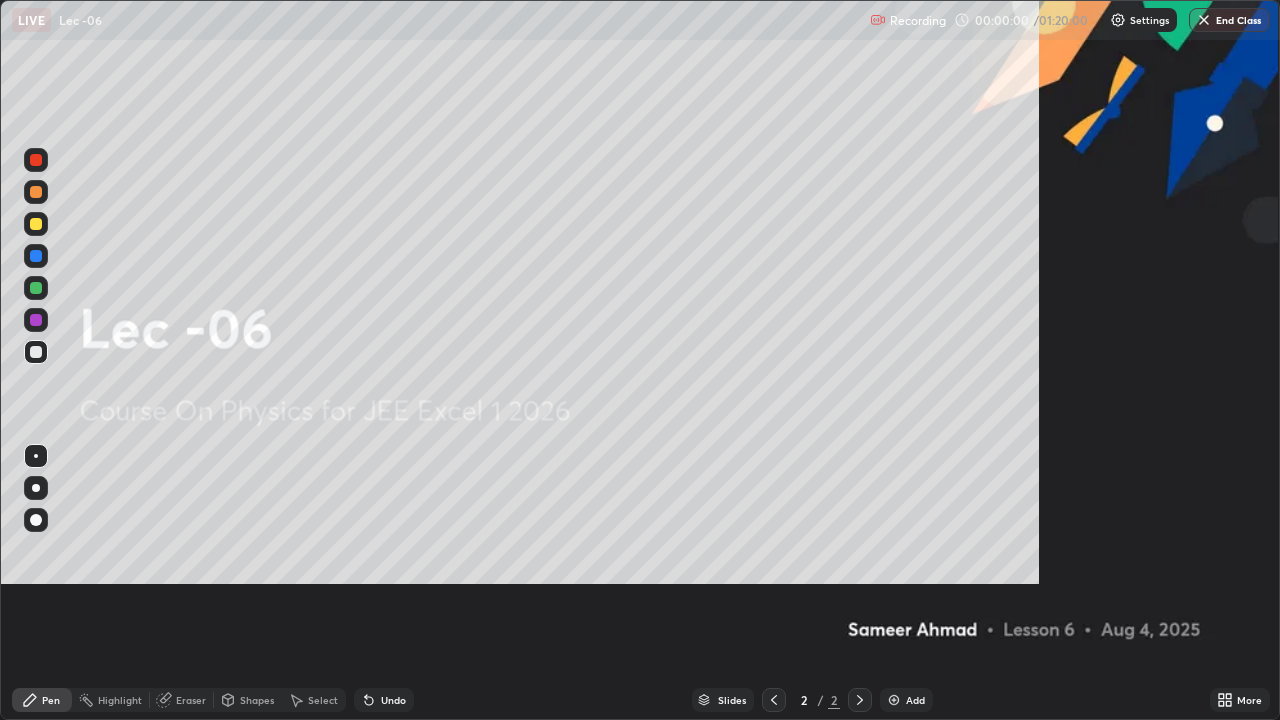 scroll, scrollTop: 99280, scrollLeft: 98720, axis: both 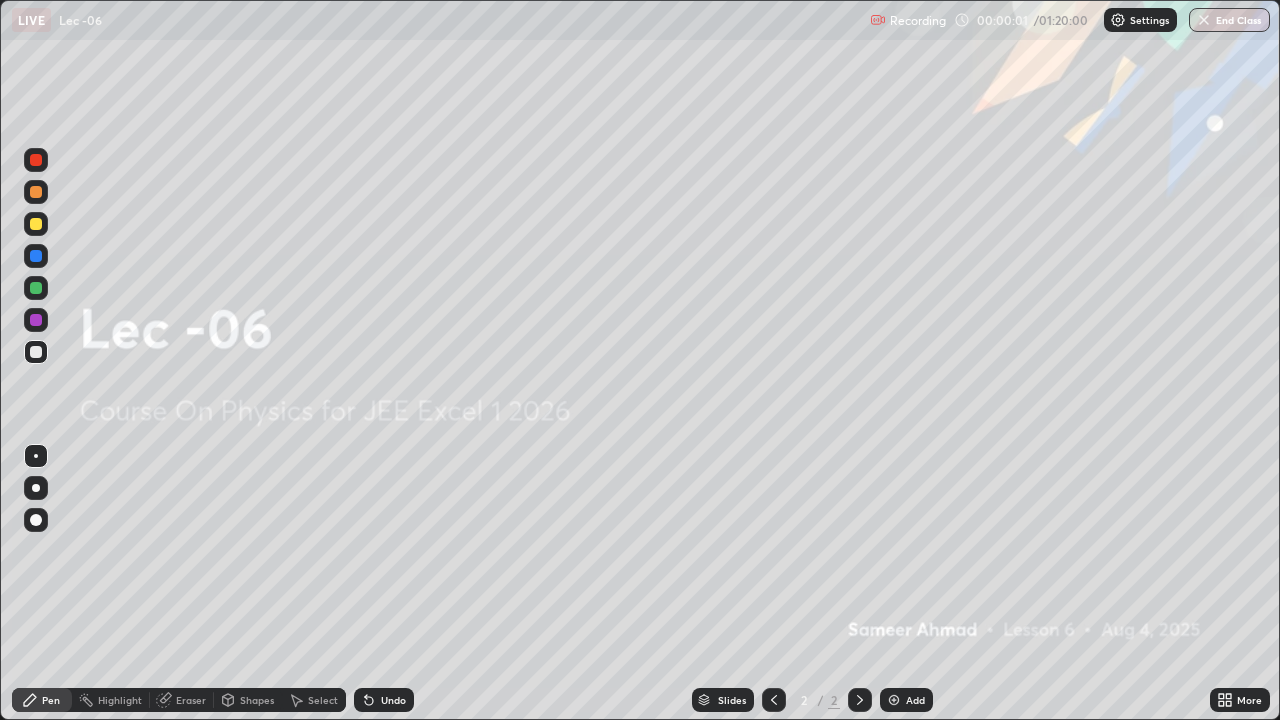 click on "Add" at bounding box center [915, 700] 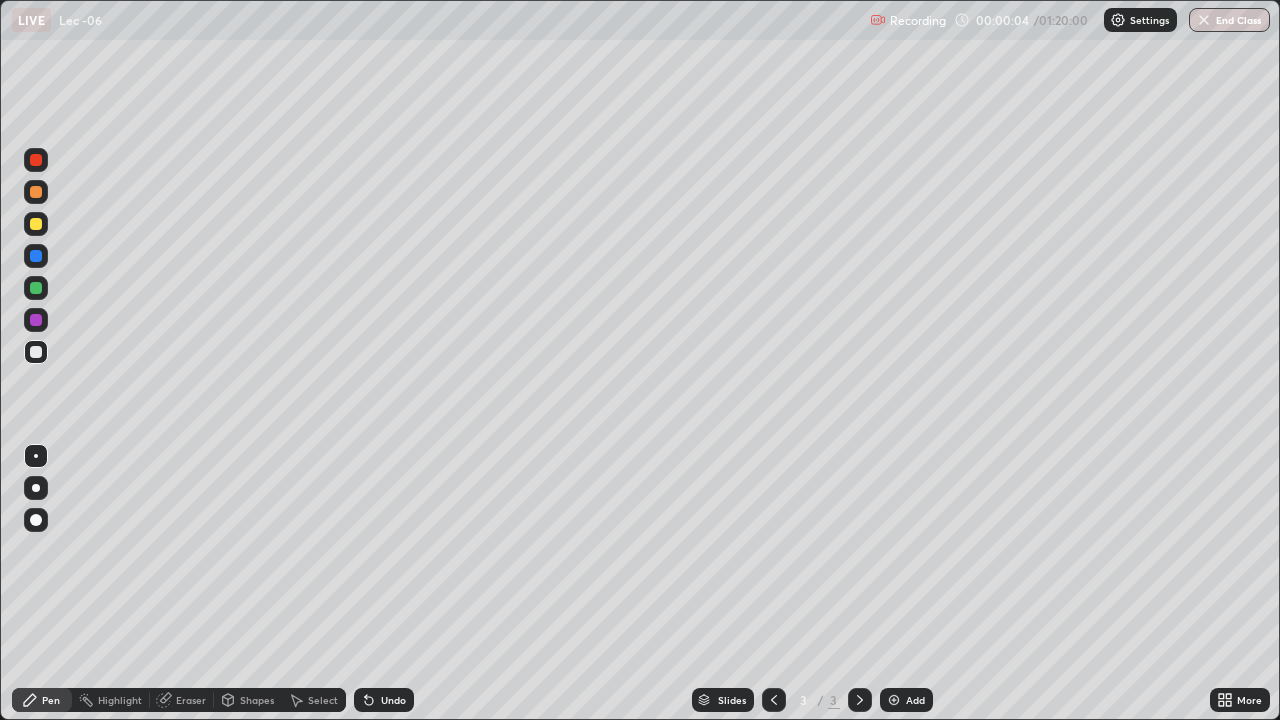 click at bounding box center [36, 352] 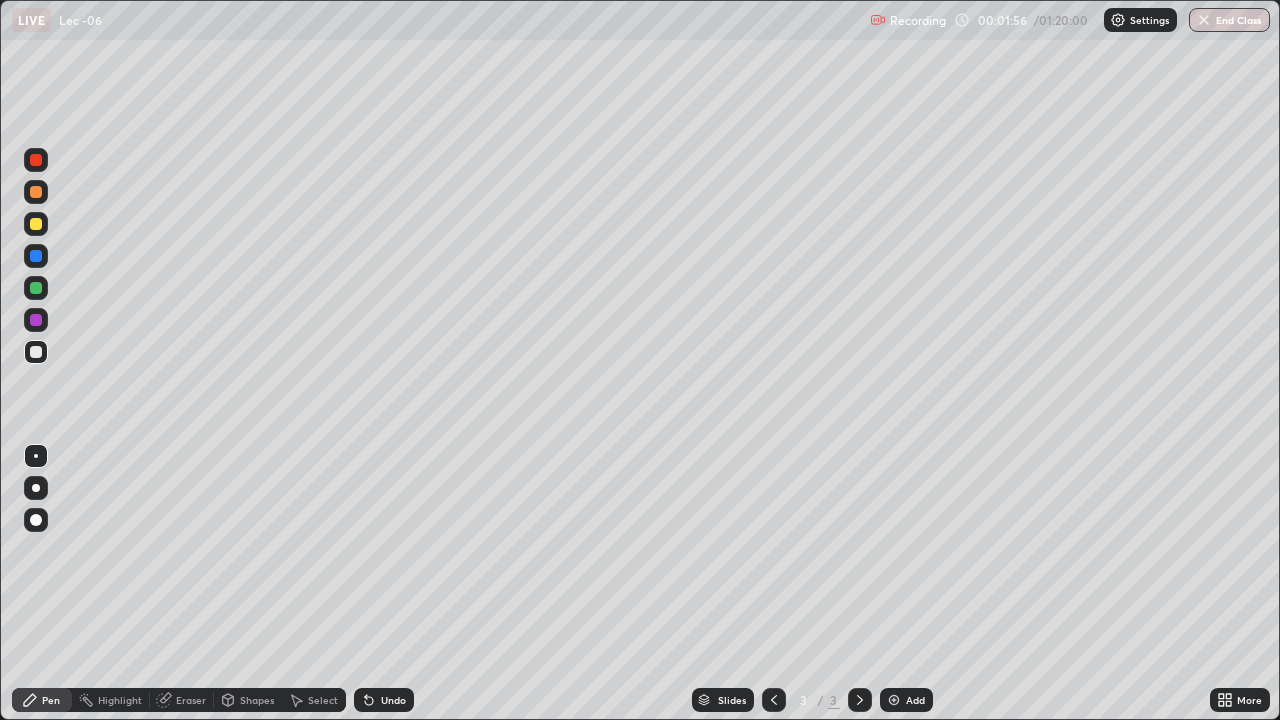 click on "Select" at bounding box center [323, 700] 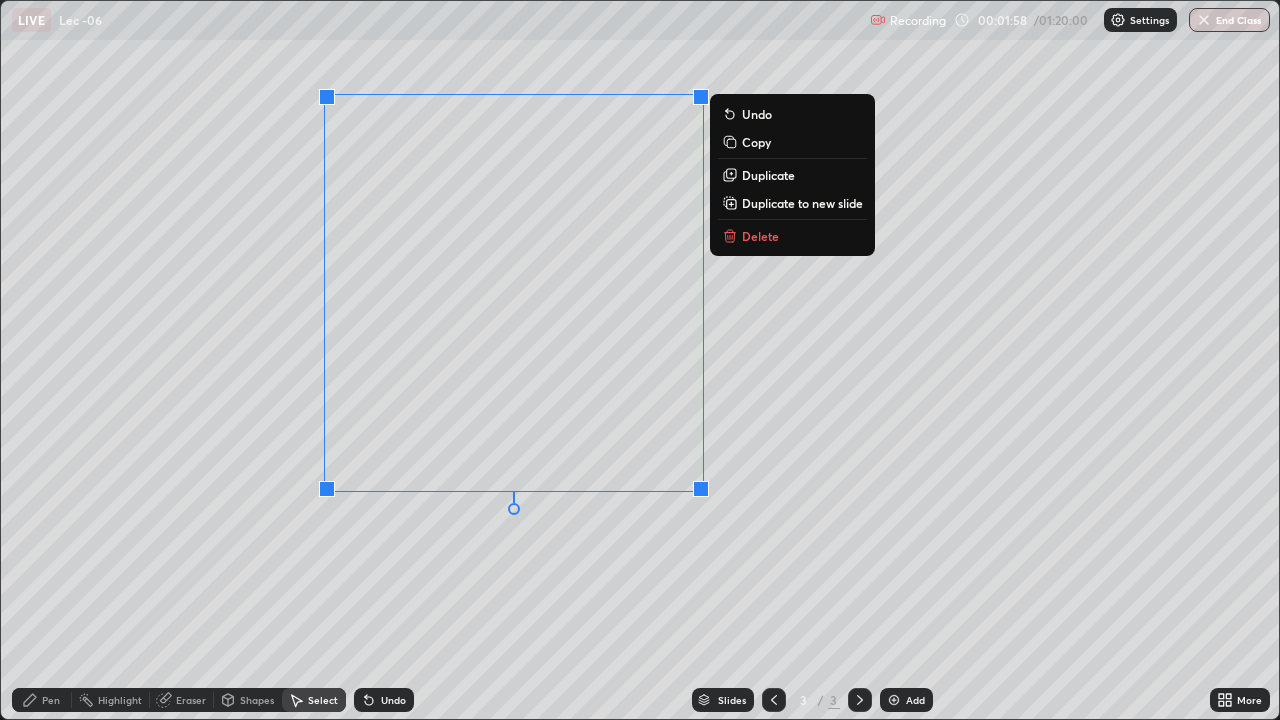 click on "Duplicate to new slide" at bounding box center [802, 203] 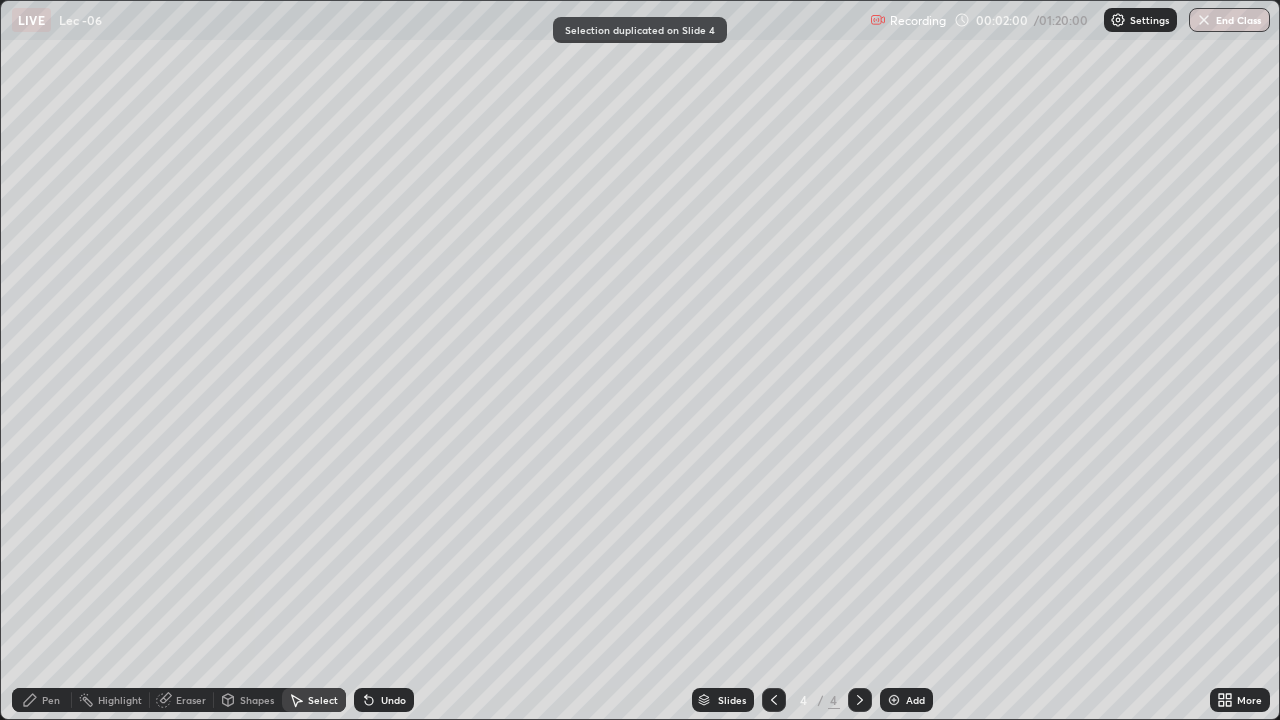 click on "Pen" at bounding box center [42, 700] 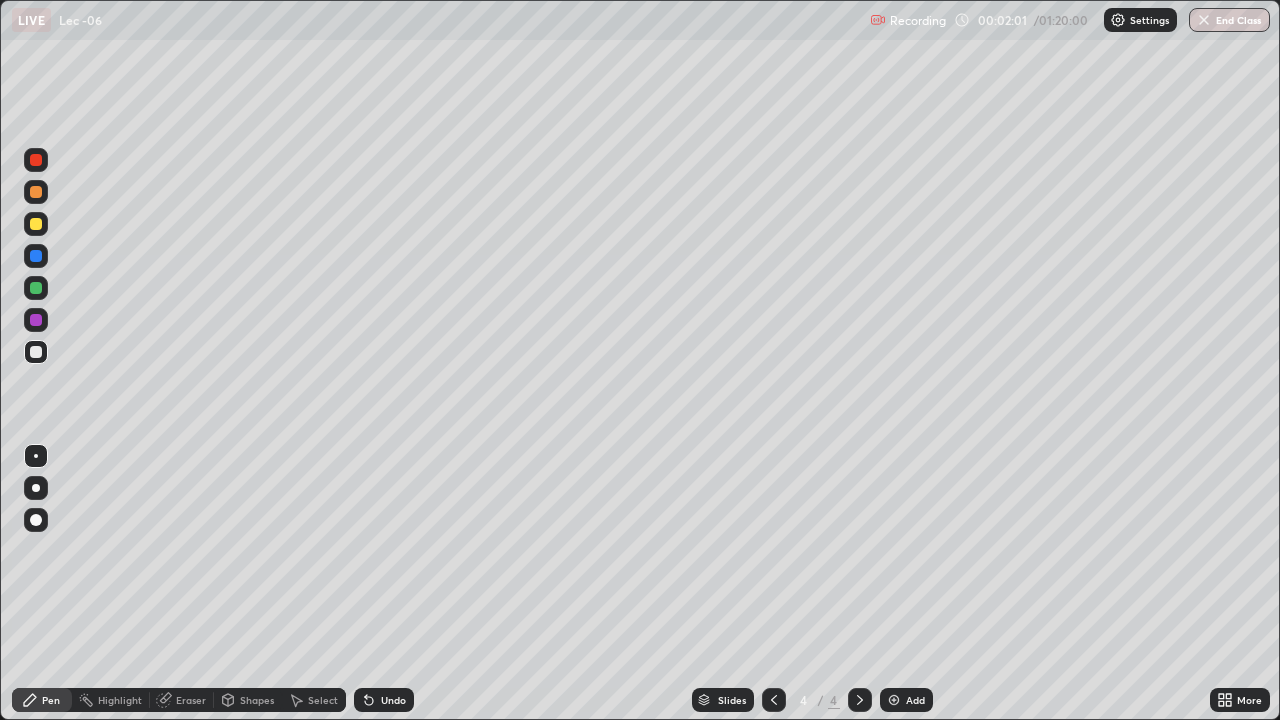 click on "Select" at bounding box center [314, 700] 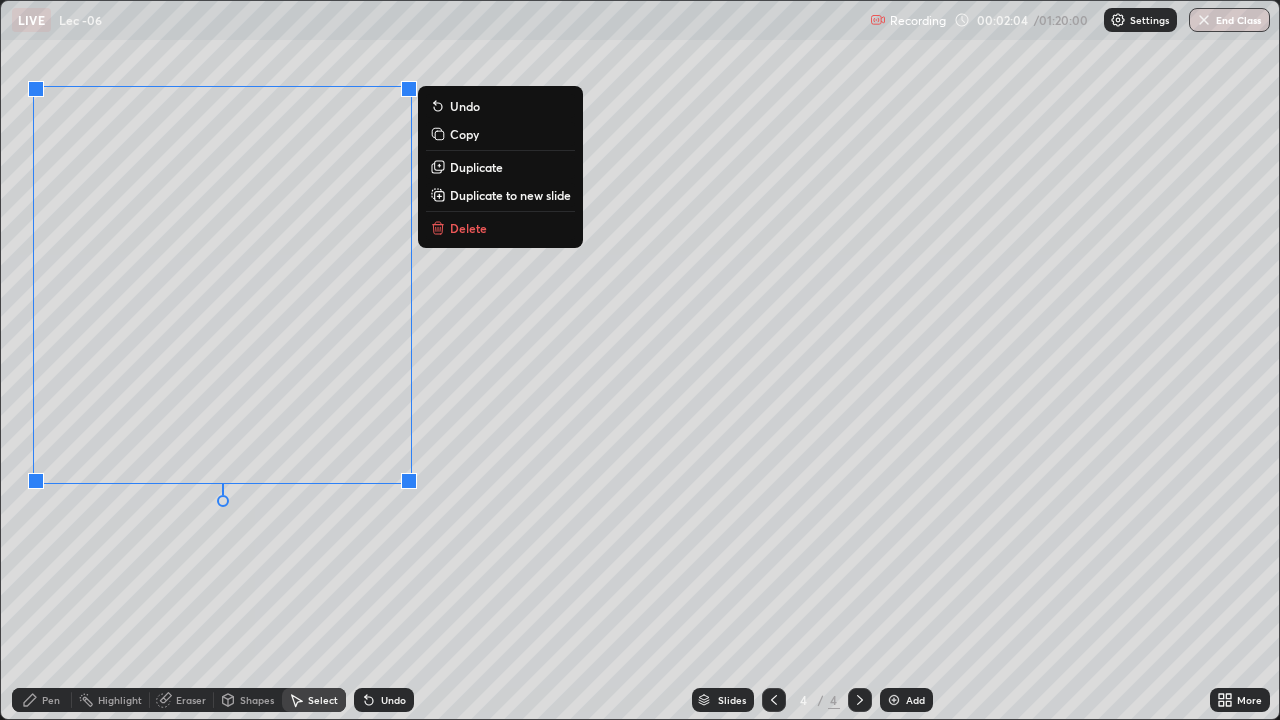 click on "0 ° Undo Copy Duplicate Duplicate to new slide Delete" at bounding box center (640, 360) 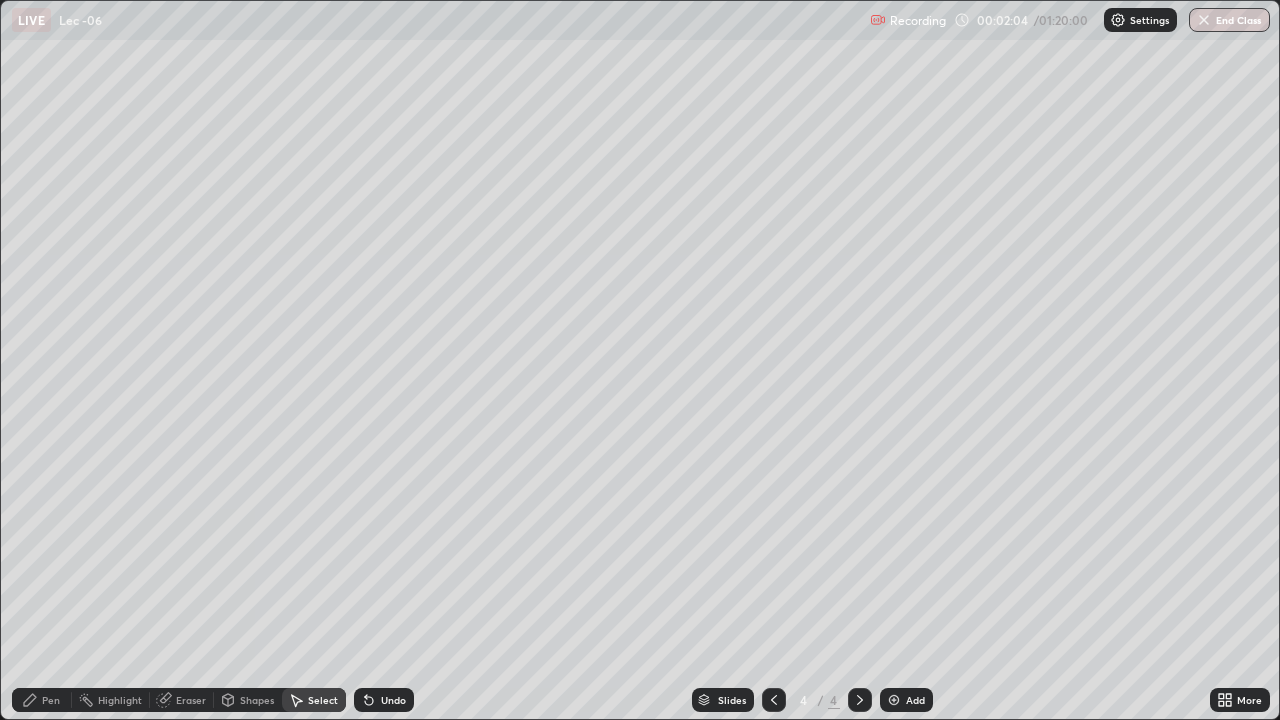 click on "Pen" at bounding box center [51, 700] 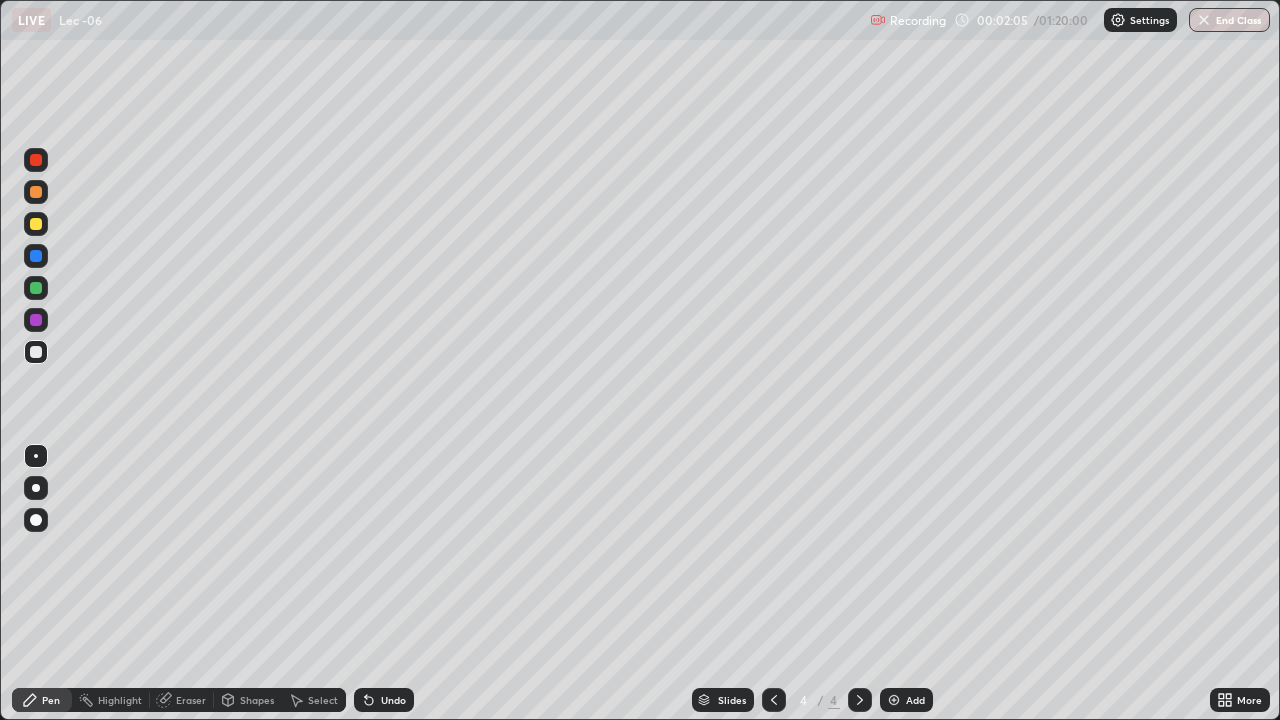 click at bounding box center [36, 456] 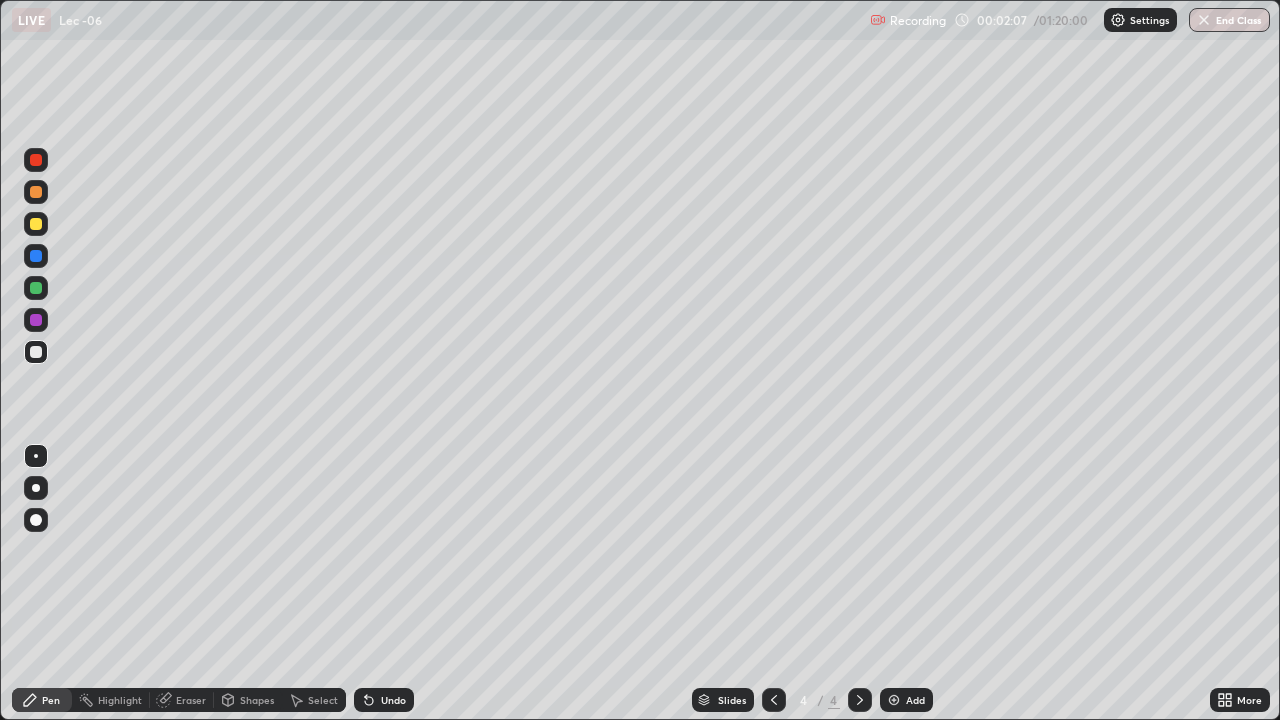 click at bounding box center [36, 288] 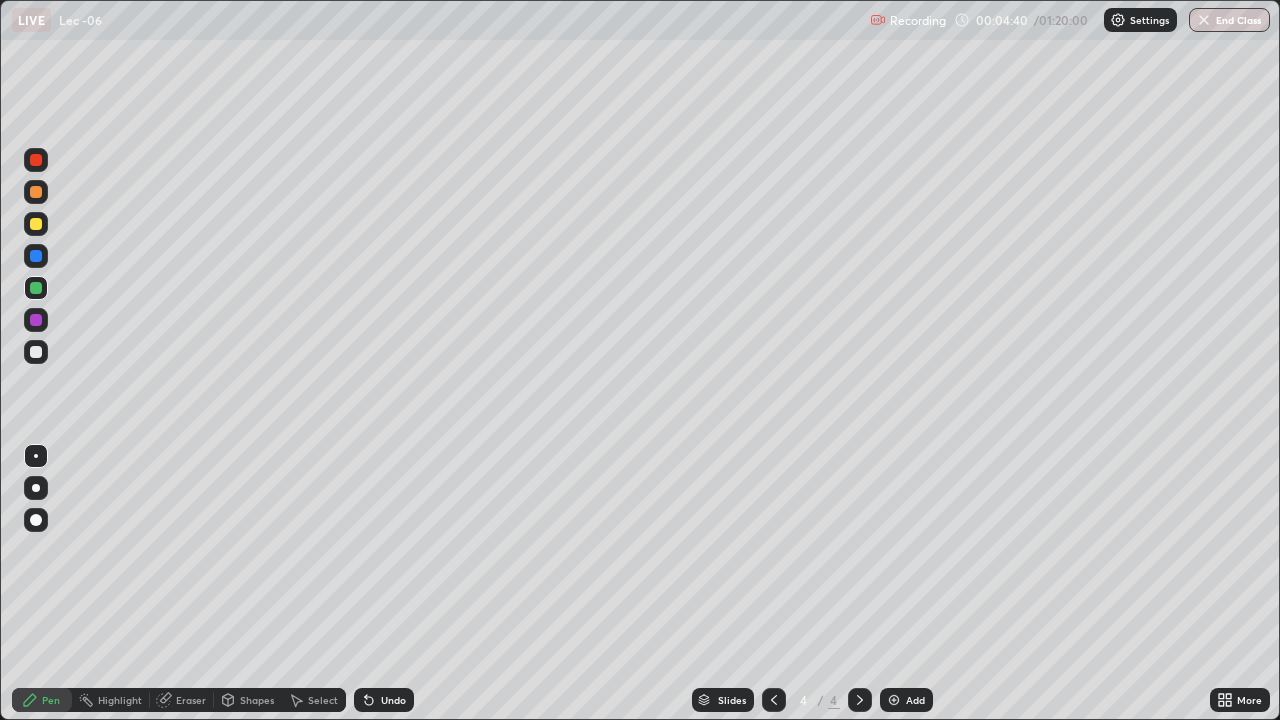 click on "Add" at bounding box center (915, 700) 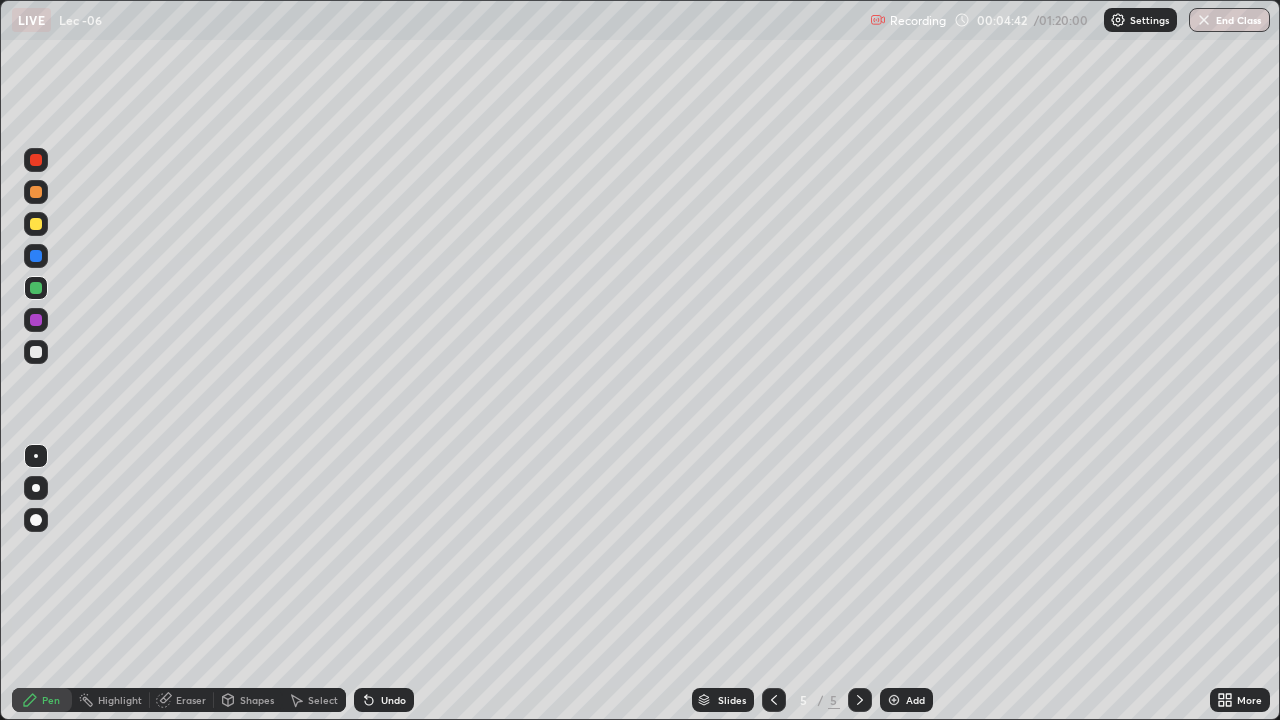 click at bounding box center [36, 352] 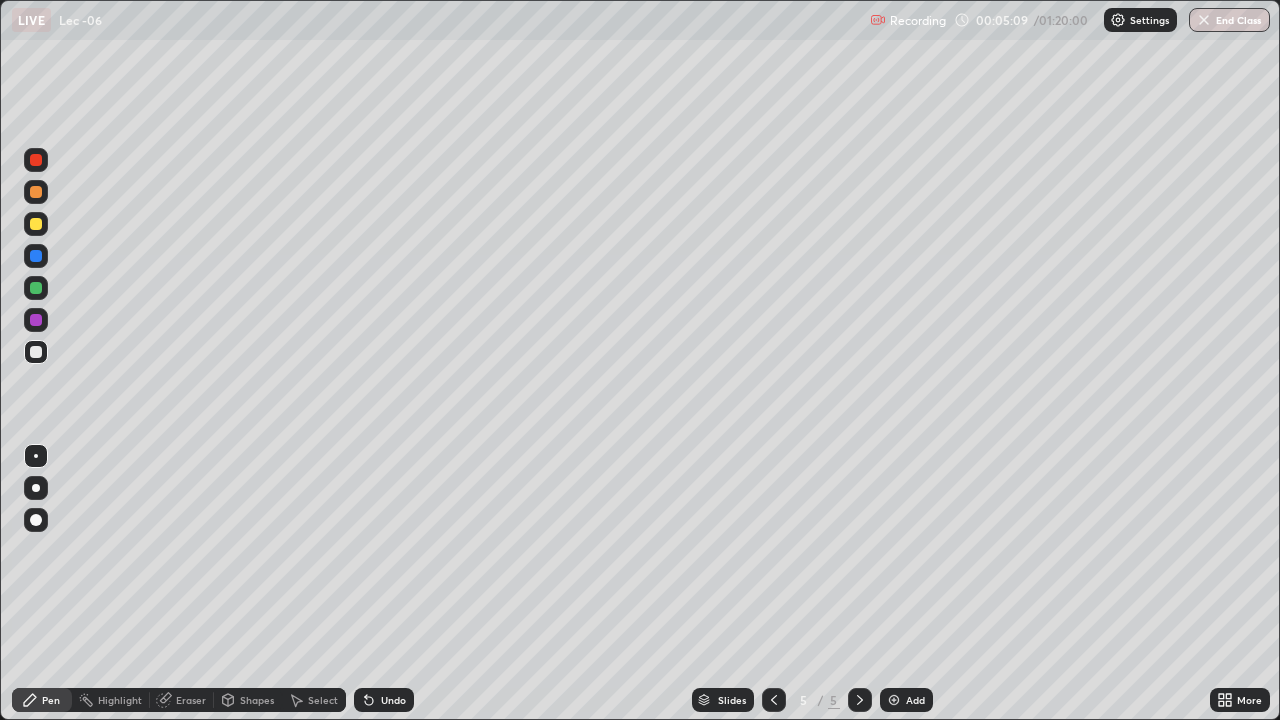 click on "Eraser" at bounding box center [191, 700] 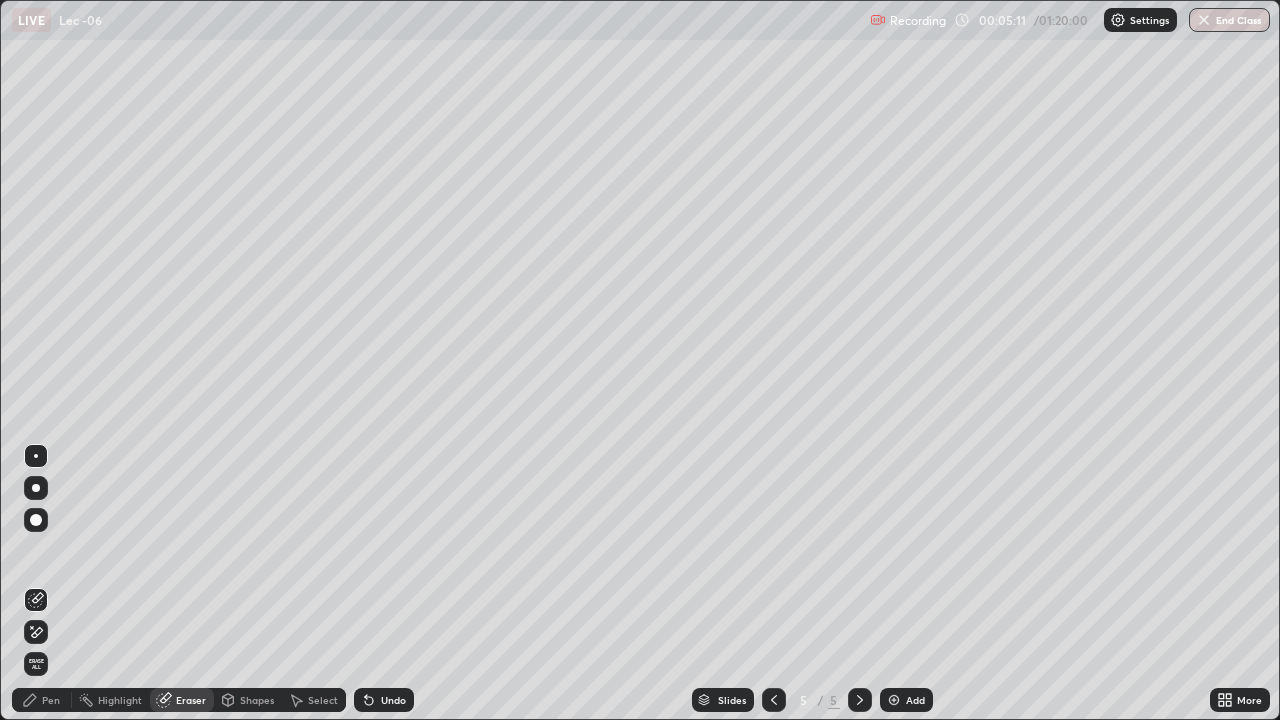 click on "Pen" at bounding box center [42, 700] 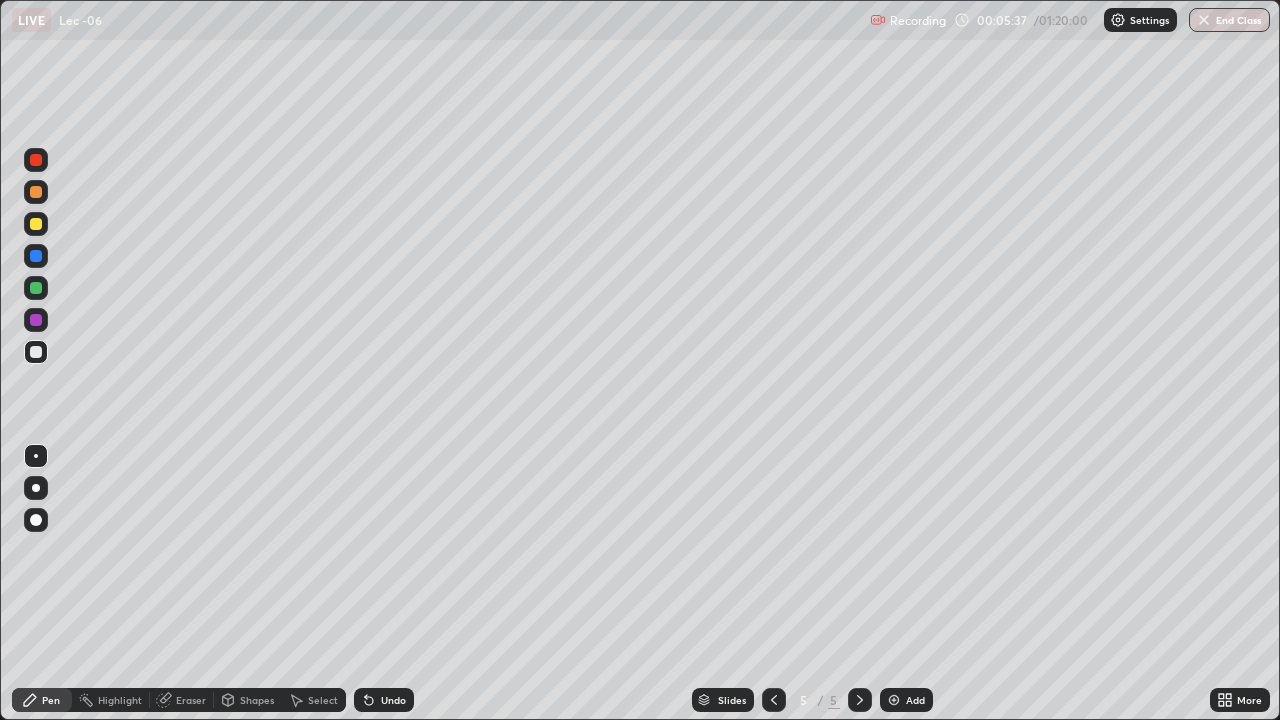 click on "Undo" at bounding box center [393, 700] 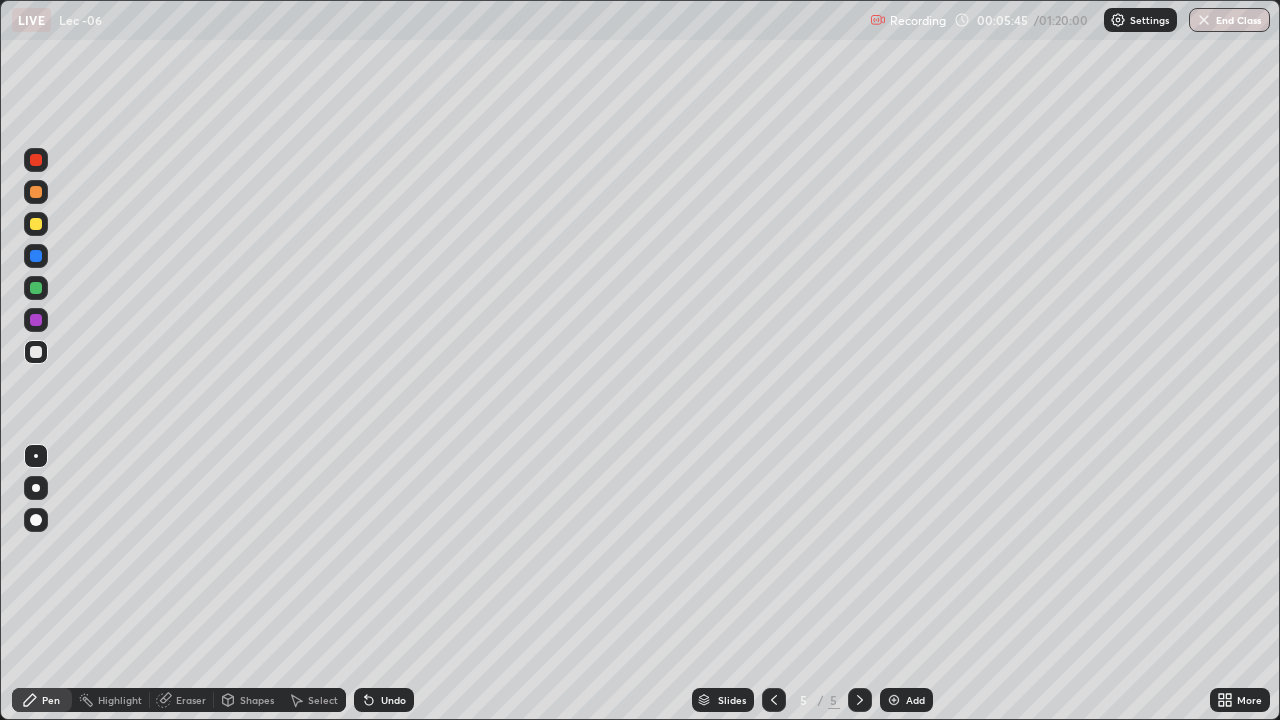 click at bounding box center [36, 288] 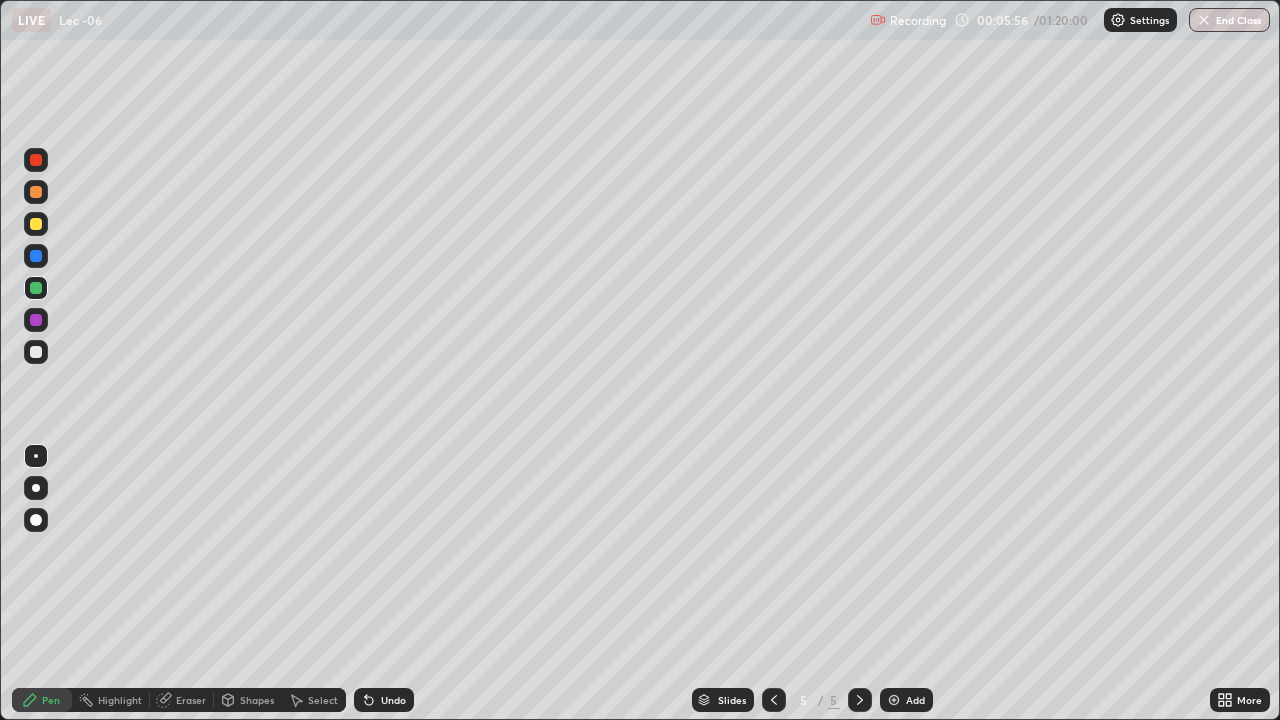 click on "Undo" at bounding box center [393, 700] 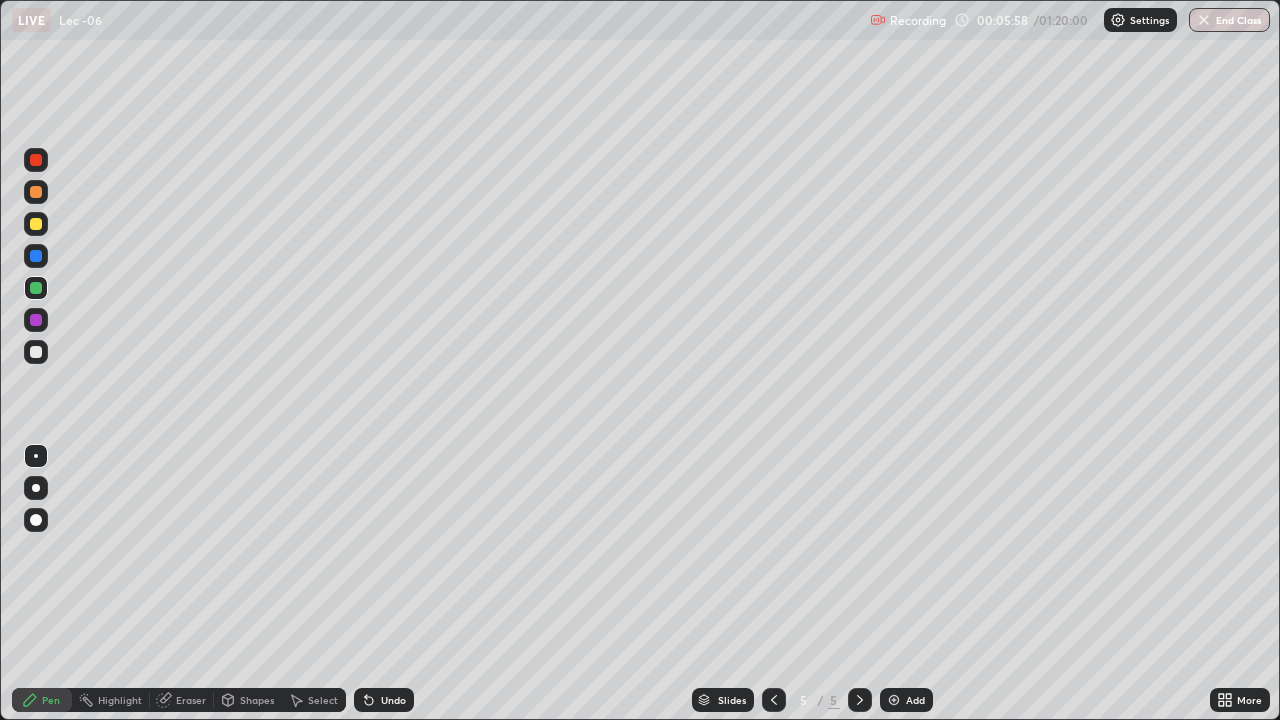 click on "Undo" at bounding box center [393, 700] 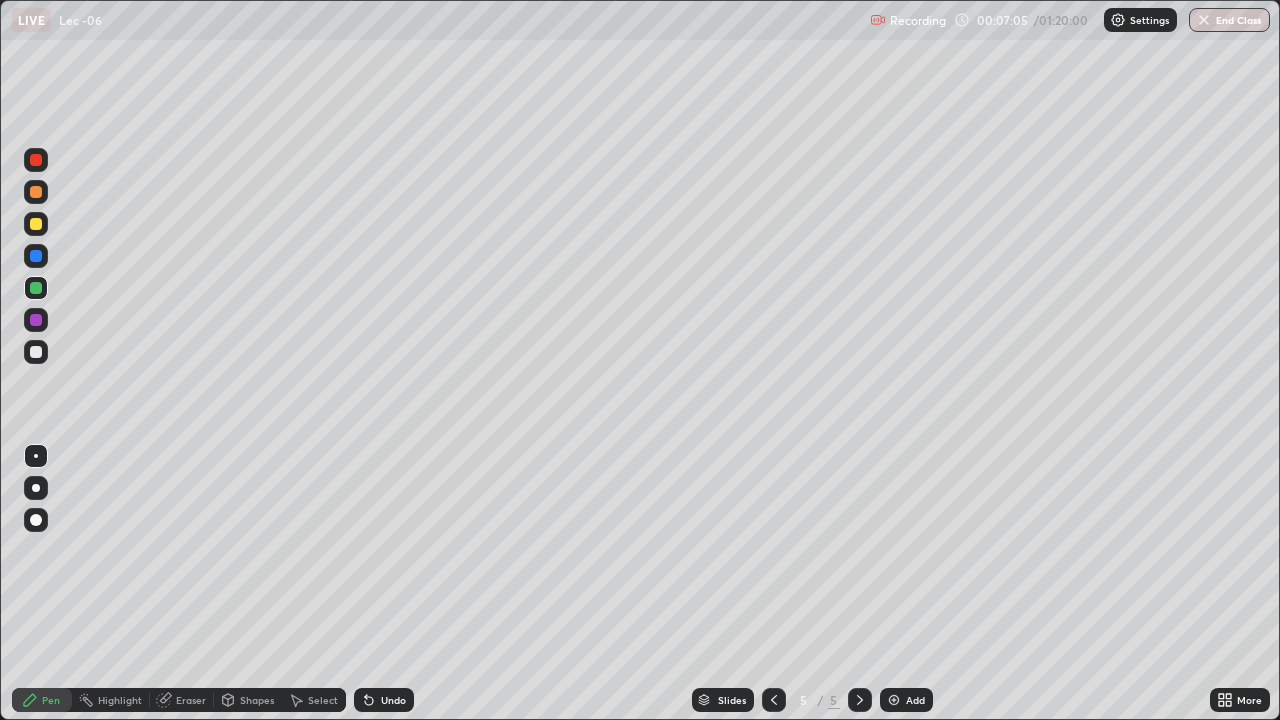 click at bounding box center [36, 352] 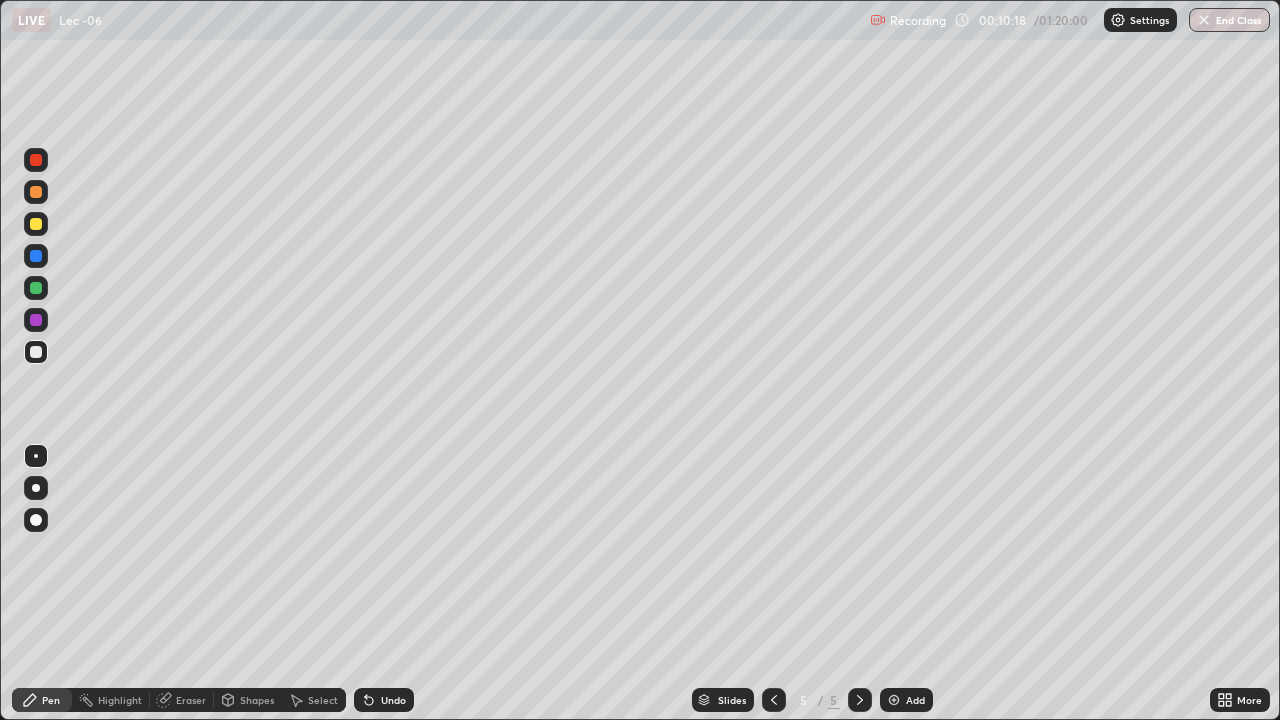 click on "Add" at bounding box center (906, 700) 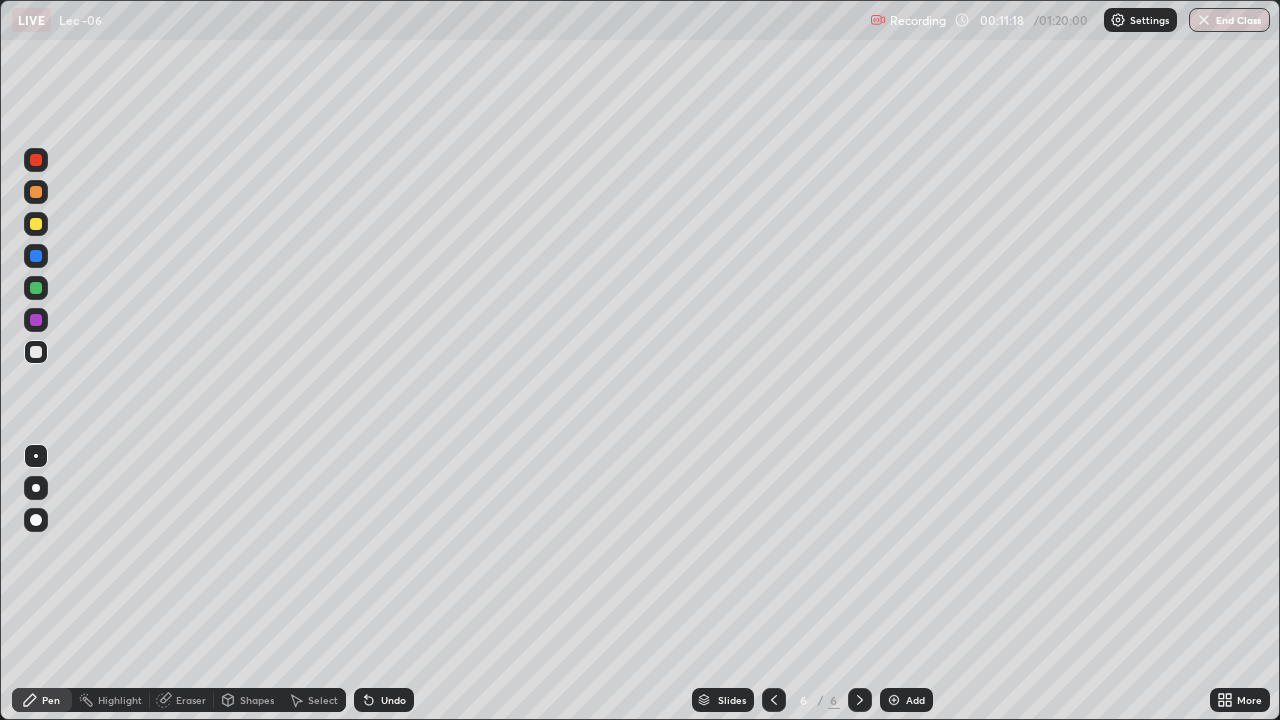 click 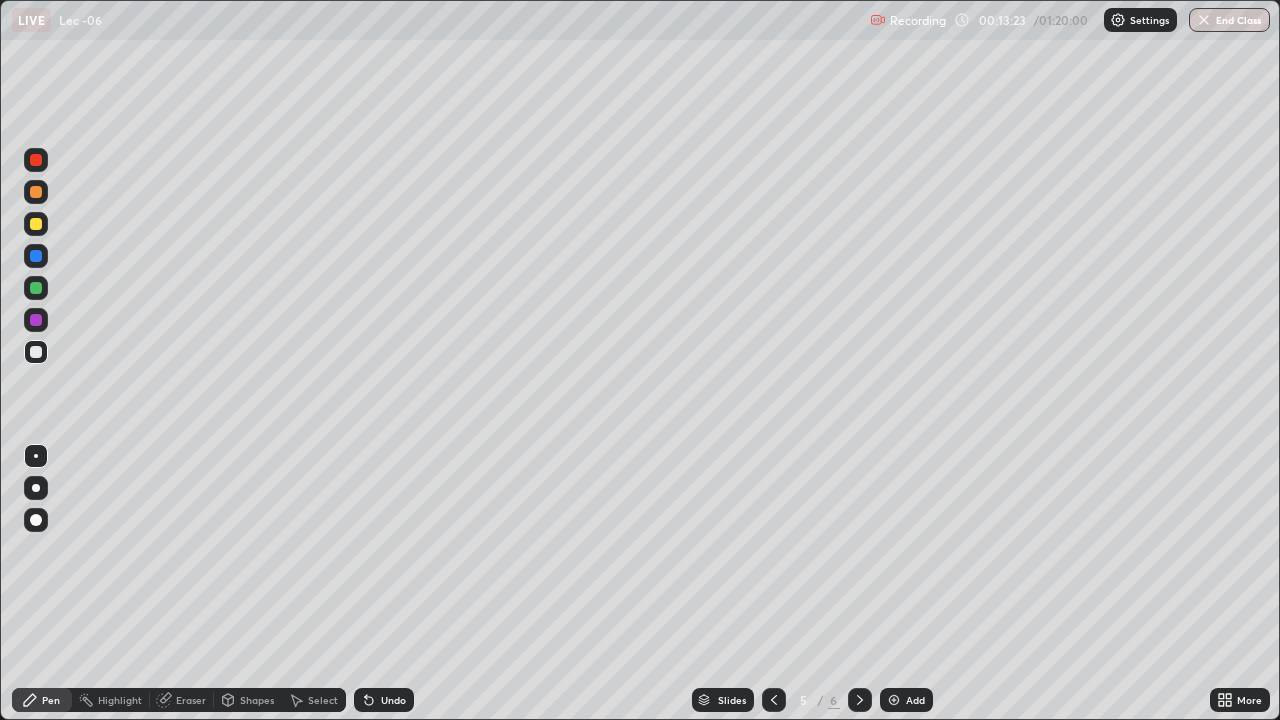 click at bounding box center (860, 700) 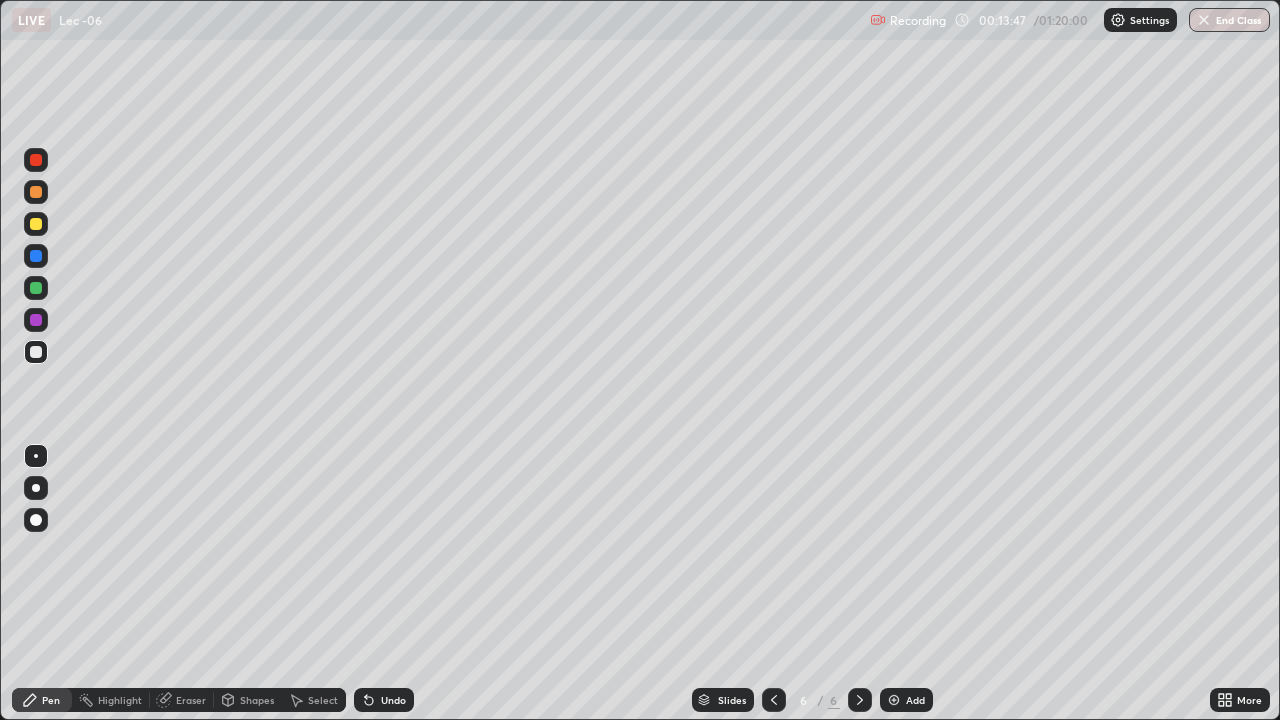 click on "Undo" at bounding box center (393, 700) 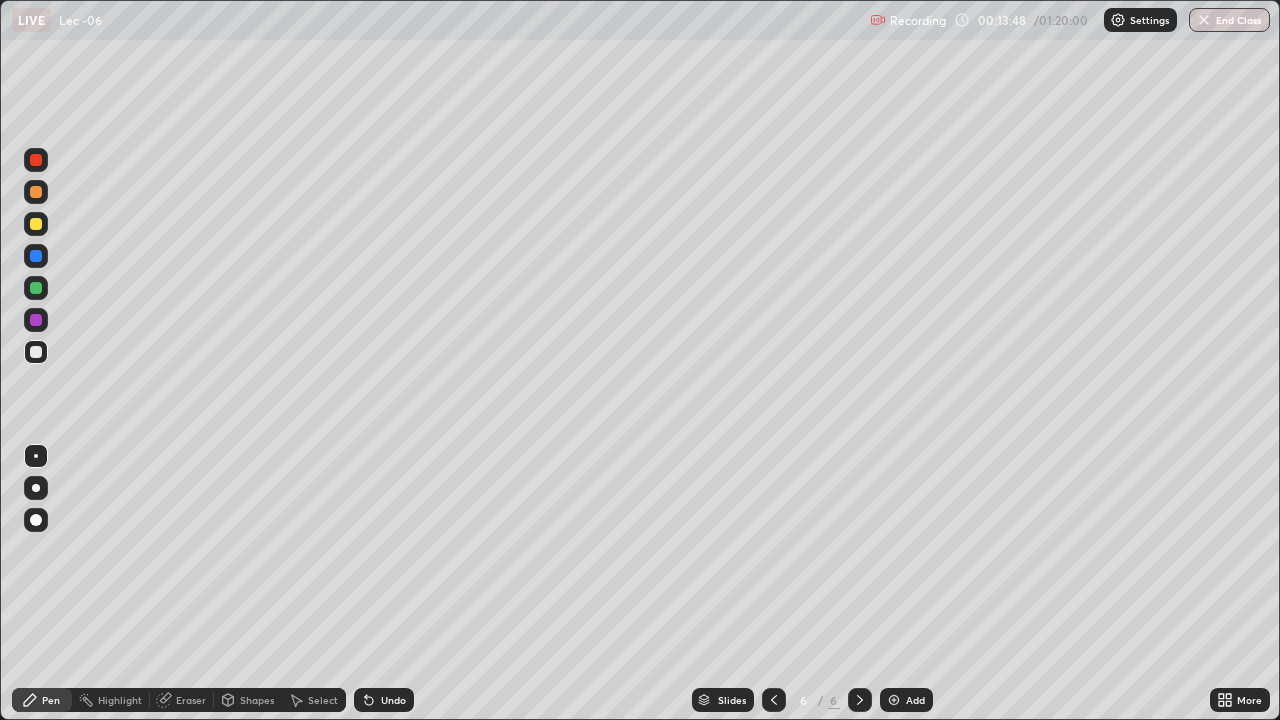 click on "Undo" at bounding box center (384, 700) 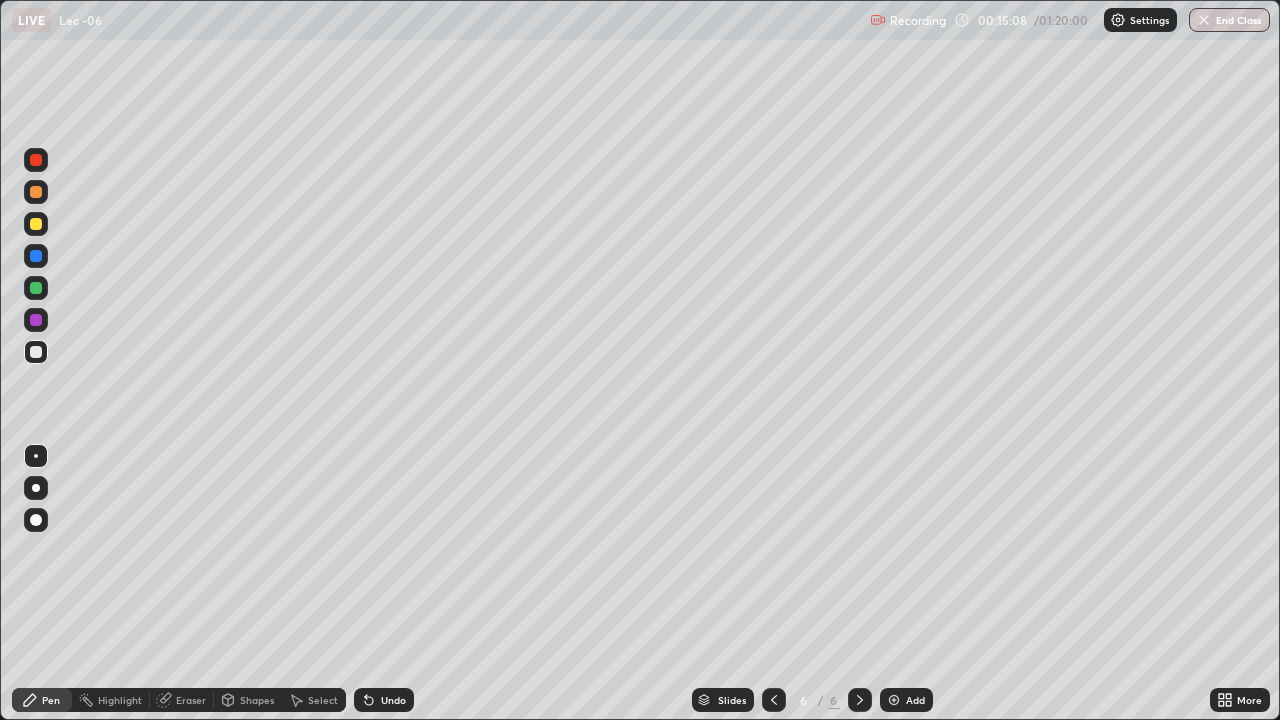 click on "Add" at bounding box center (906, 700) 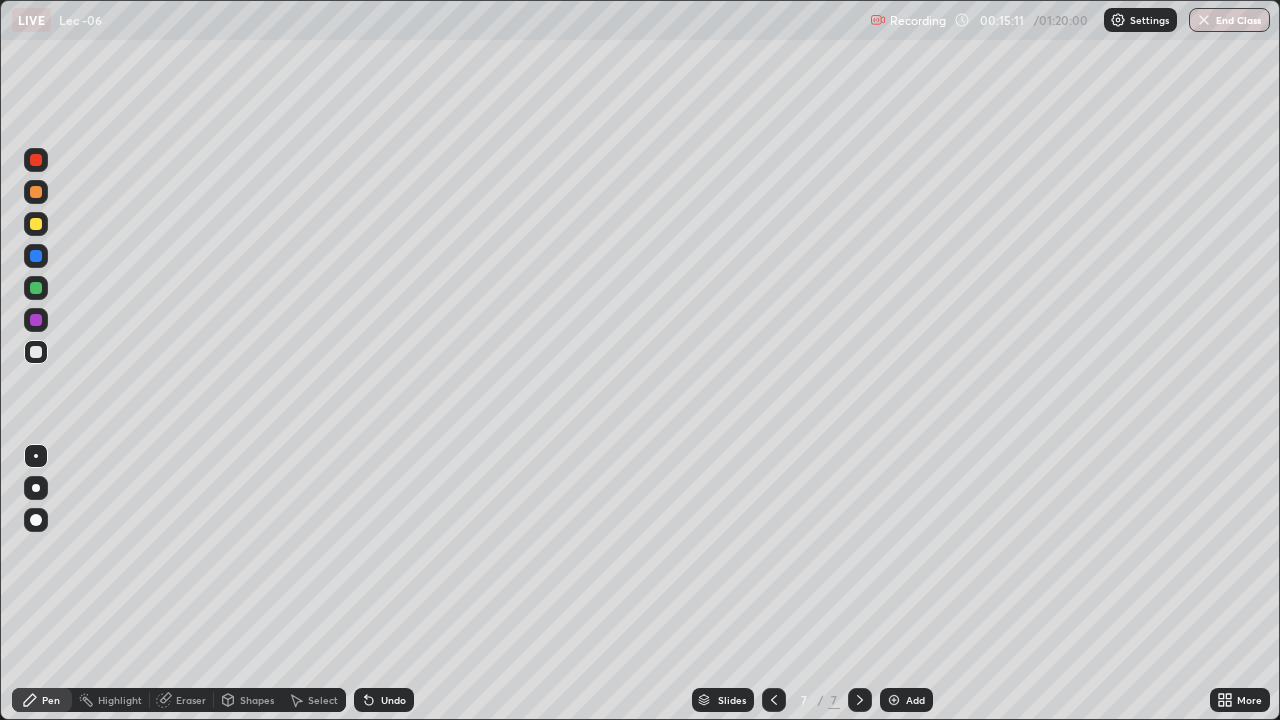 click at bounding box center [36, 352] 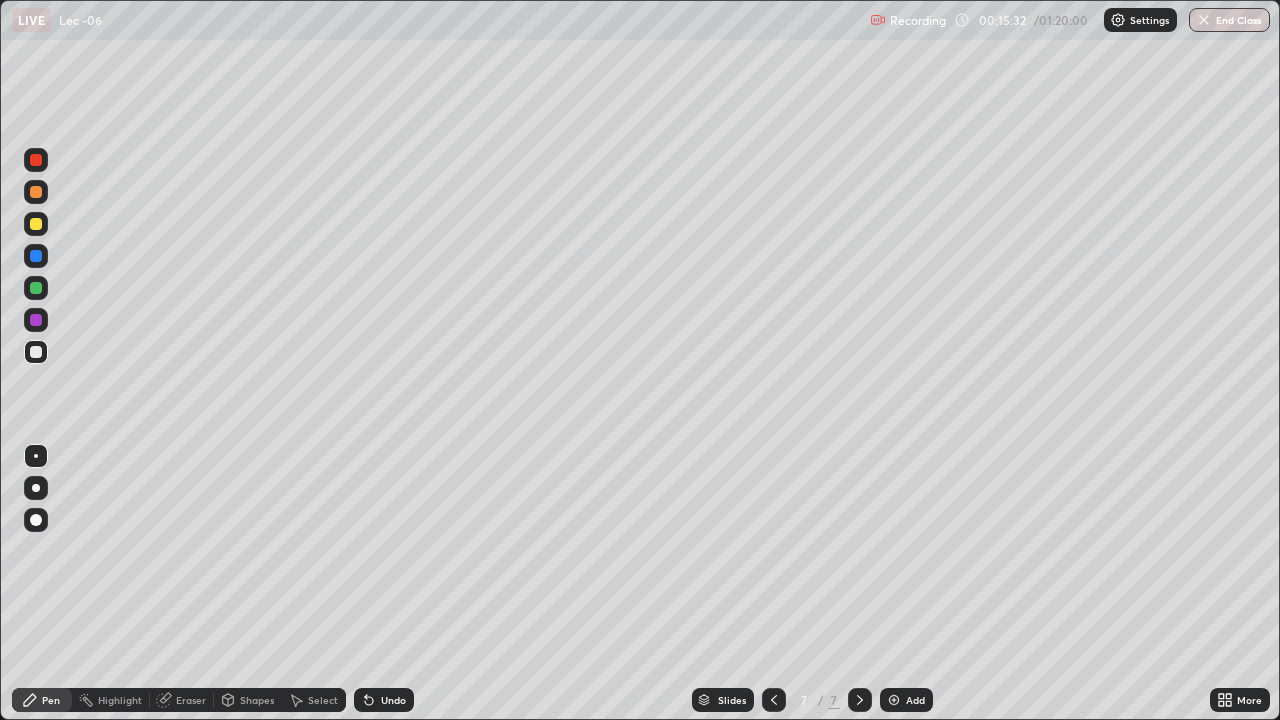 click on "Undo" at bounding box center [384, 700] 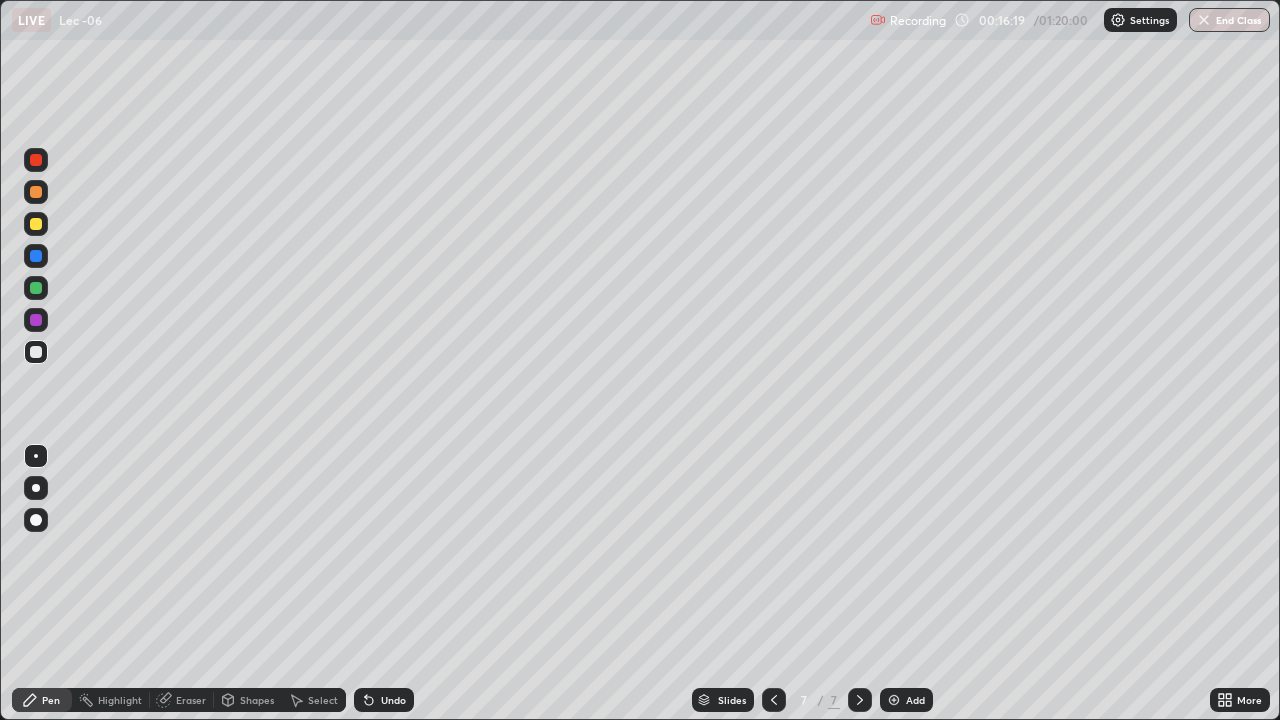 click on "Select" at bounding box center [314, 700] 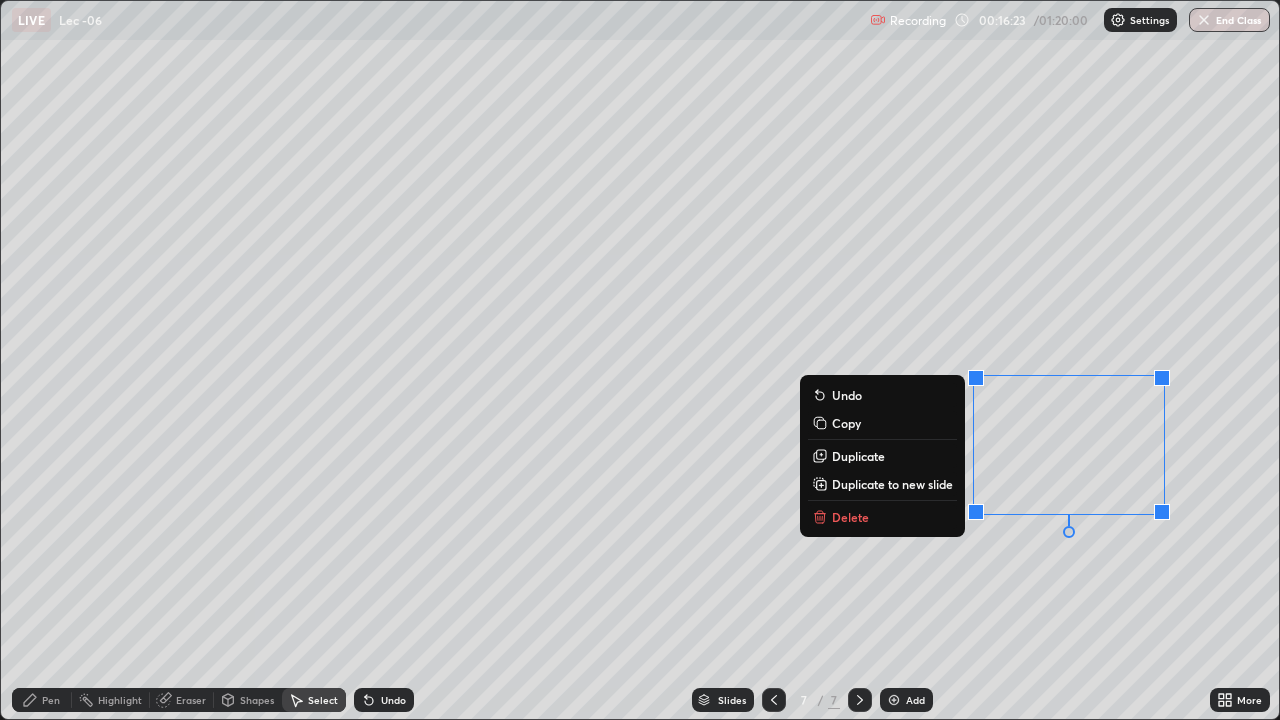 click on "0 ° Undo Copy Duplicate Duplicate to new slide Delete" at bounding box center (640, 360) 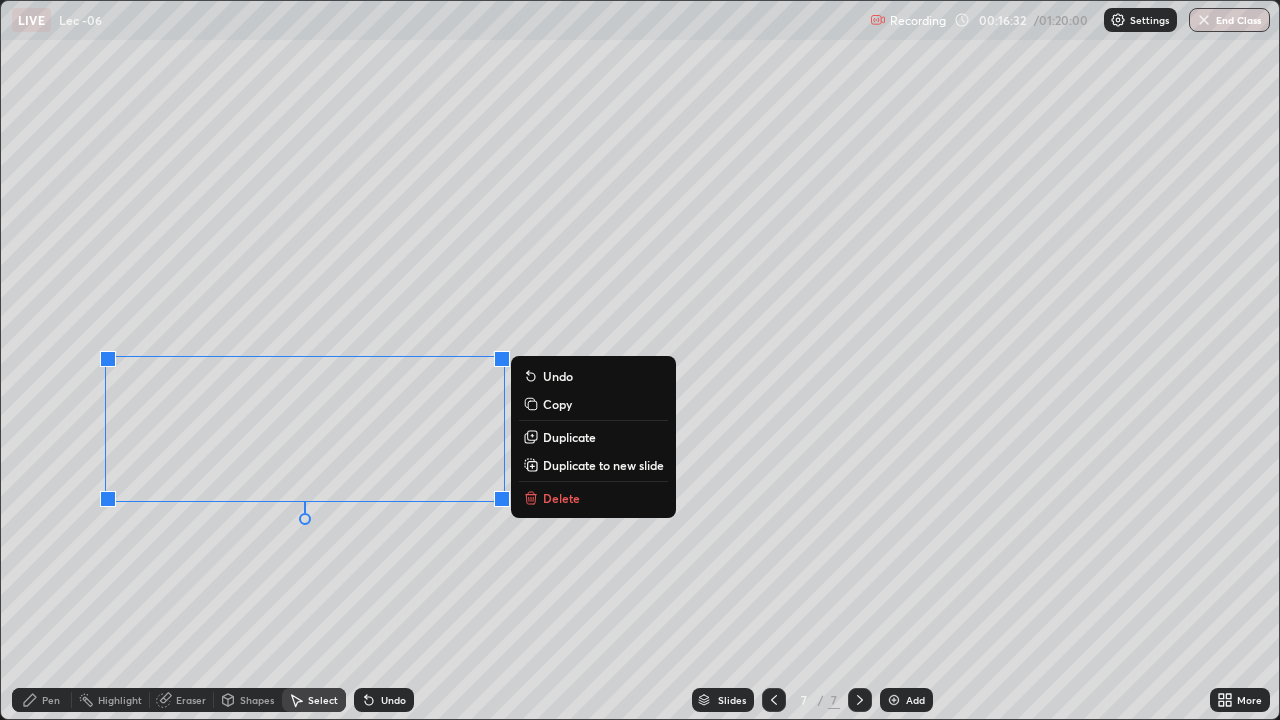 click on "0 ° Undo Copy Duplicate Duplicate to new slide Delete" at bounding box center (640, 360) 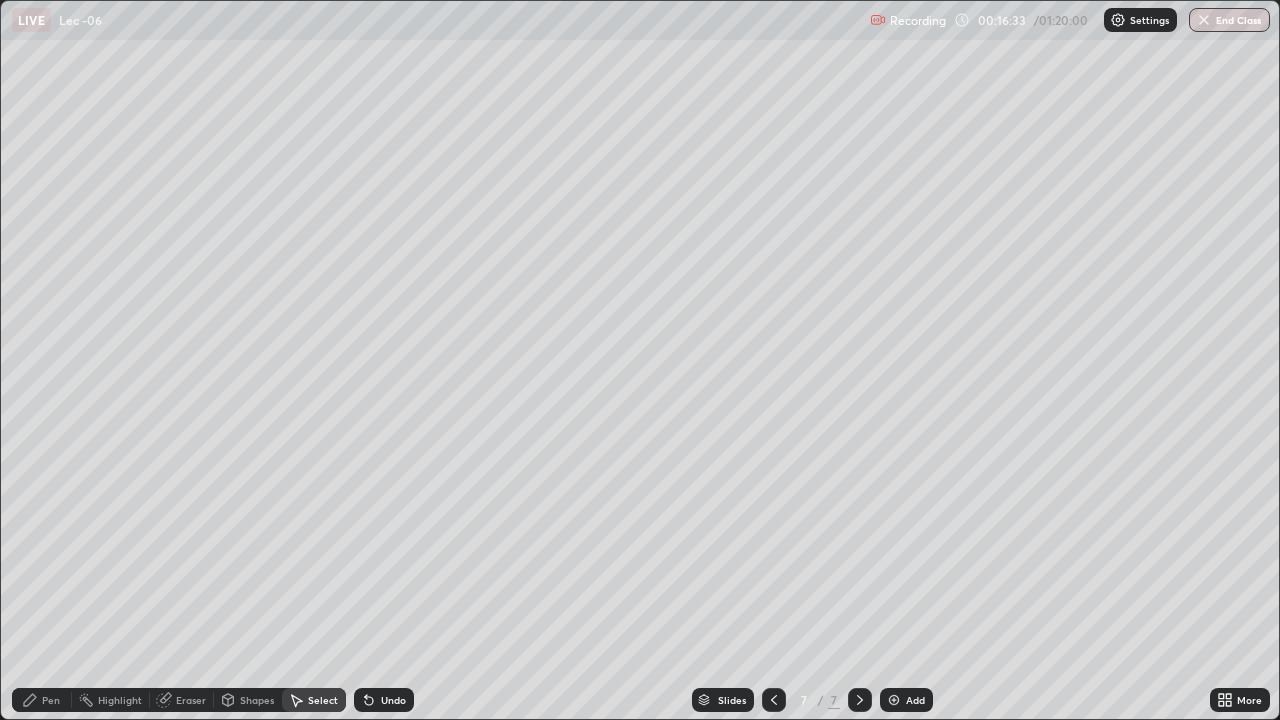 click on "Pen" at bounding box center [51, 700] 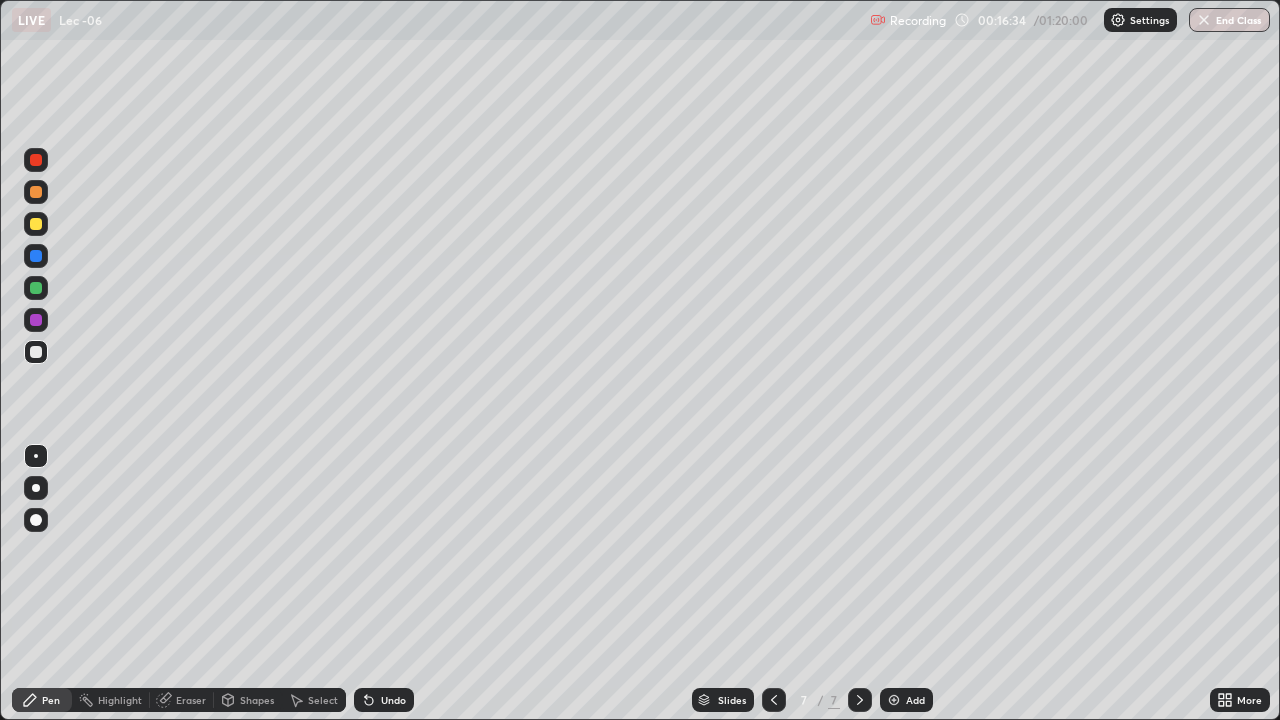 click at bounding box center (36, 288) 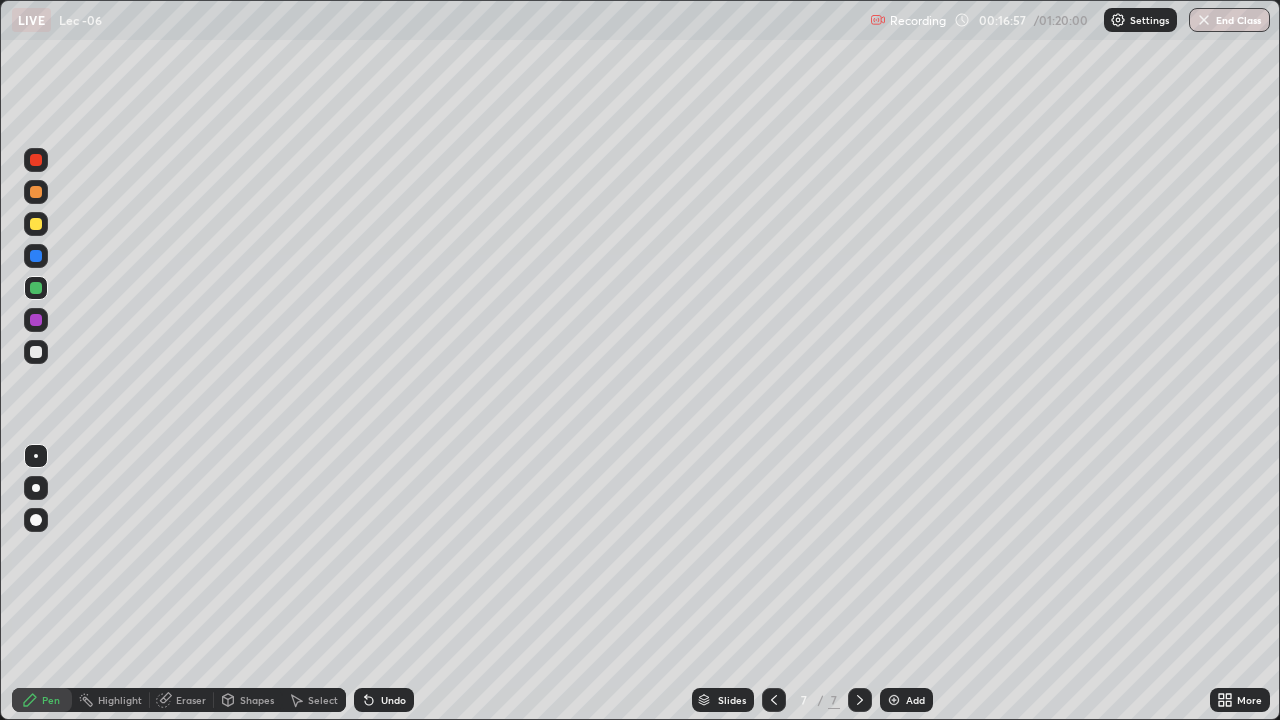 click at bounding box center (36, 352) 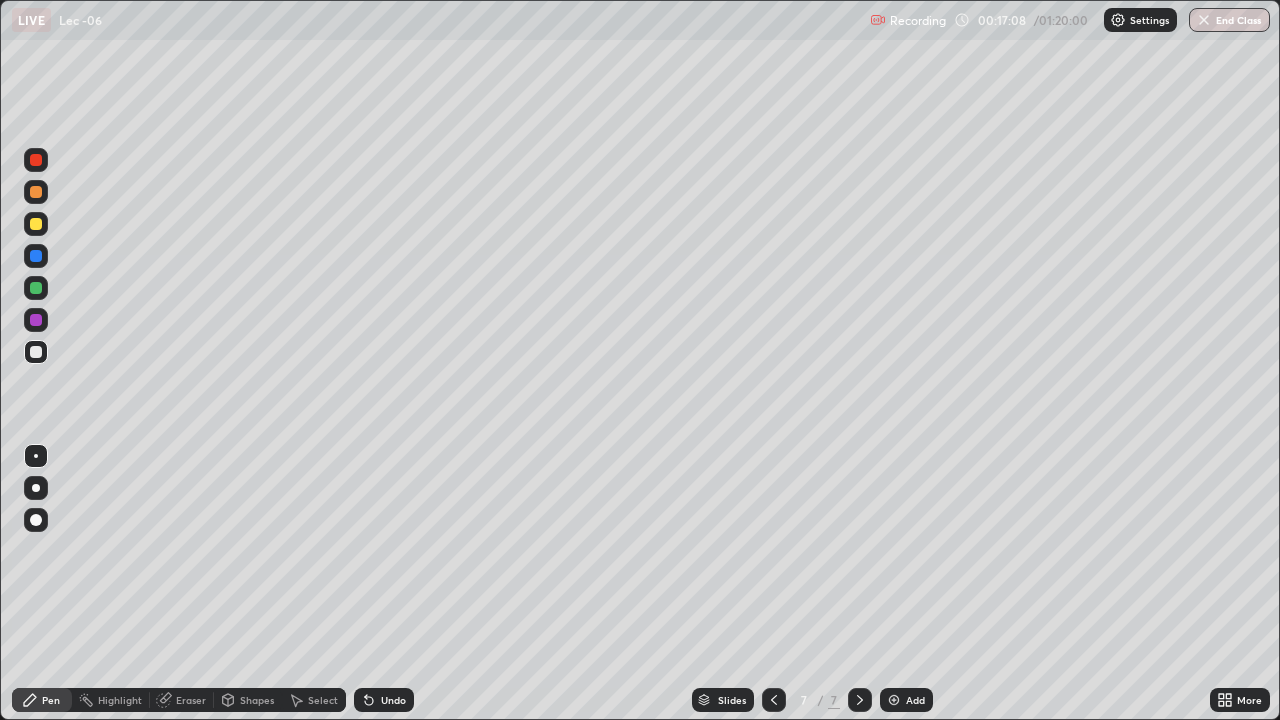 click on "Select" at bounding box center [323, 700] 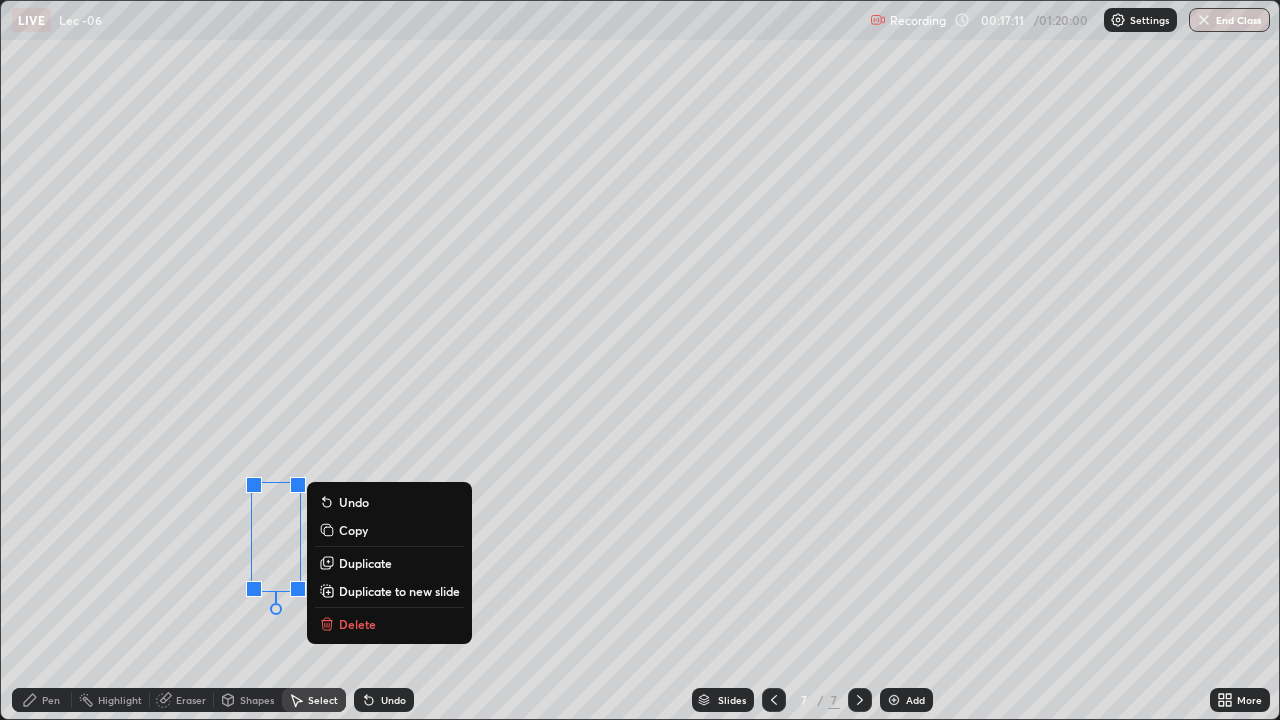 click on "Copy" at bounding box center [389, 530] 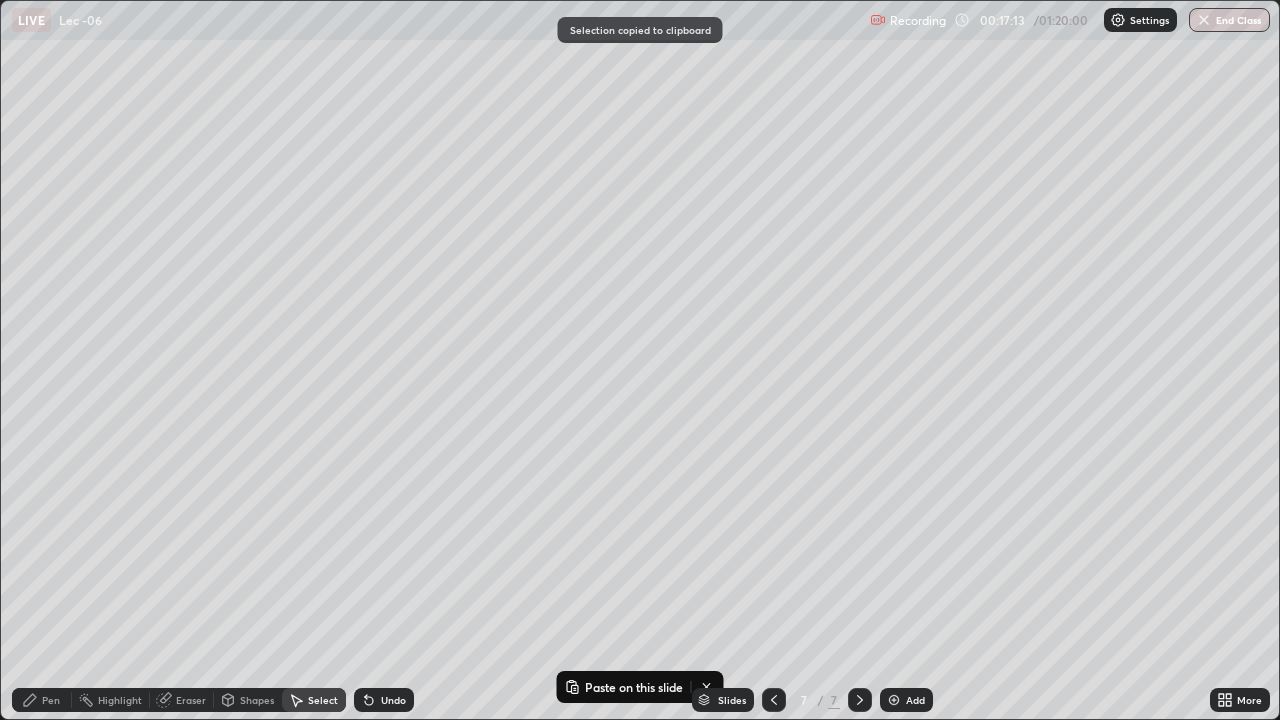 click on "Pen" at bounding box center (42, 700) 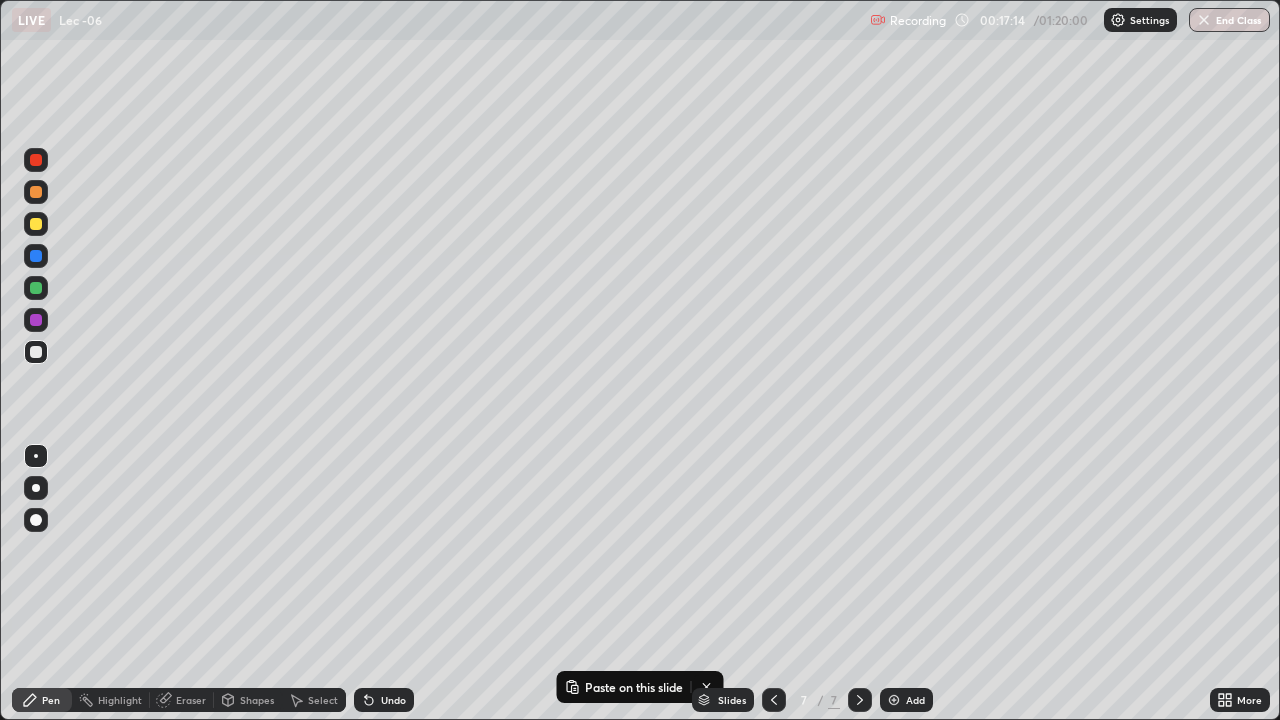 click at bounding box center [36, 456] 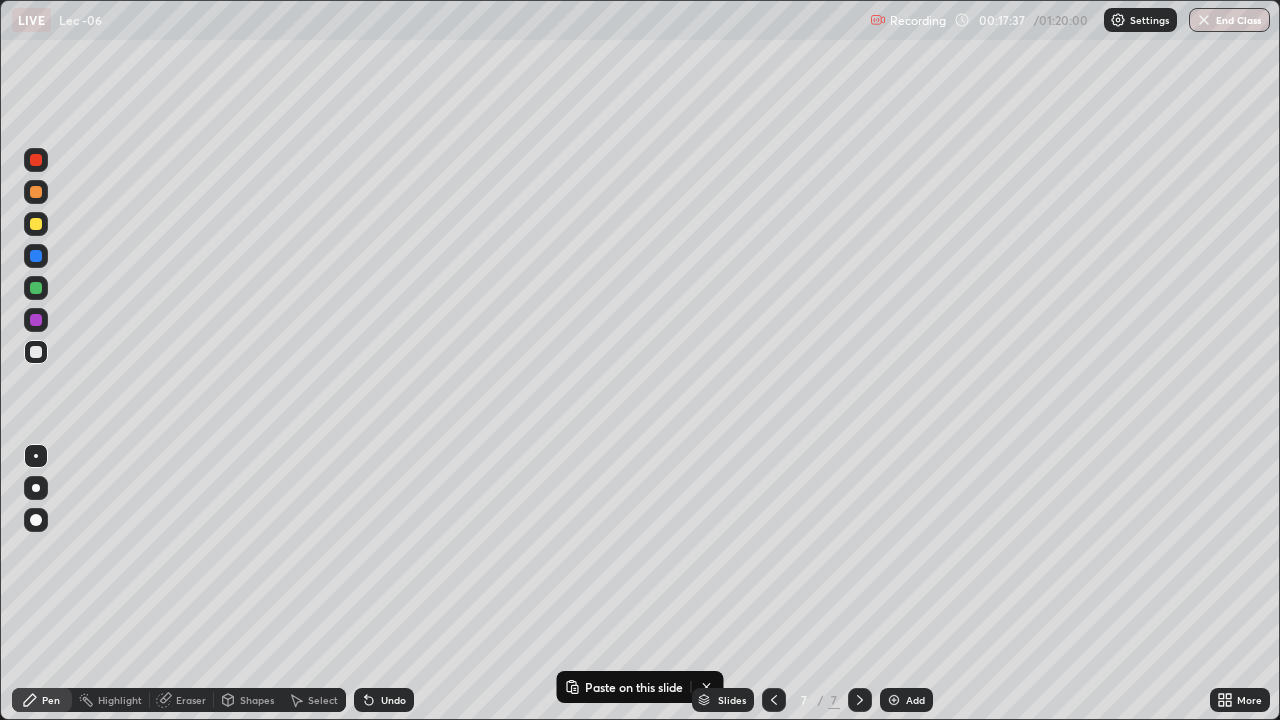 click 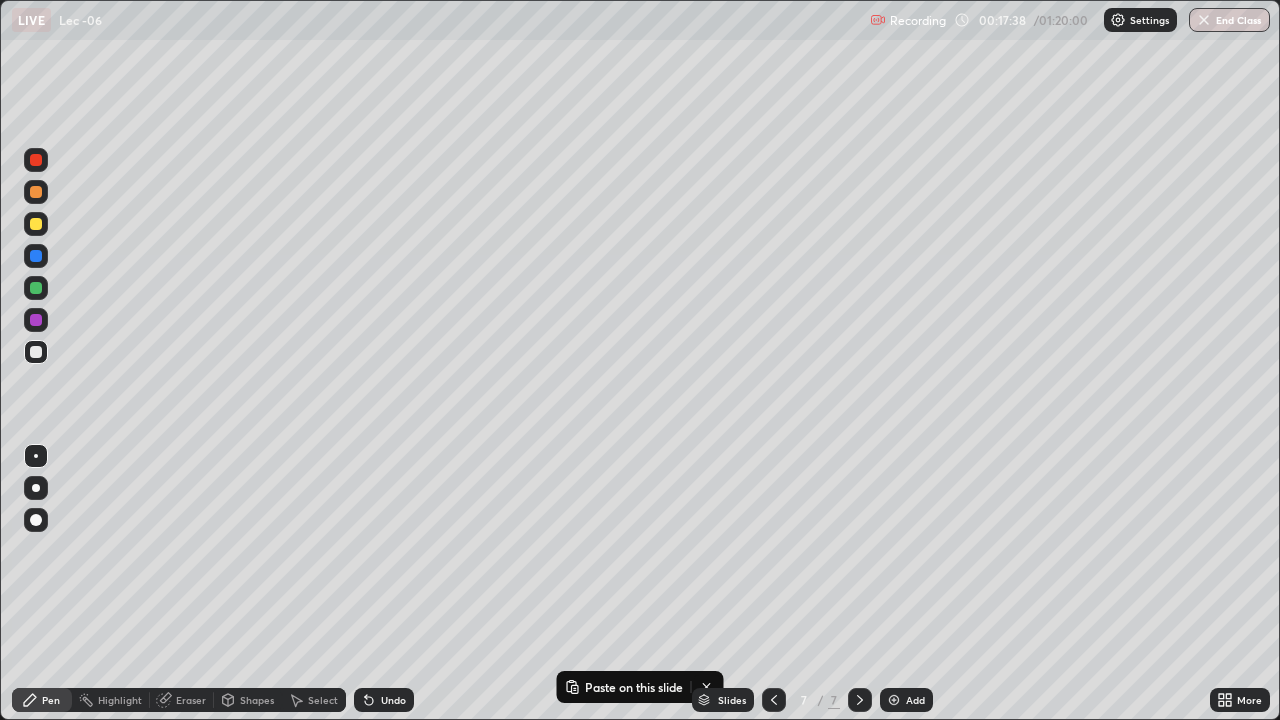 click on "Undo" at bounding box center (384, 700) 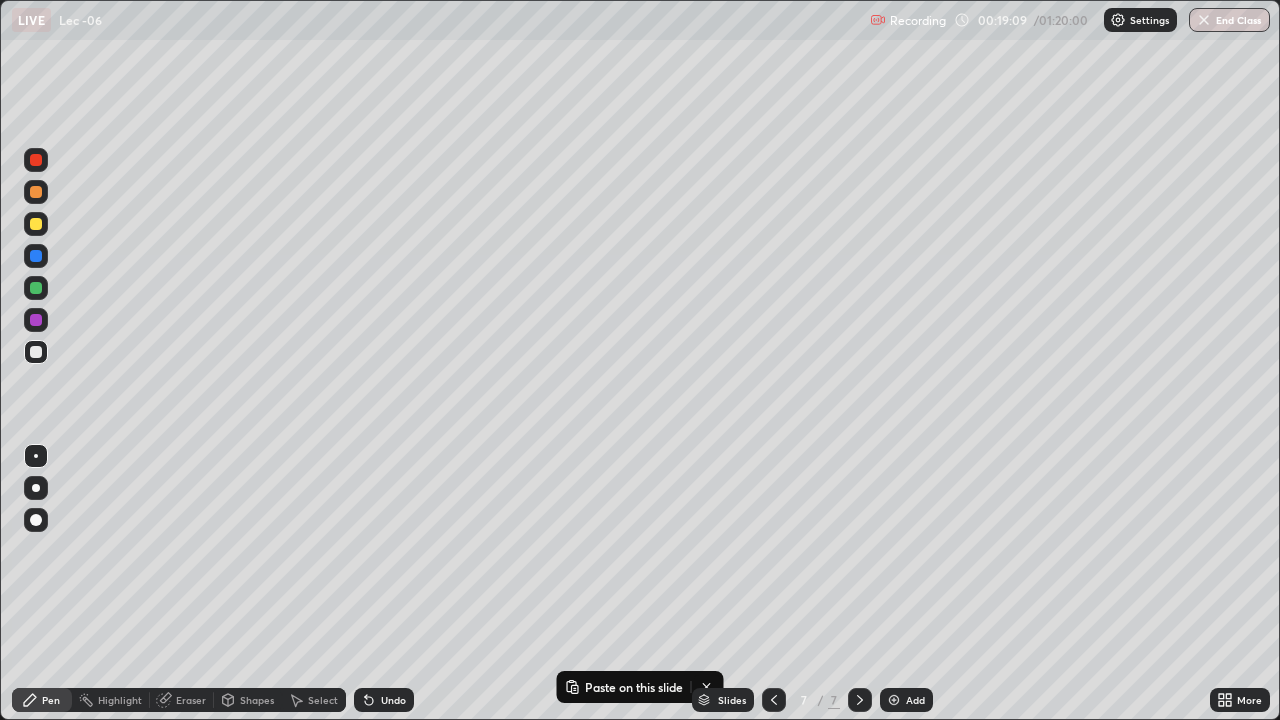 click on "Add" at bounding box center (915, 700) 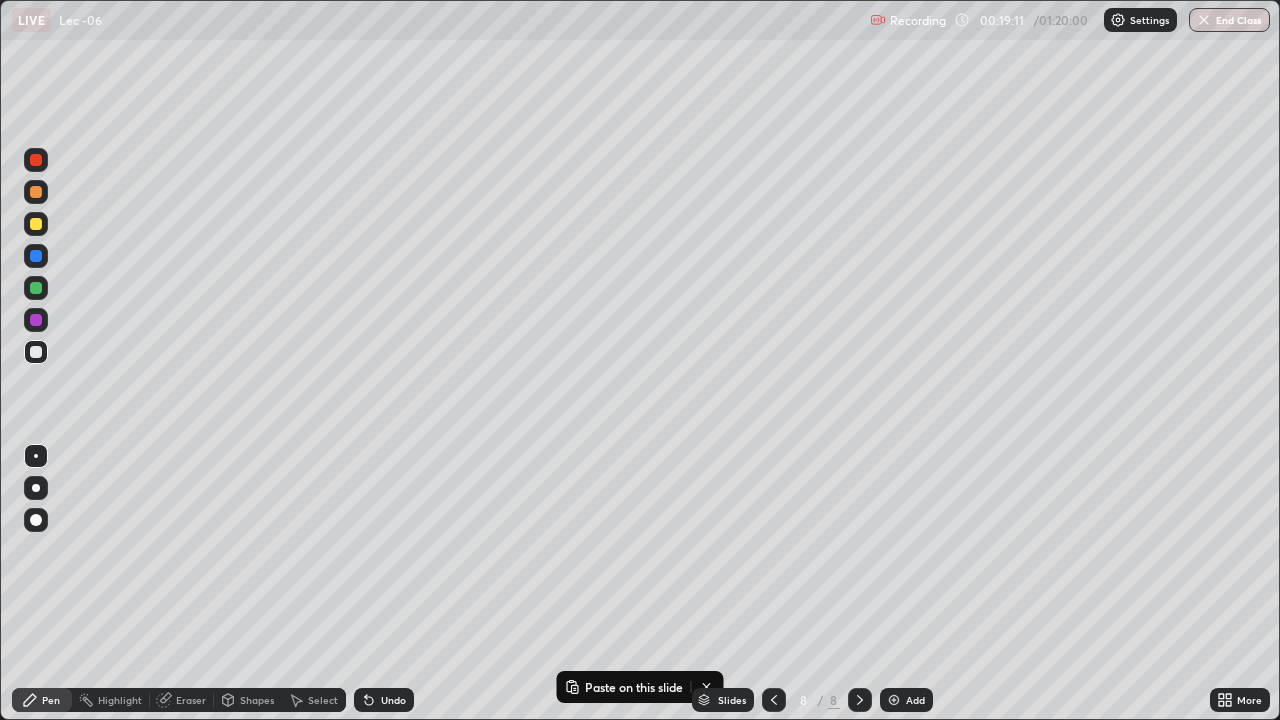 click at bounding box center [36, 352] 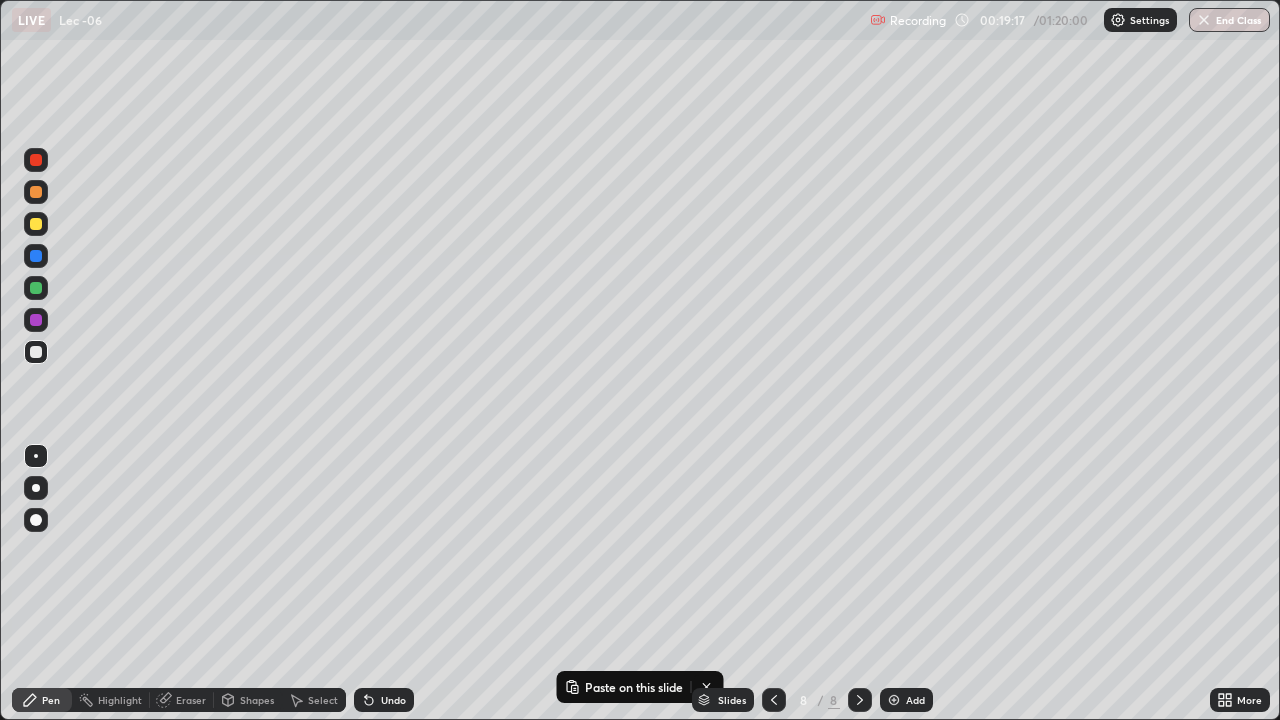 click at bounding box center (36, 288) 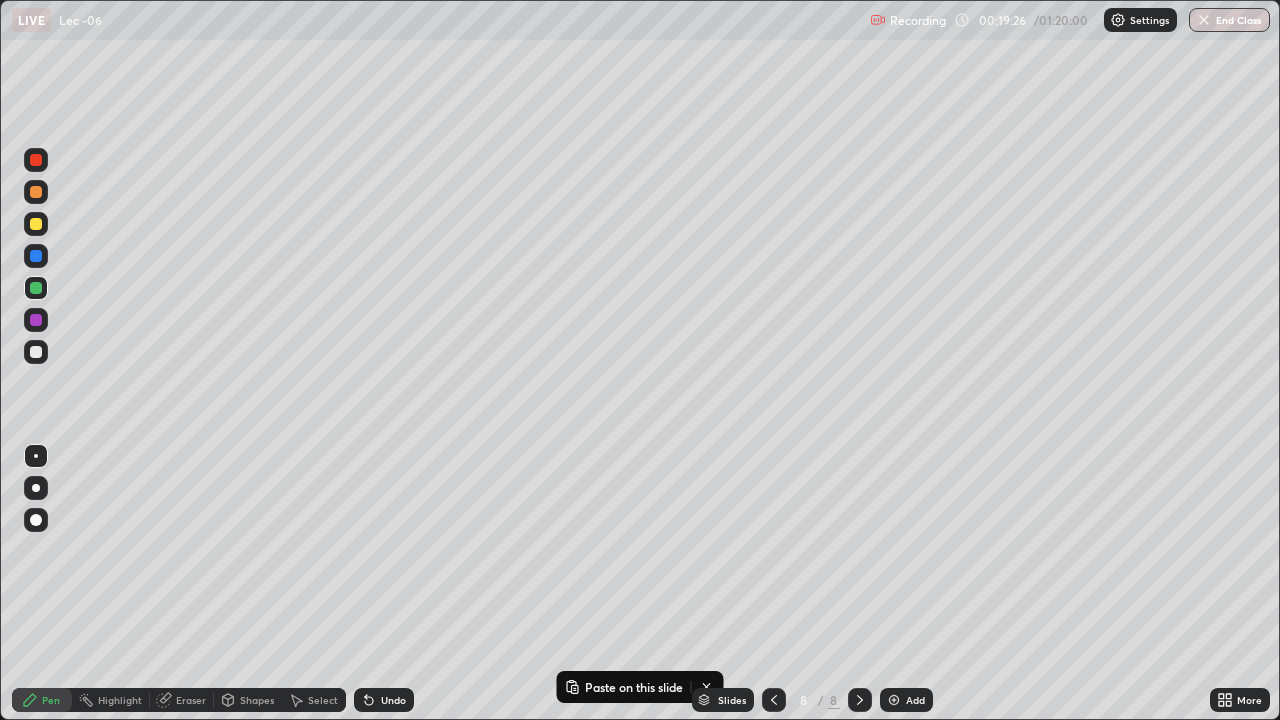 click on "More" at bounding box center [1249, 700] 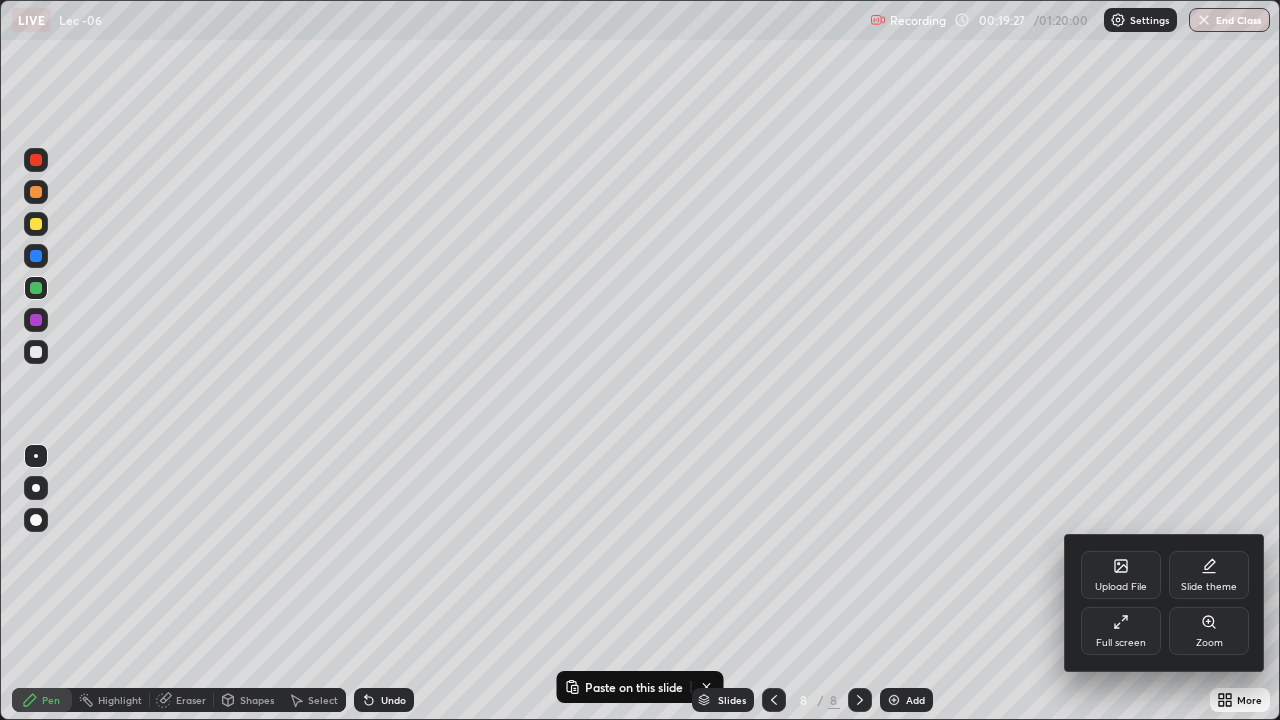 click on "Full screen" at bounding box center [1121, 631] 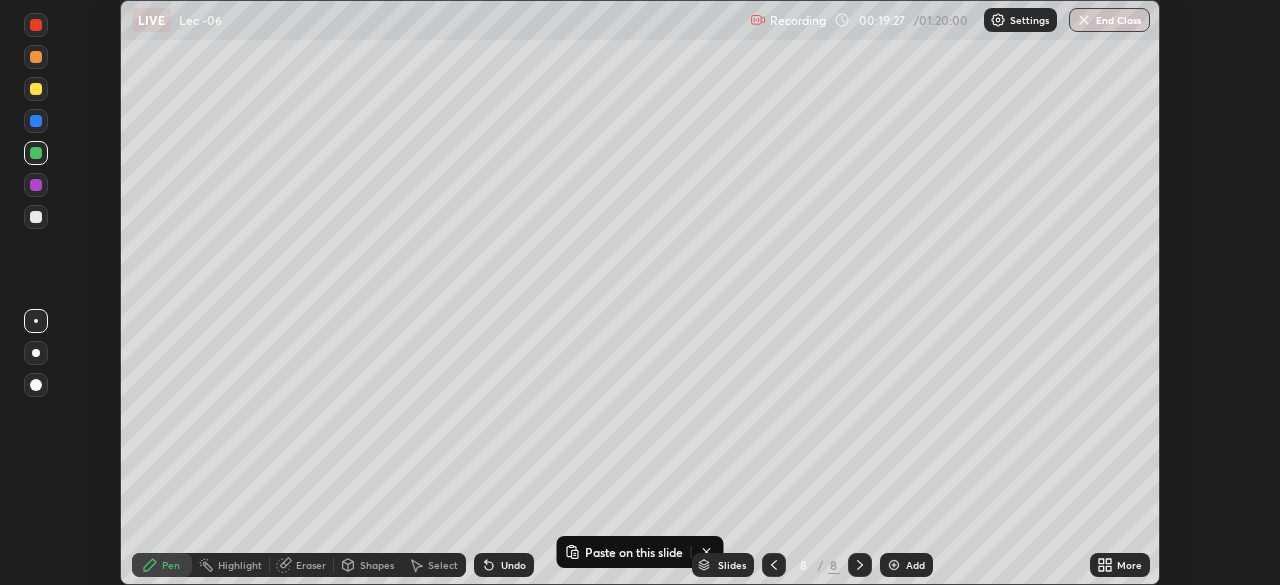 scroll, scrollTop: 585, scrollLeft: 1280, axis: both 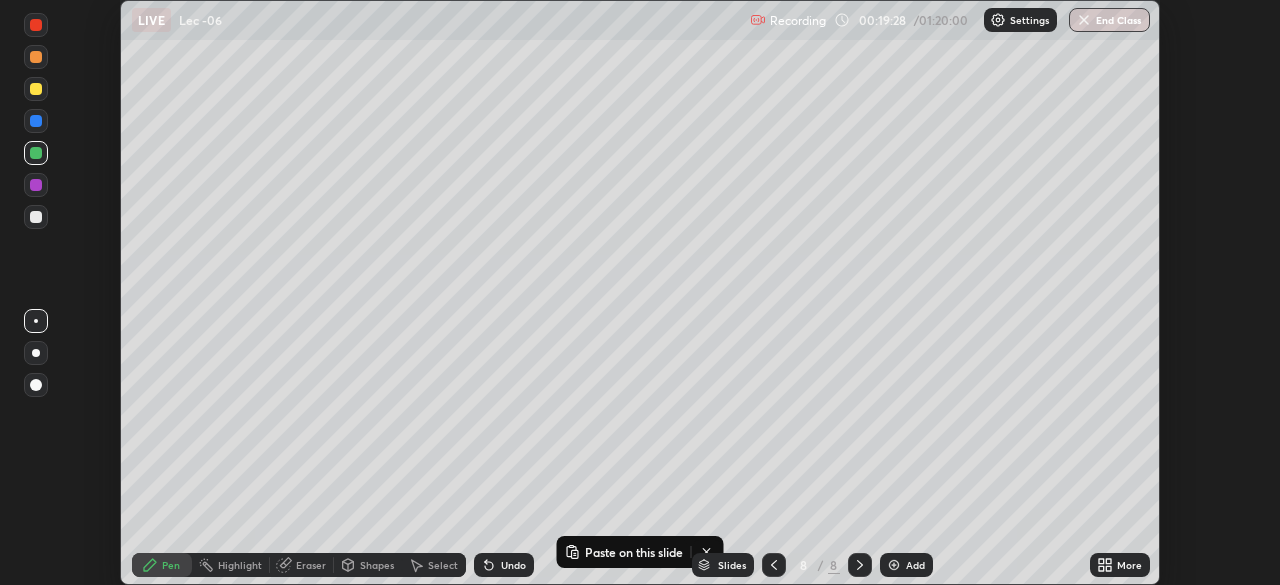click on "More" at bounding box center [1129, 565] 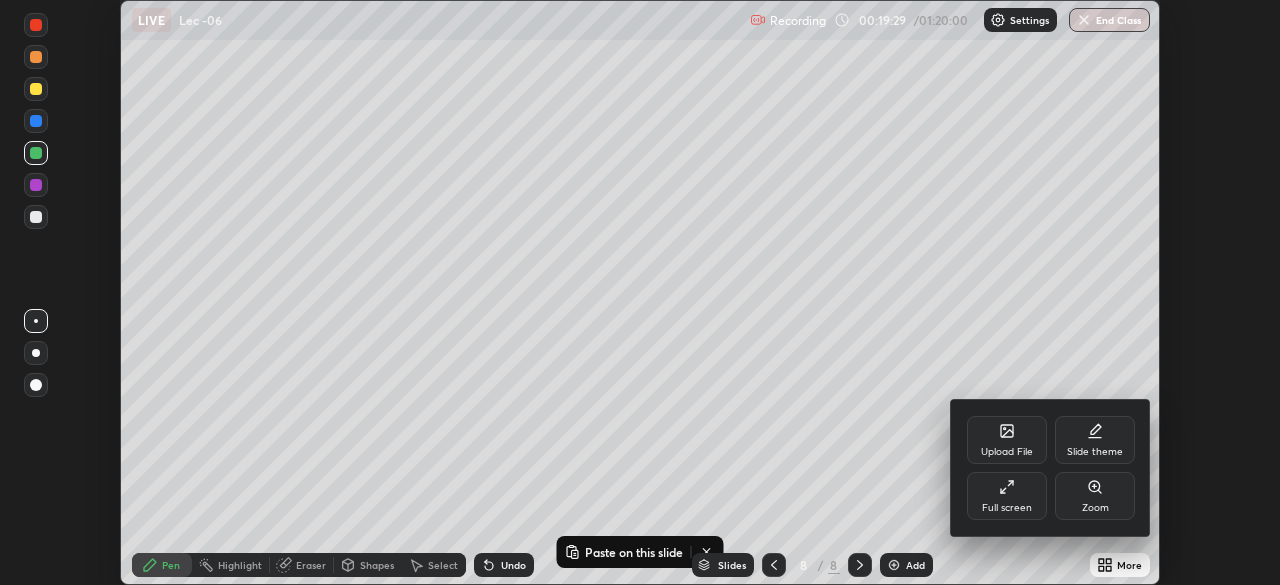 click on "Full screen" at bounding box center [1007, 496] 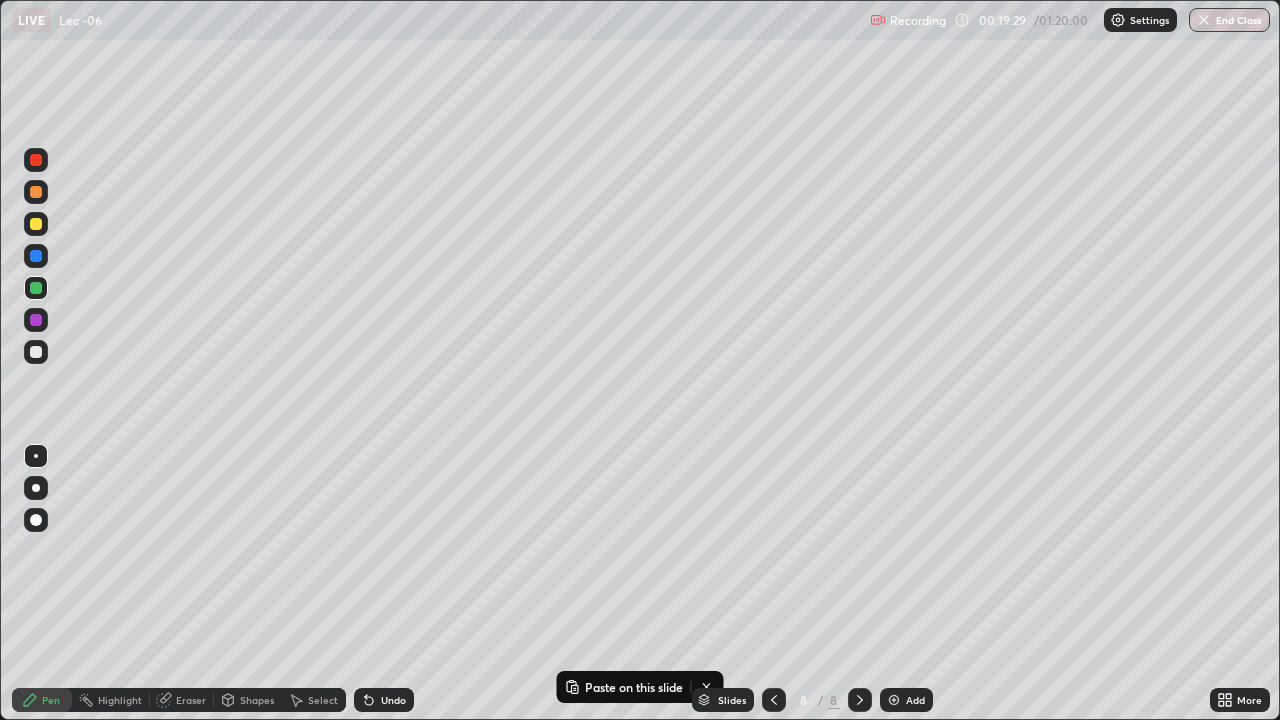 scroll, scrollTop: 99280, scrollLeft: 98720, axis: both 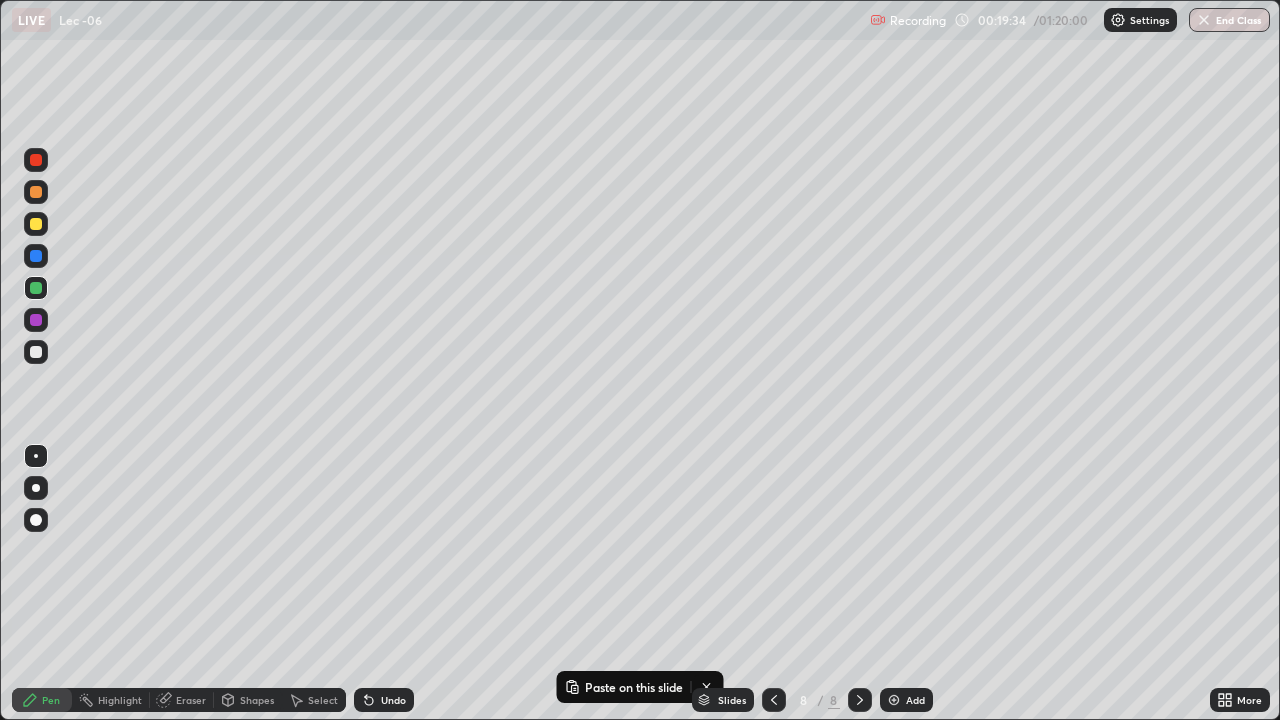 click on "Undo" at bounding box center (393, 700) 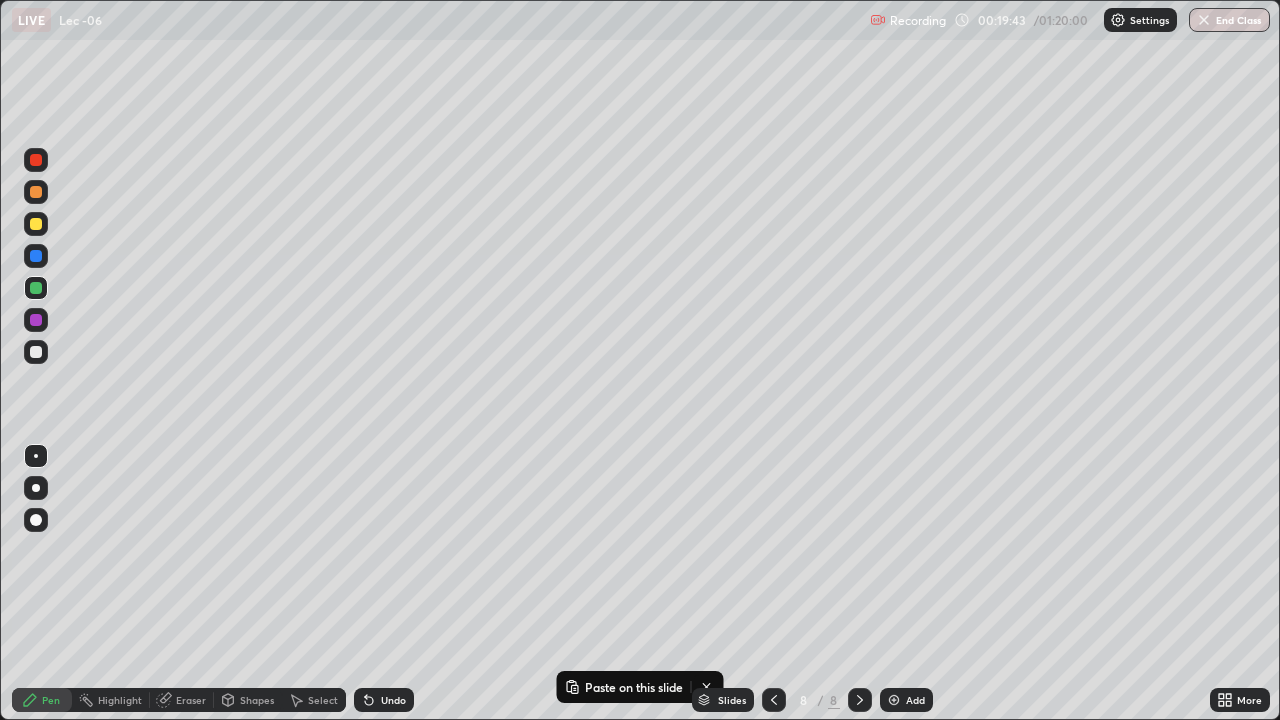 click 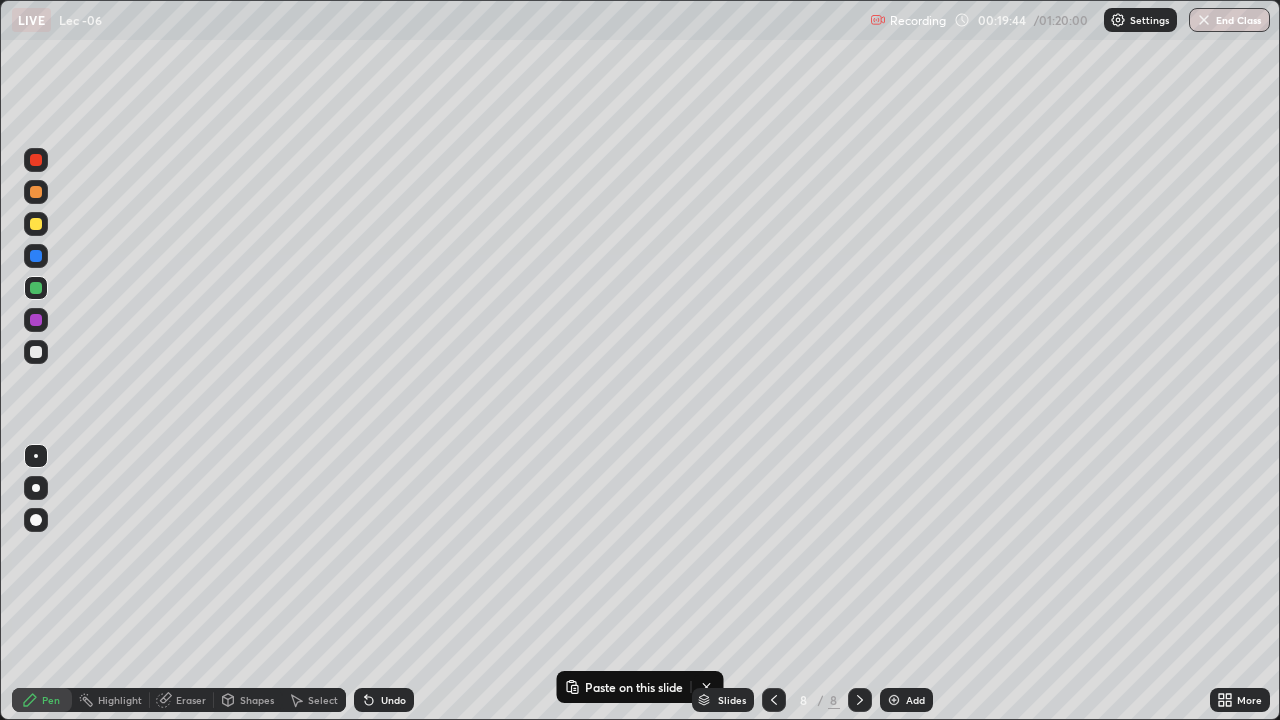 click 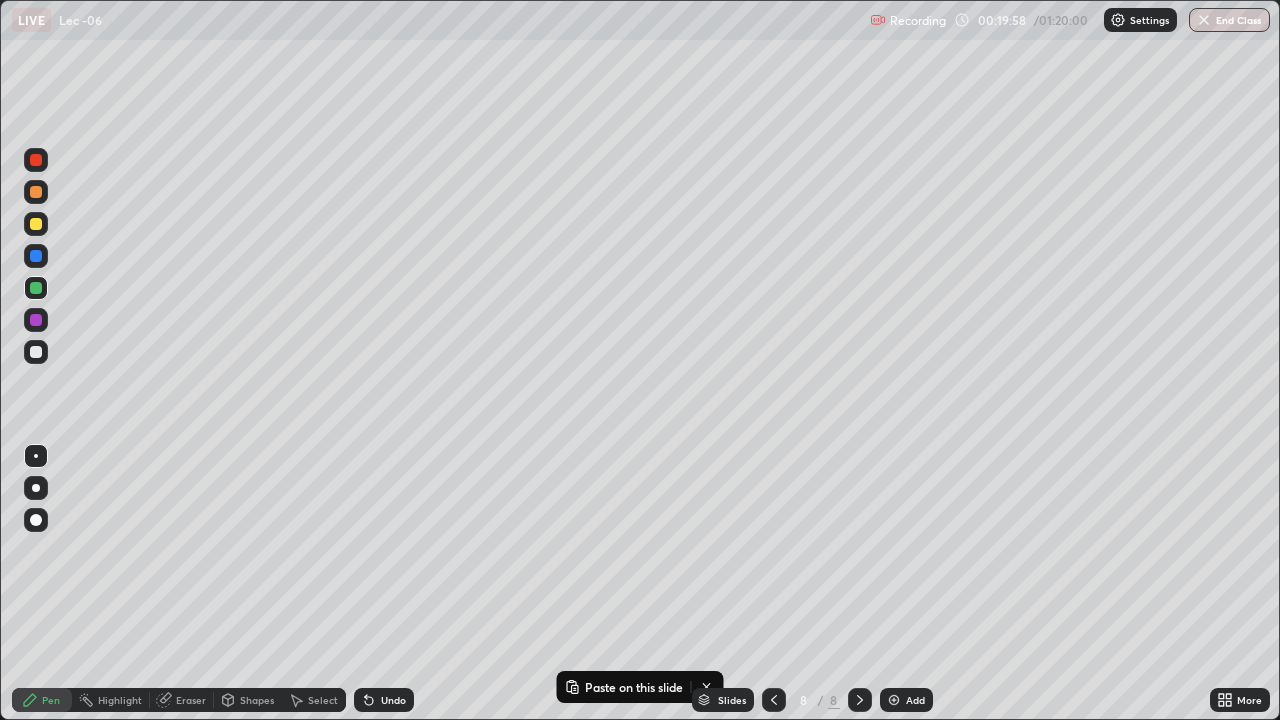 click on "Select" at bounding box center (314, 700) 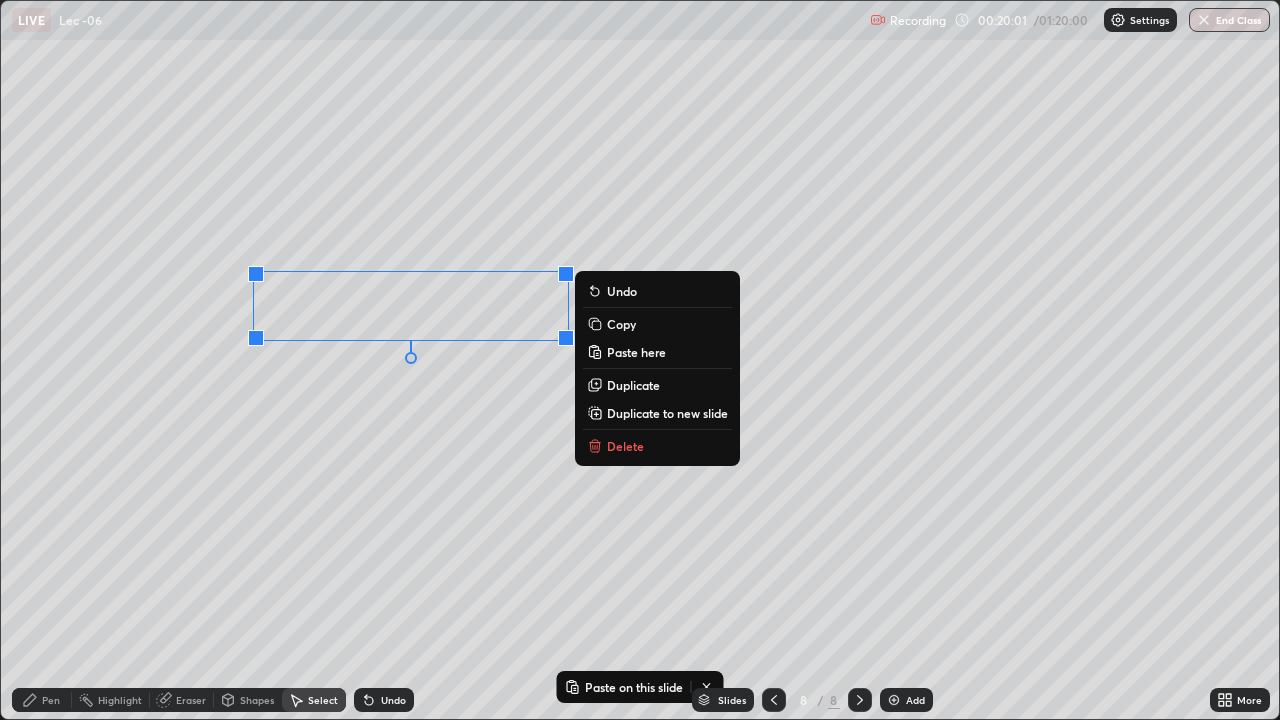 click on "0 ° Undo Copy Paste here Duplicate Duplicate to new slide Delete" at bounding box center [640, 360] 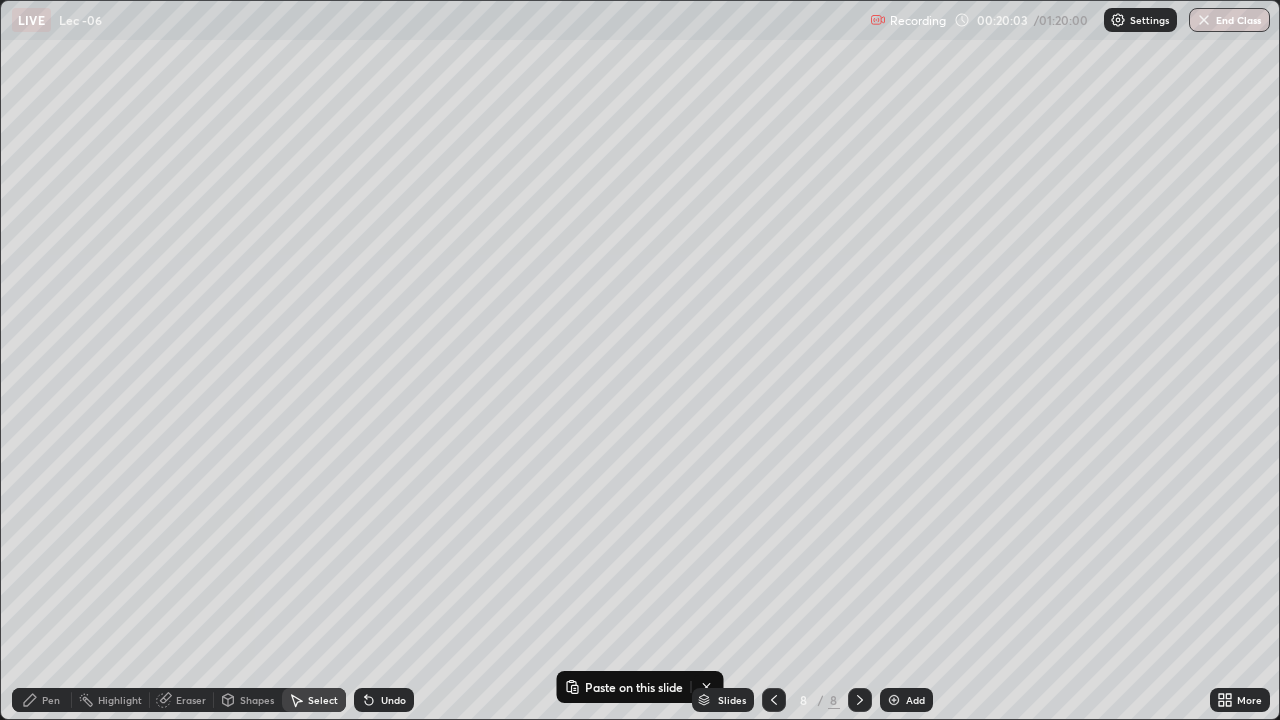 click on "Undo" at bounding box center [393, 700] 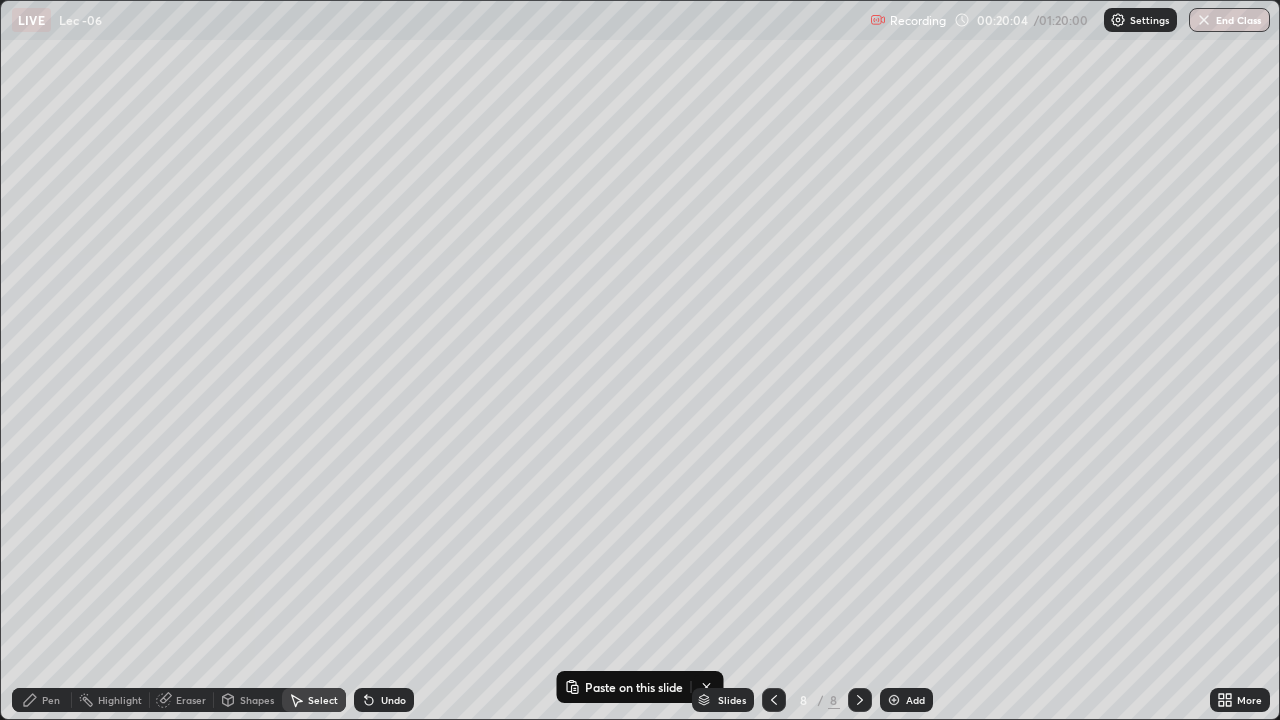 click on "Undo" at bounding box center [384, 700] 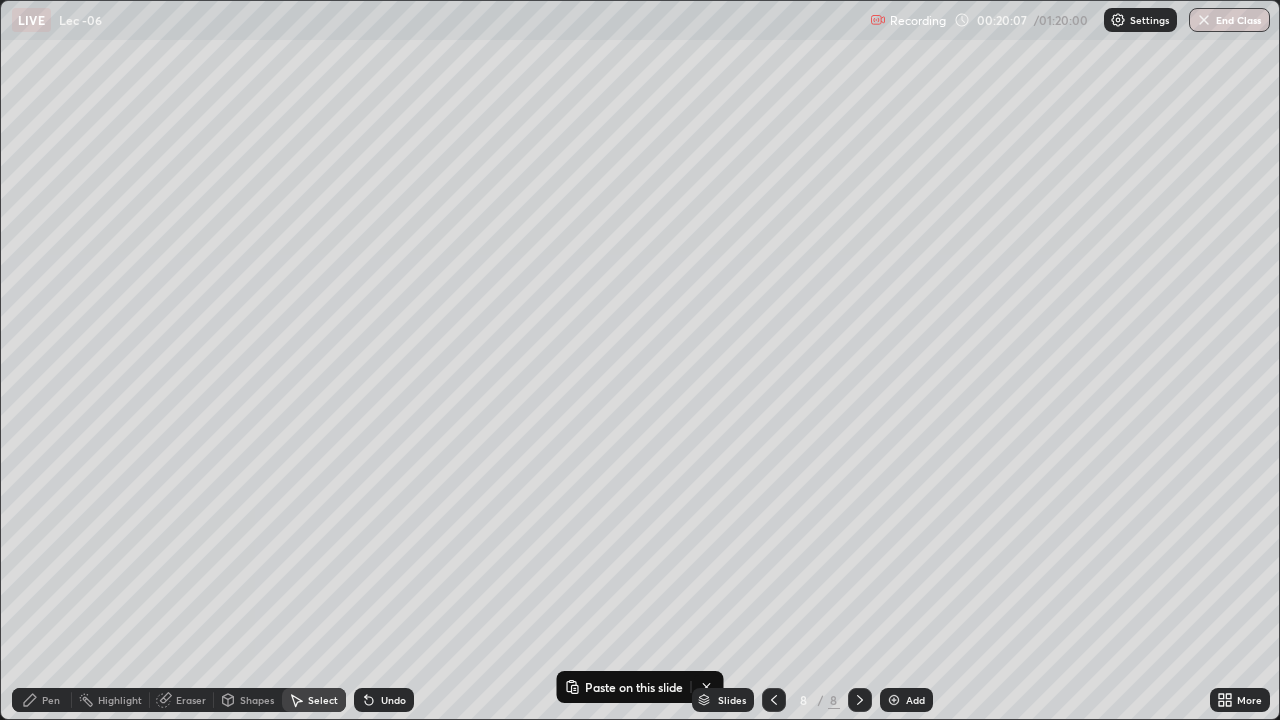 click 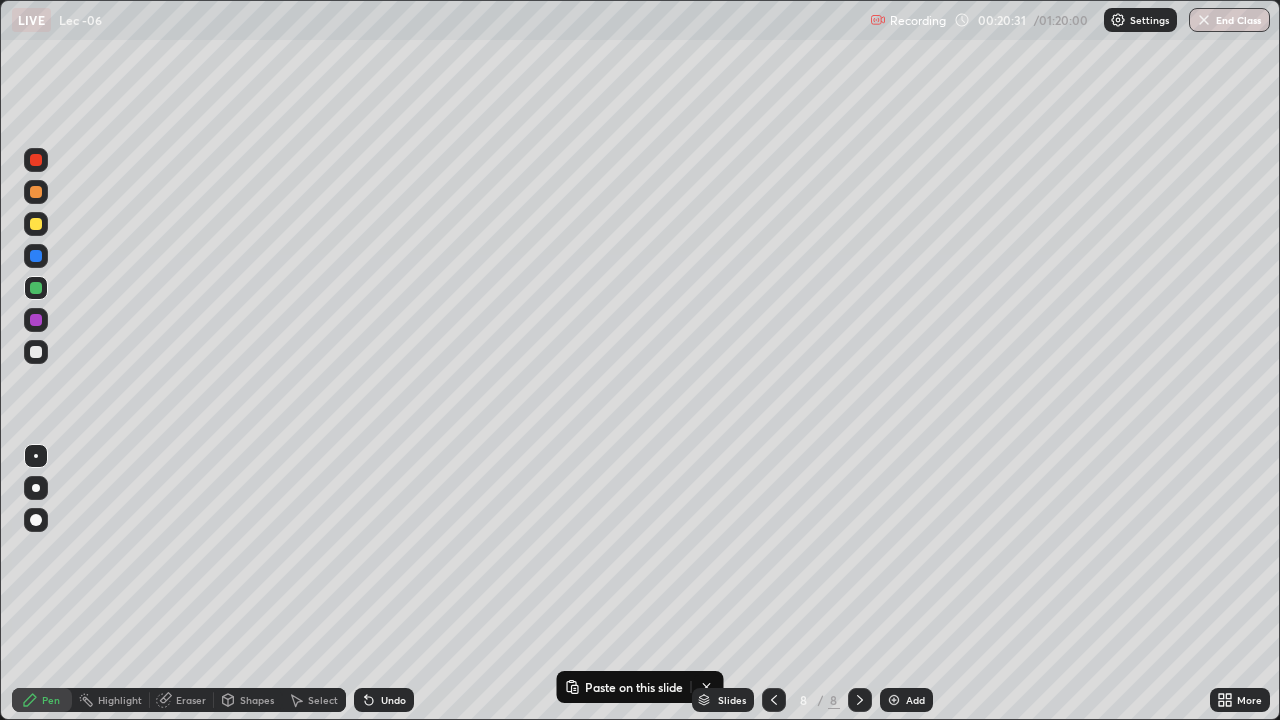 click on "Undo" at bounding box center (393, 700) 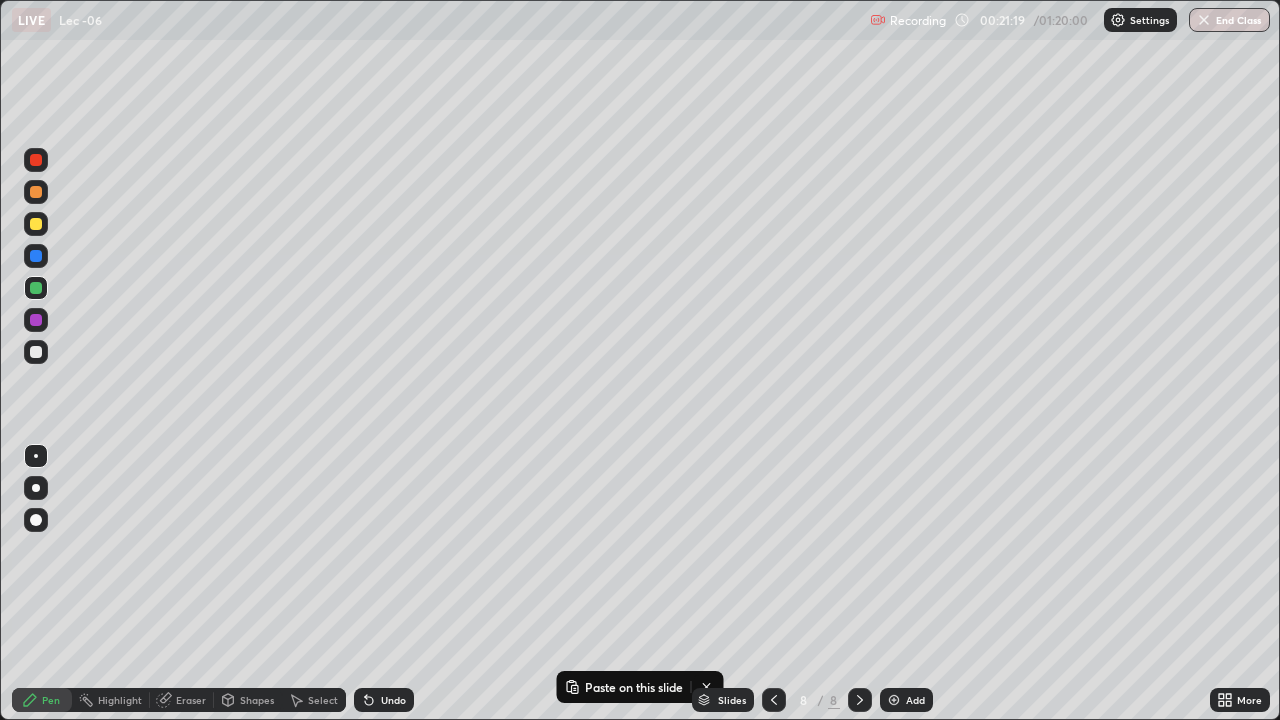 click on "Select" at bounding box center [323, 700] 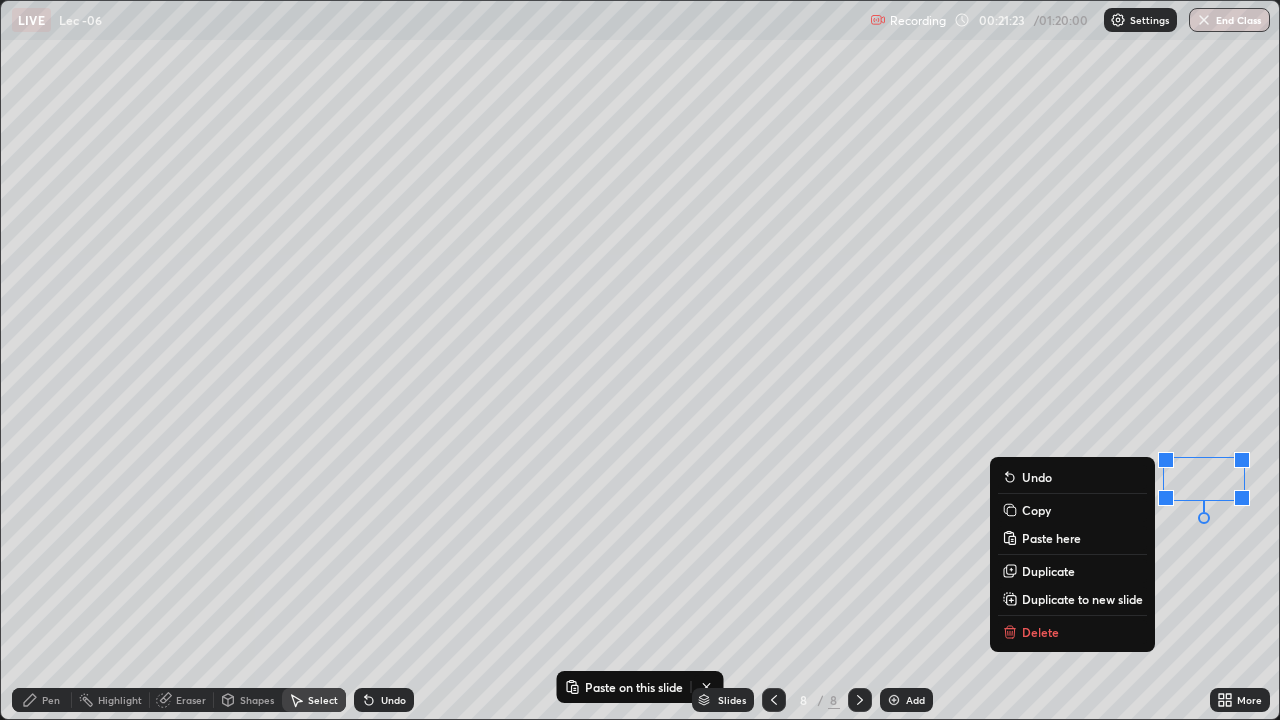 click on "Delete" at bounding box center [1040, 632] 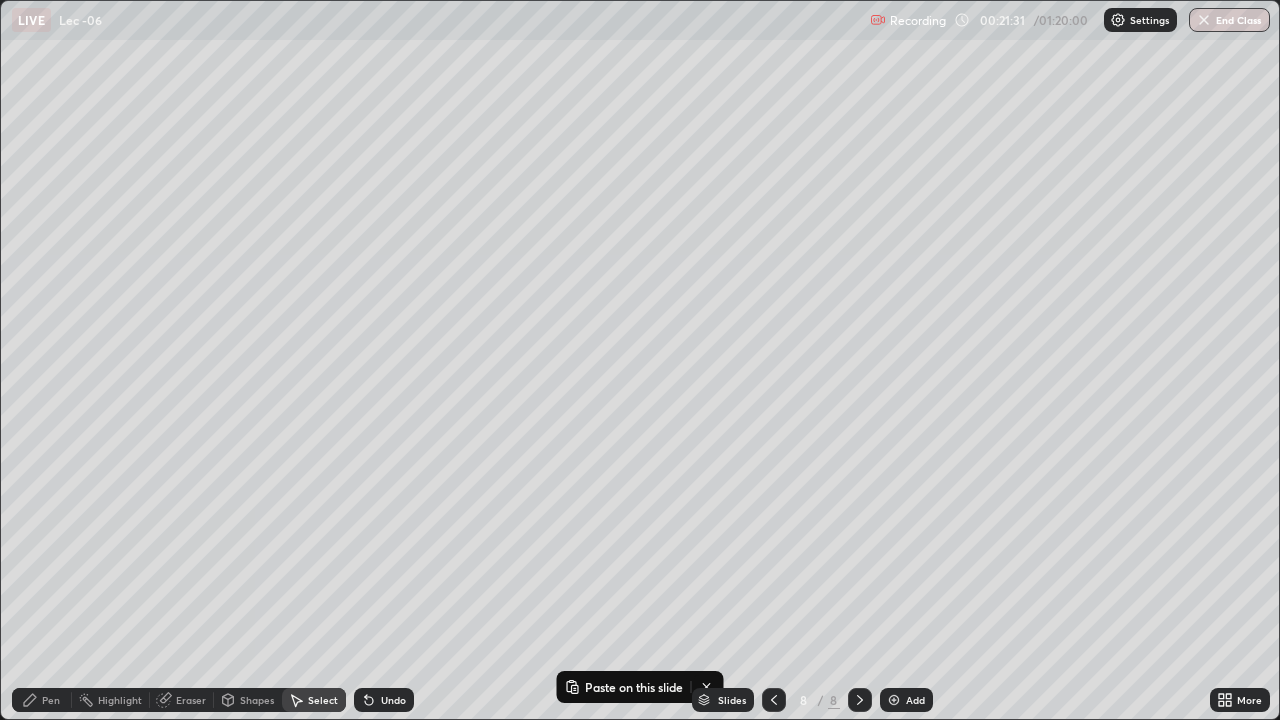 click on "Pen" at bounding box center (51, 700) 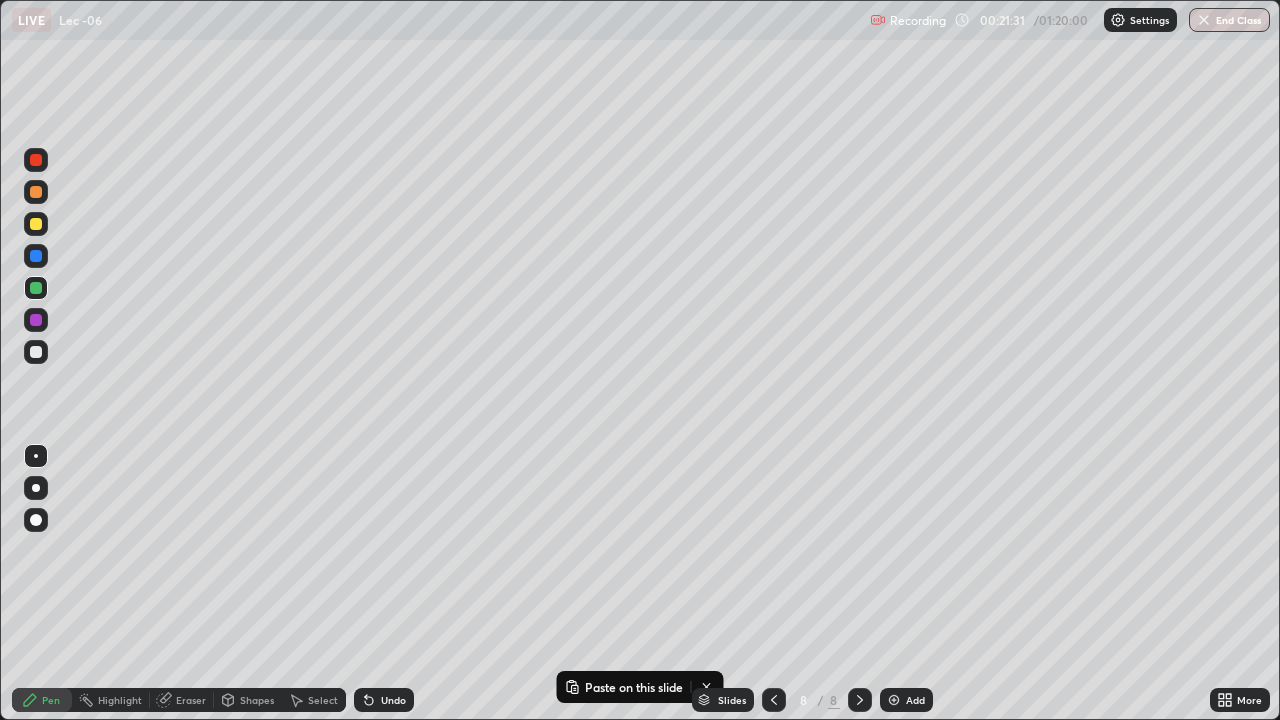 click at bounding box center [36, 352] 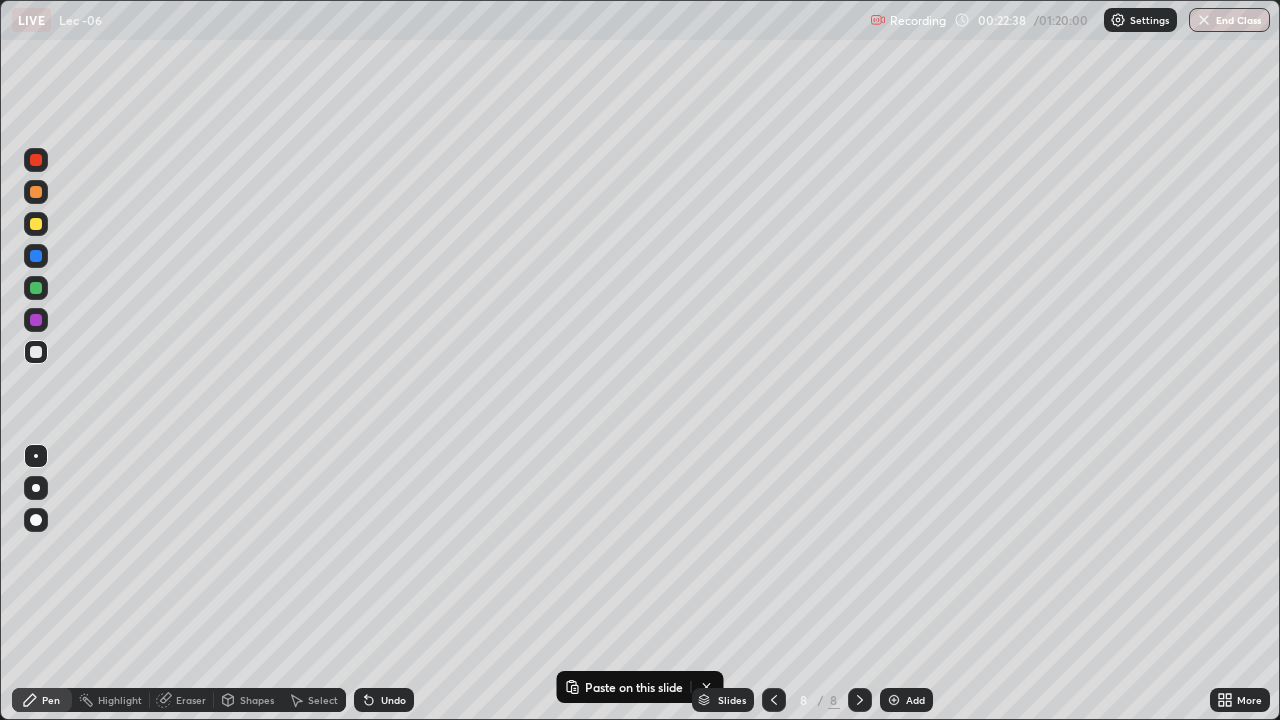 click on "Select" at bounding box center [323, 700] 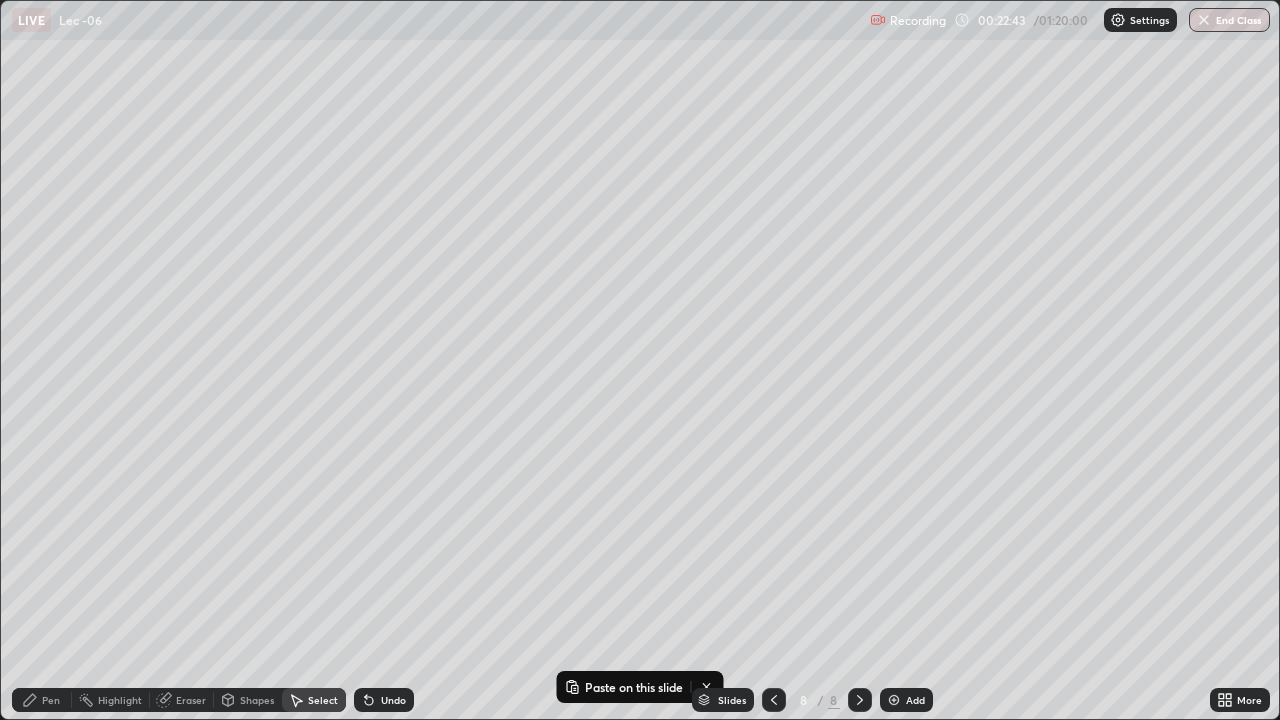 click on "Pen" at bounding box center (51, 700) 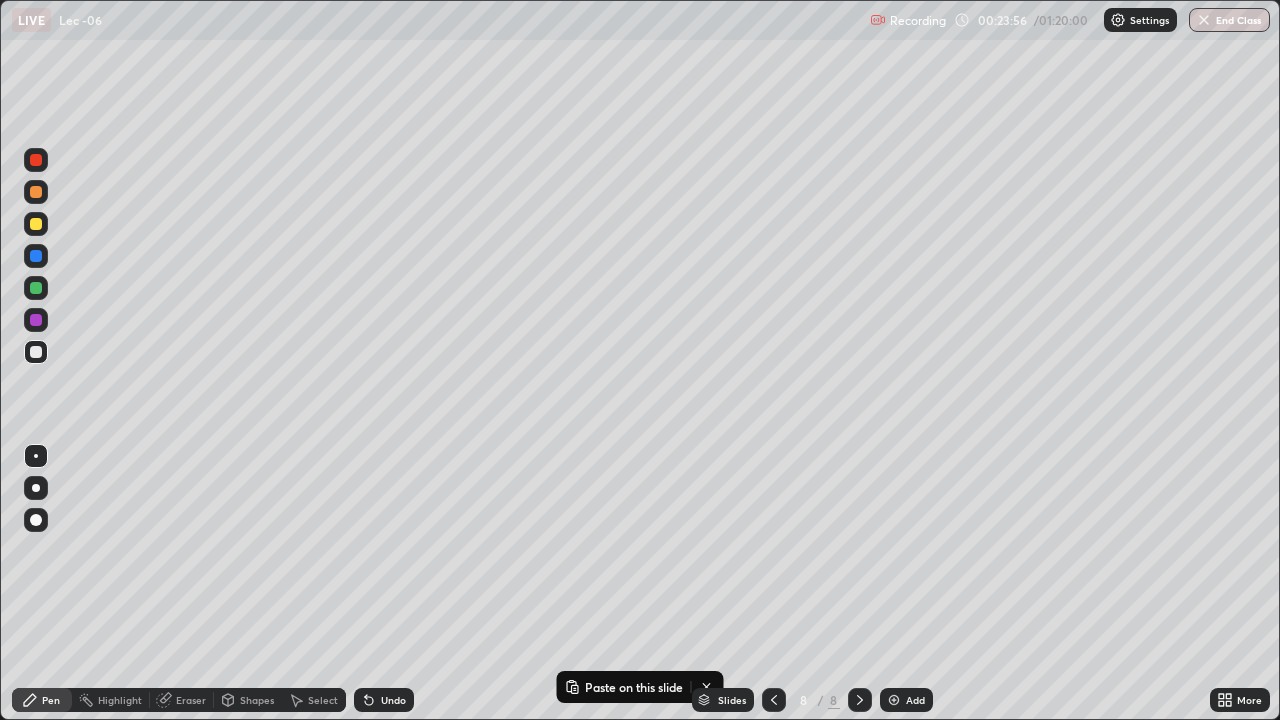 click on "Undo" at bounding box center [393, 700] 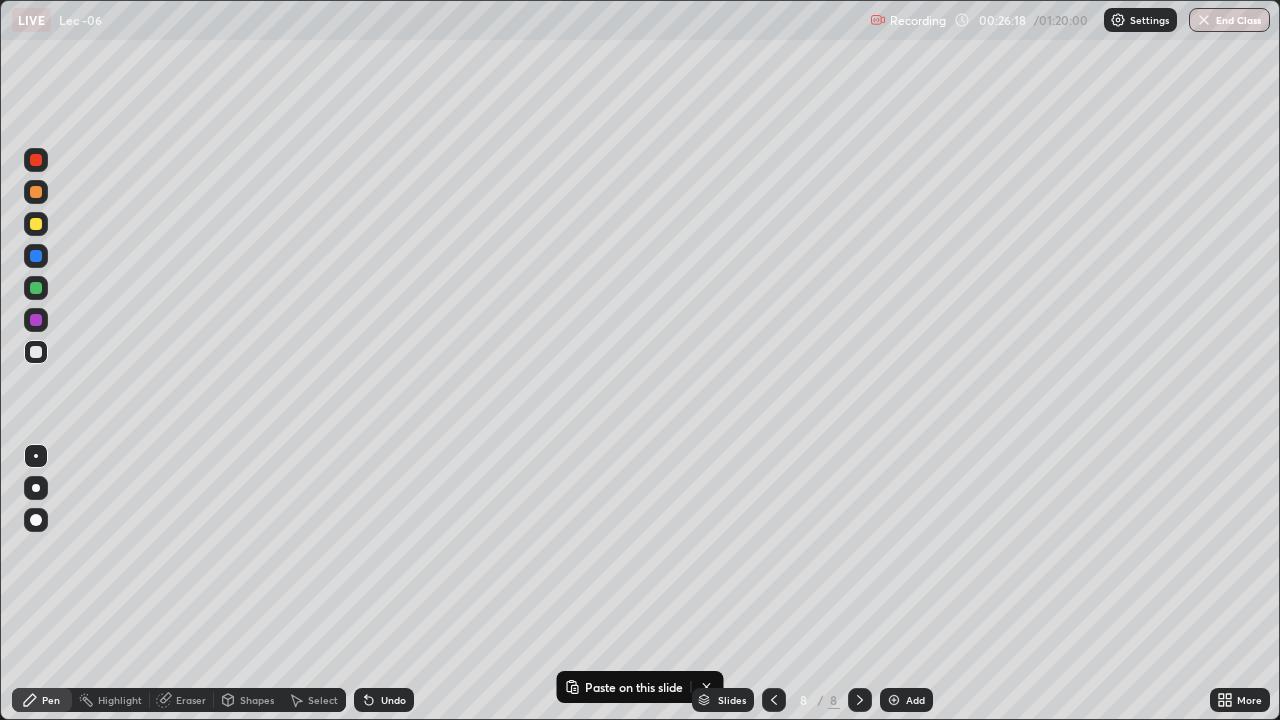 click on "Eraser" at bounding box center (191, 700) 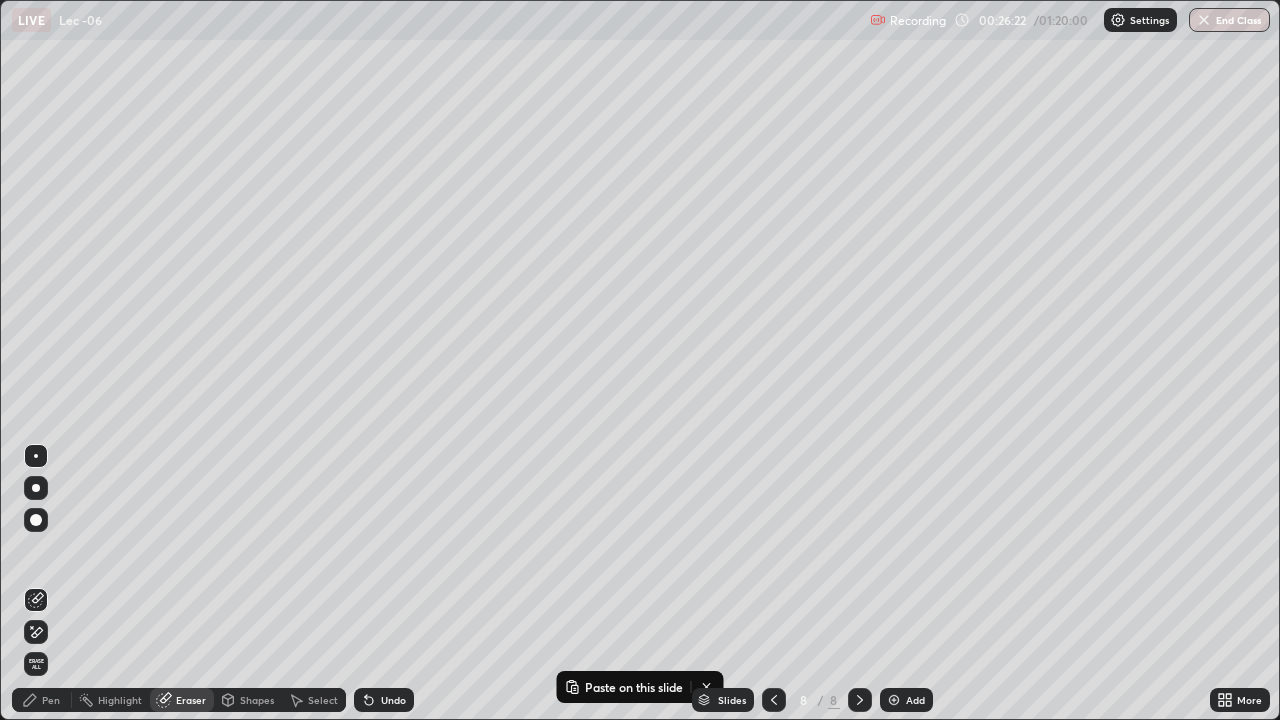 click on "Pen" at bounding box center (42, 700) 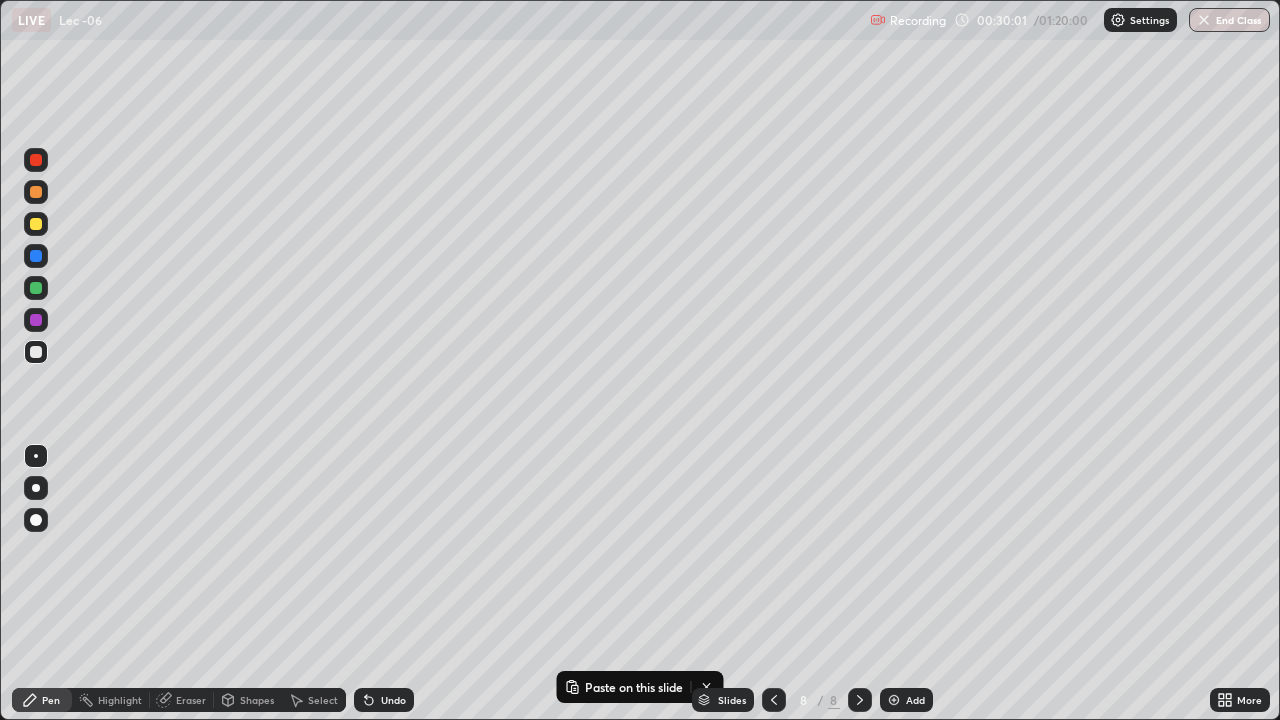 click on "Add" at bounding box center [915, 700] 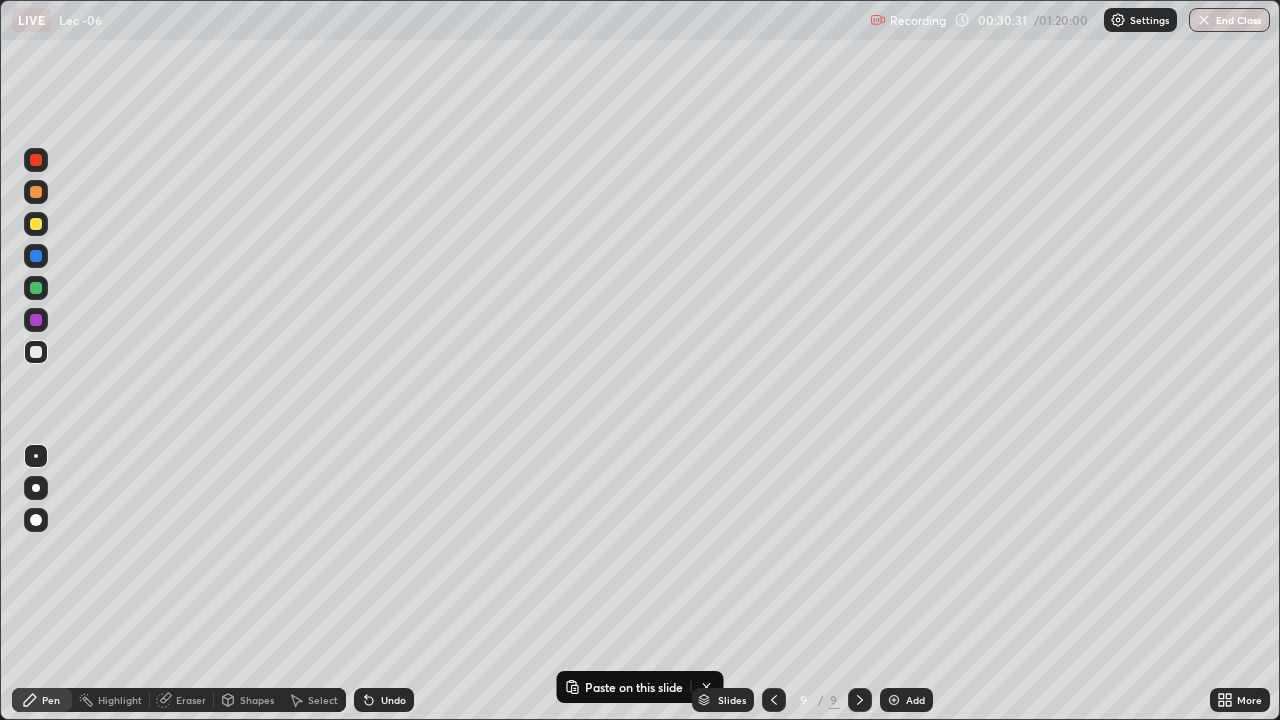 click on "Add" at bounding box center (906, 700) 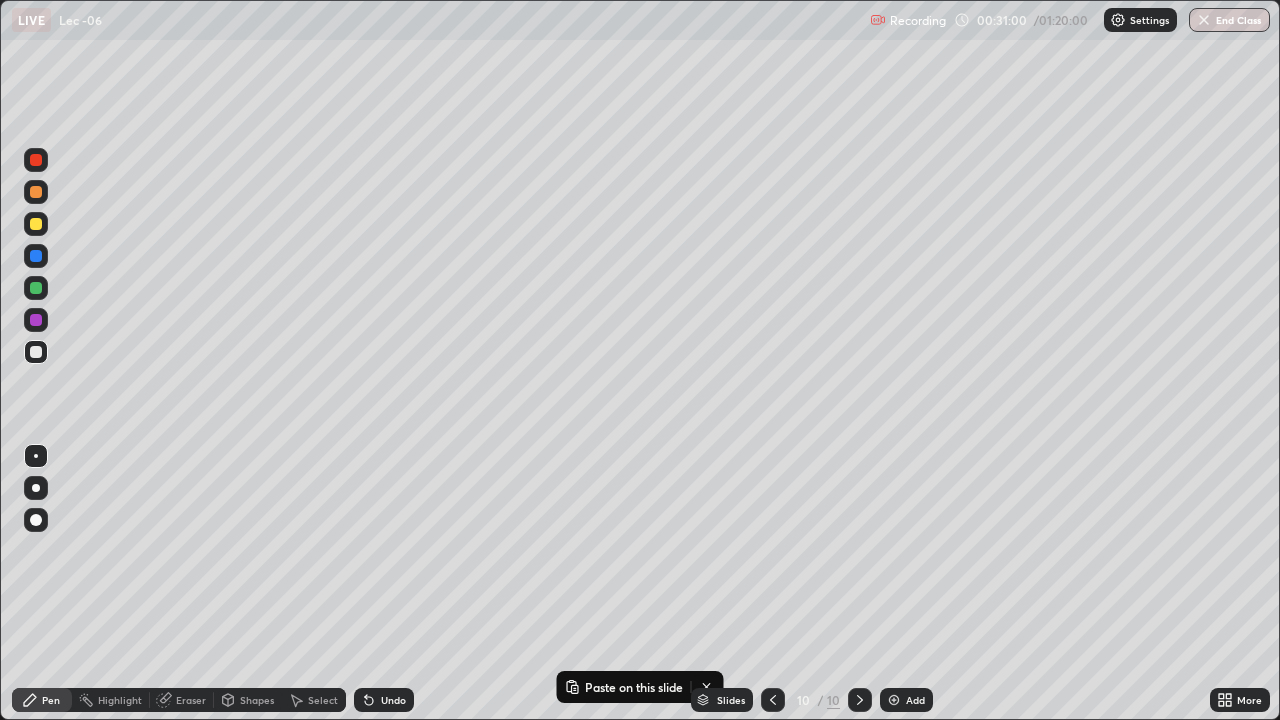 click on "Undo" at bounding box center (384, 700) 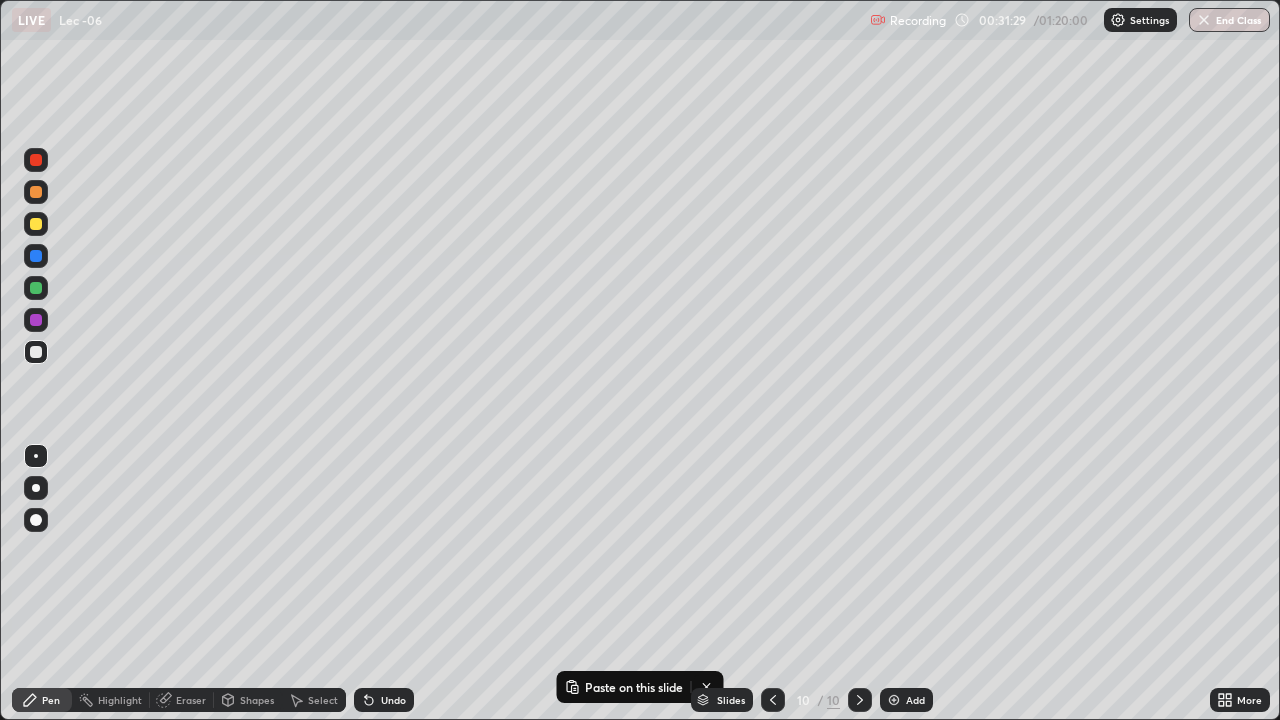 click at bounding box center (36, 288) 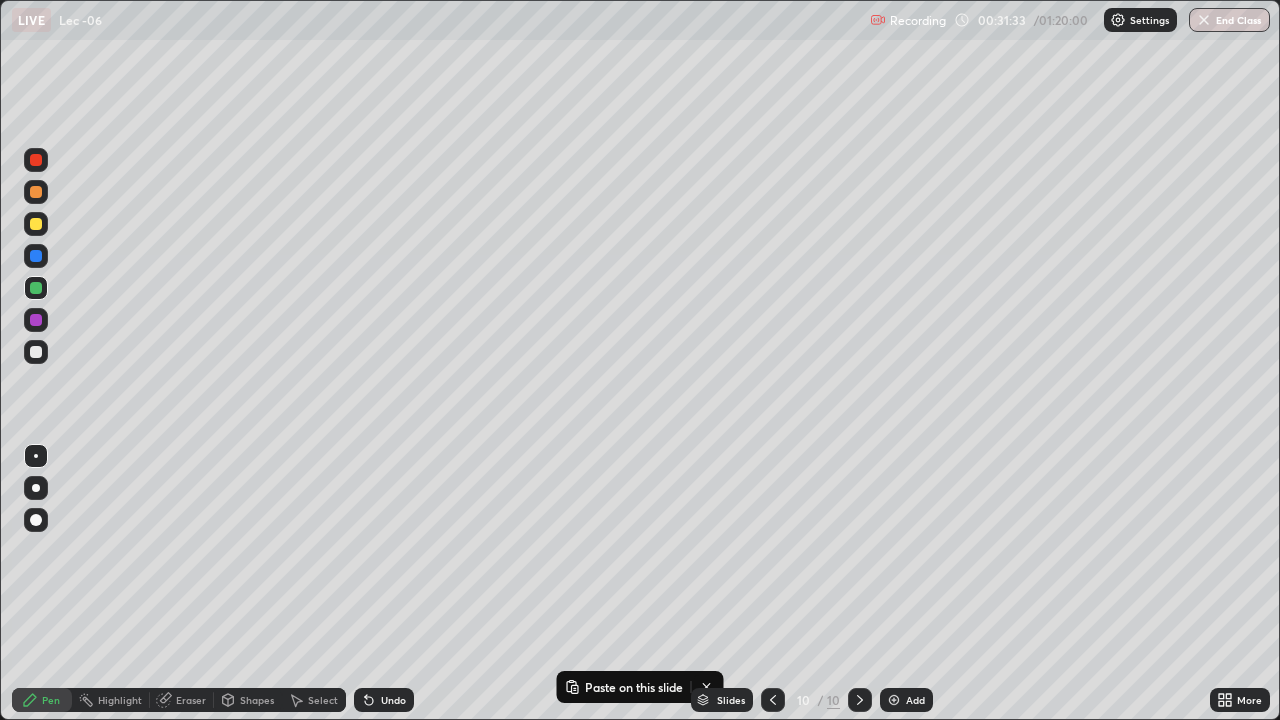 click at bounding box center (36, 352) 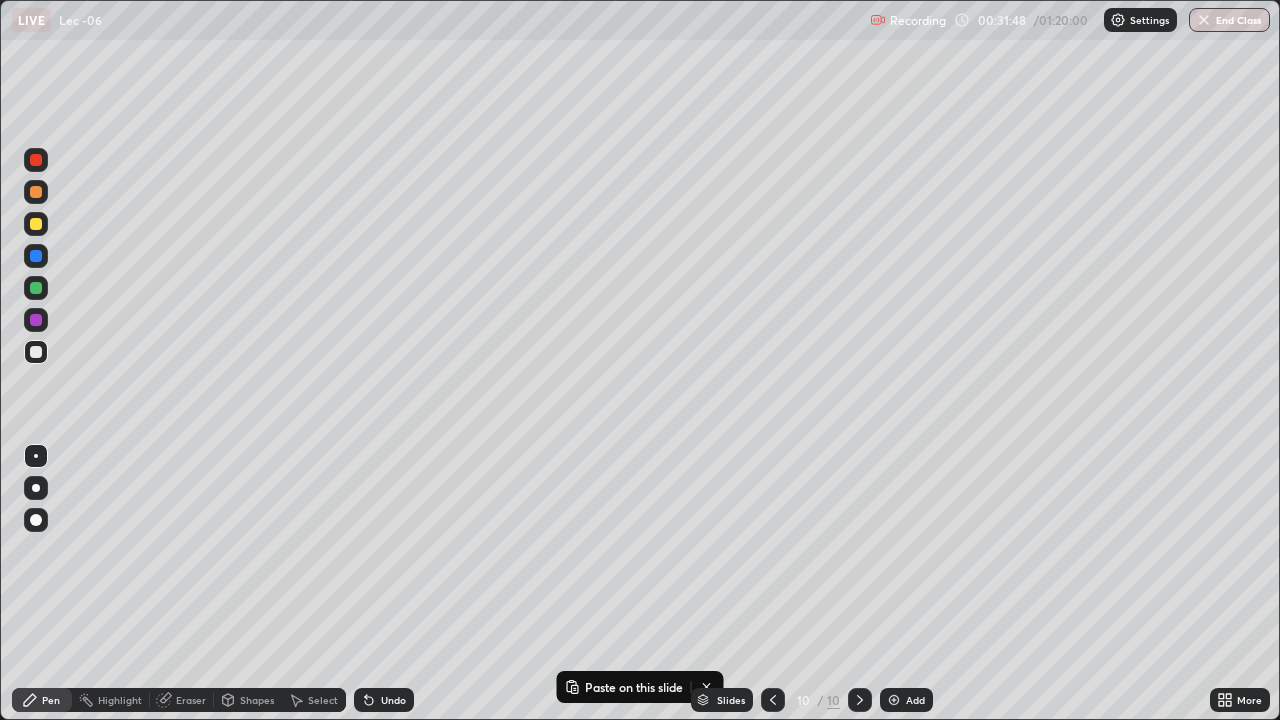 click at bounding box center [36, 288] 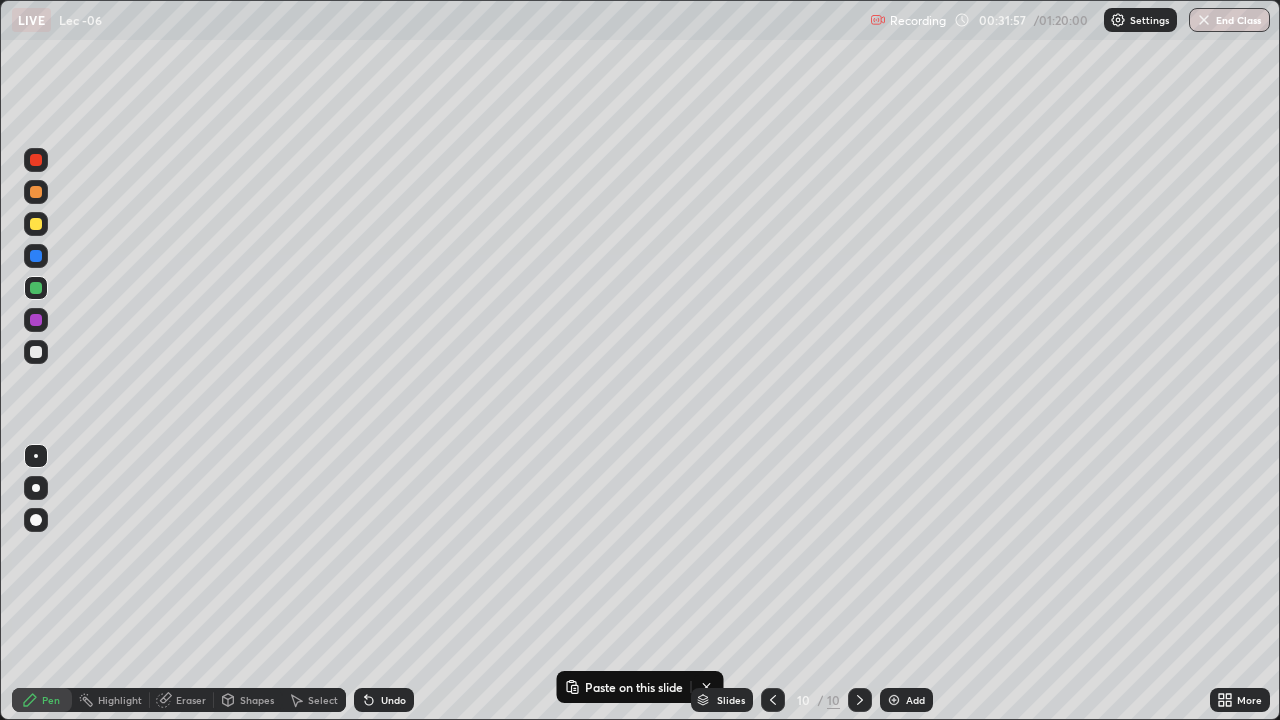 click at bounding box center [36, 352] 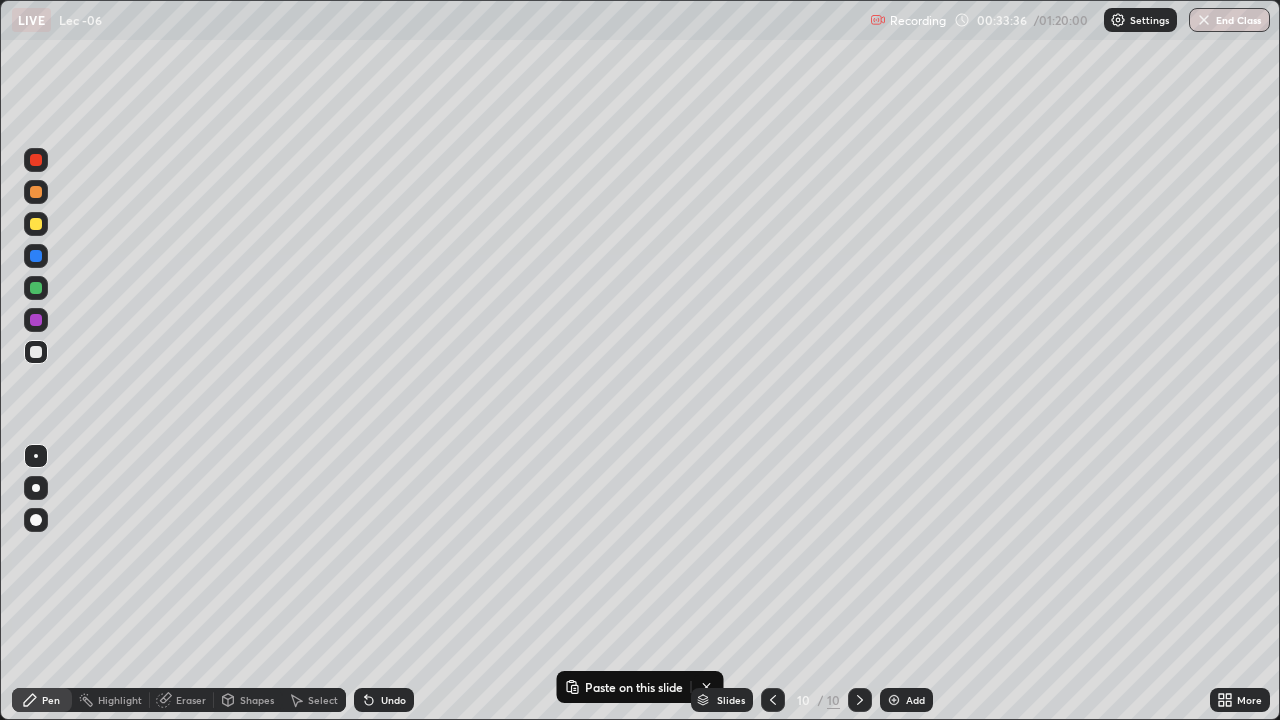 click at bounding box center (36, 288) 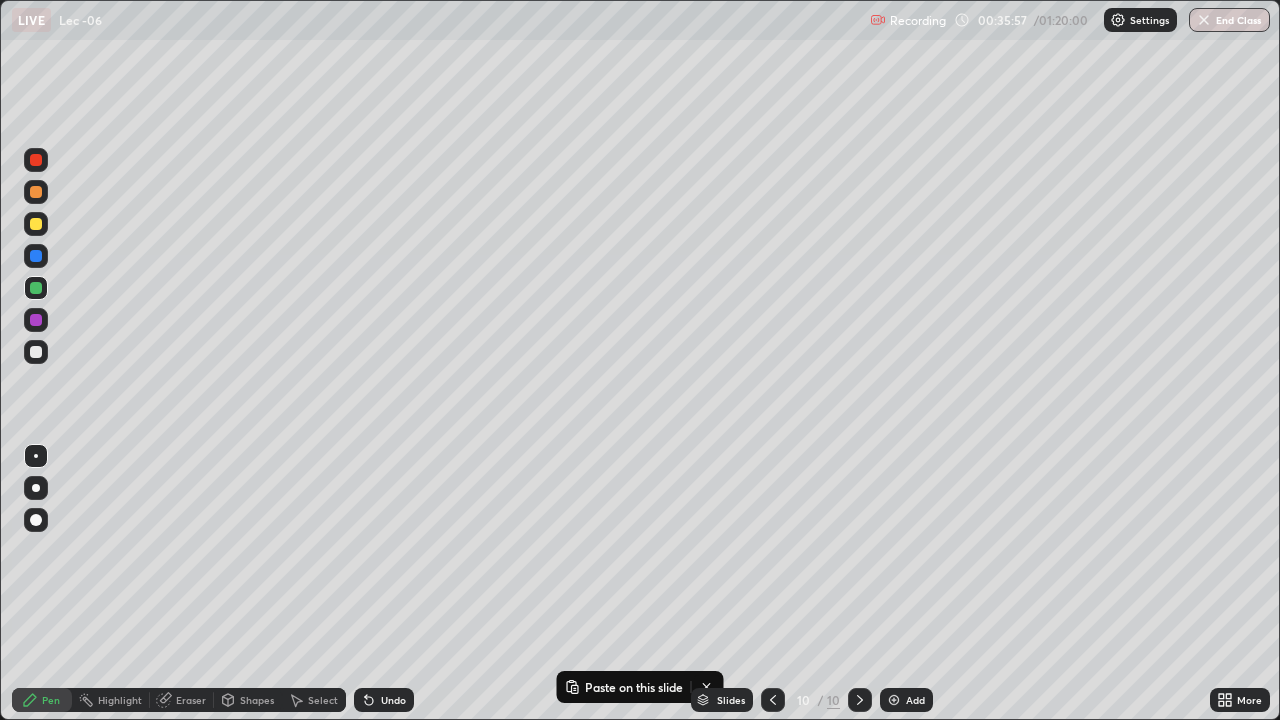 click 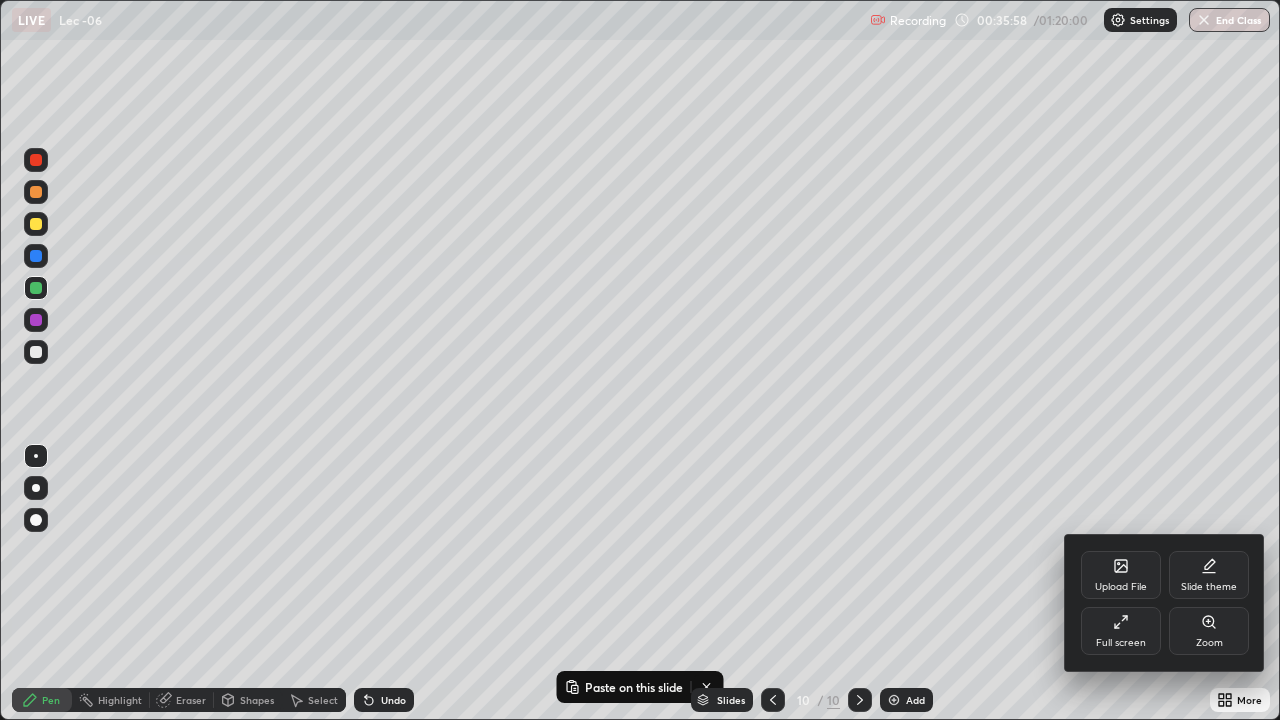 click 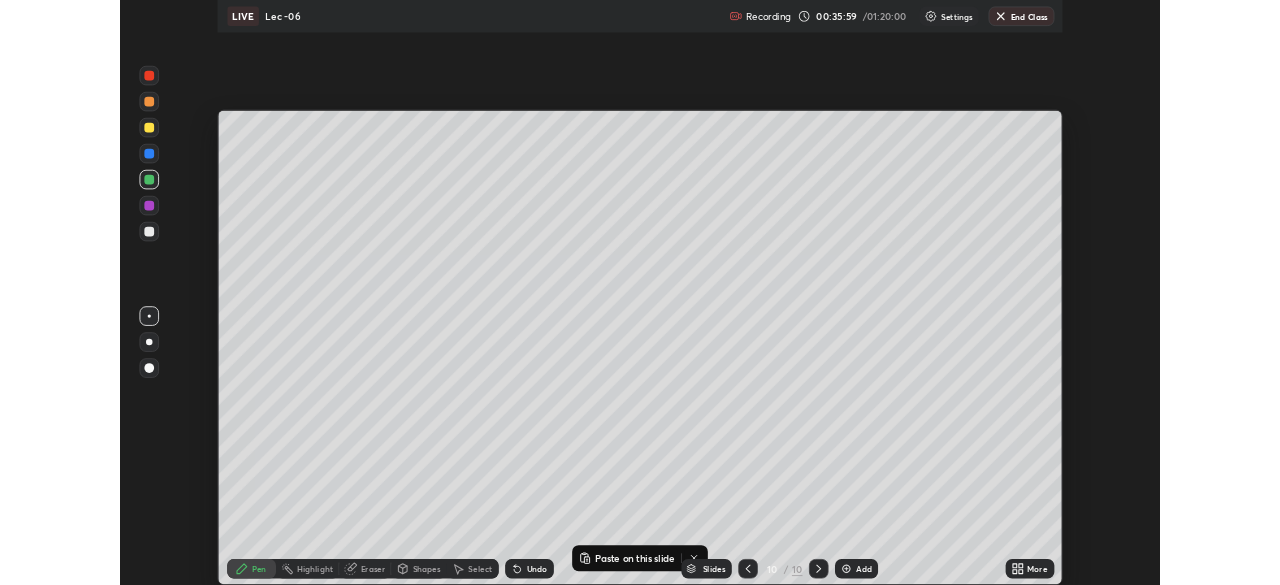 scroll, scrollTop: 585, scrollLeft: 1280, axis: both 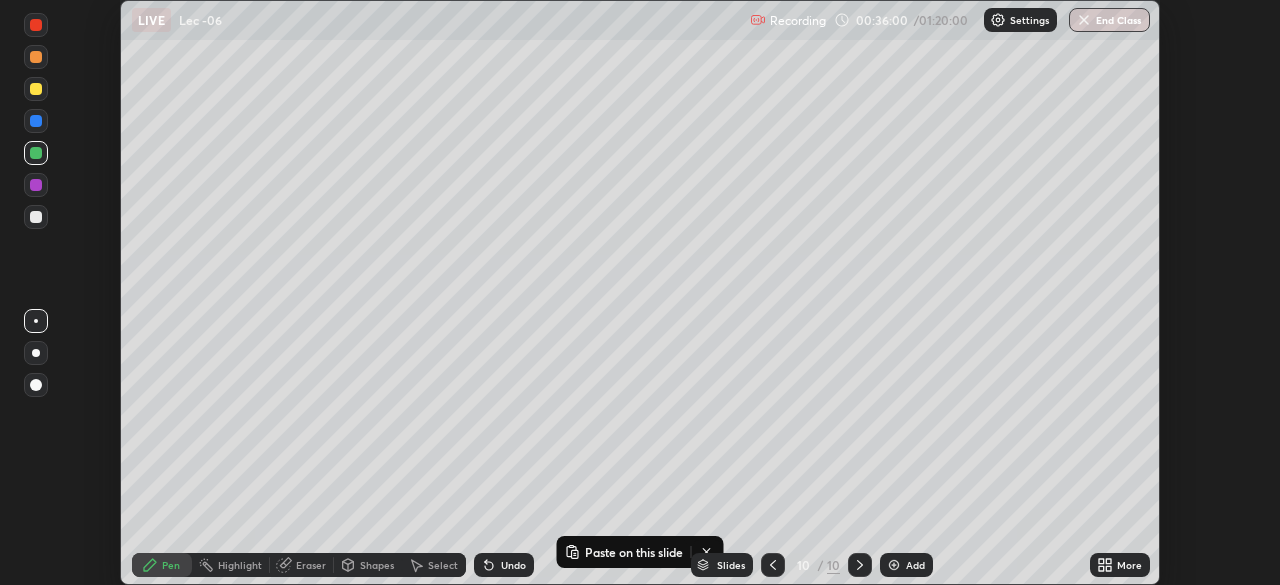 click on "More" at bounding box center (1129, 565) 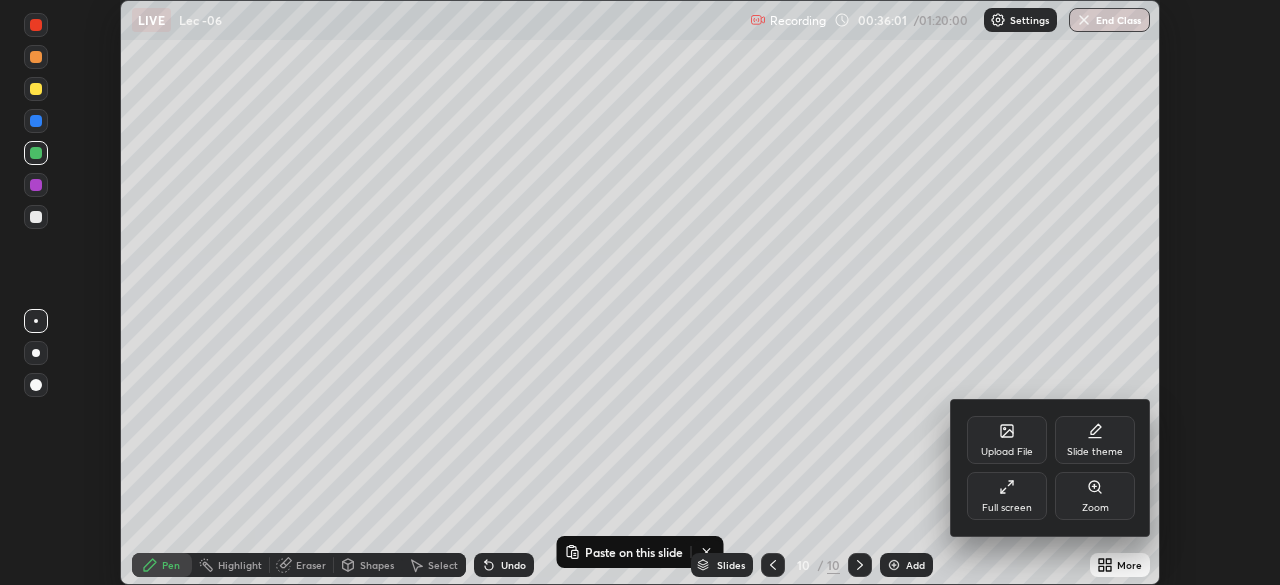 click on "Full screen" at bounding box center (1007, 496) 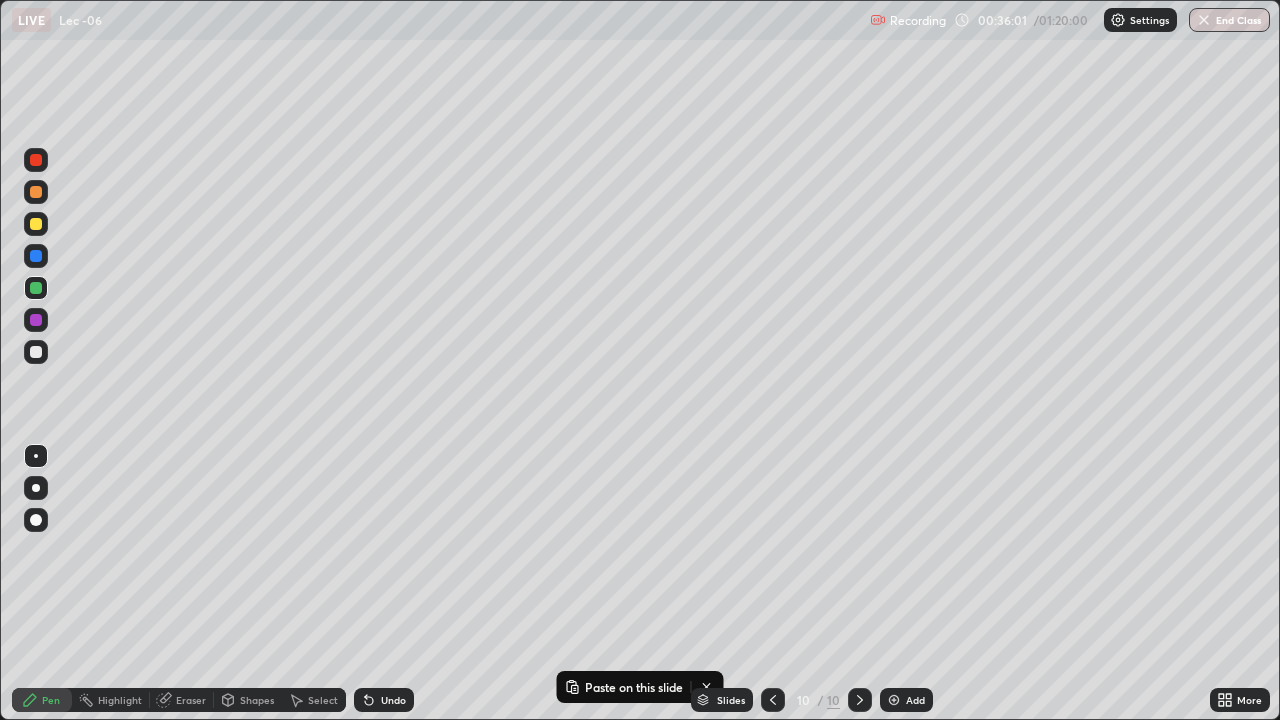 scroll, scrollTop: 99280, scrollLeft: 98720, axis: both 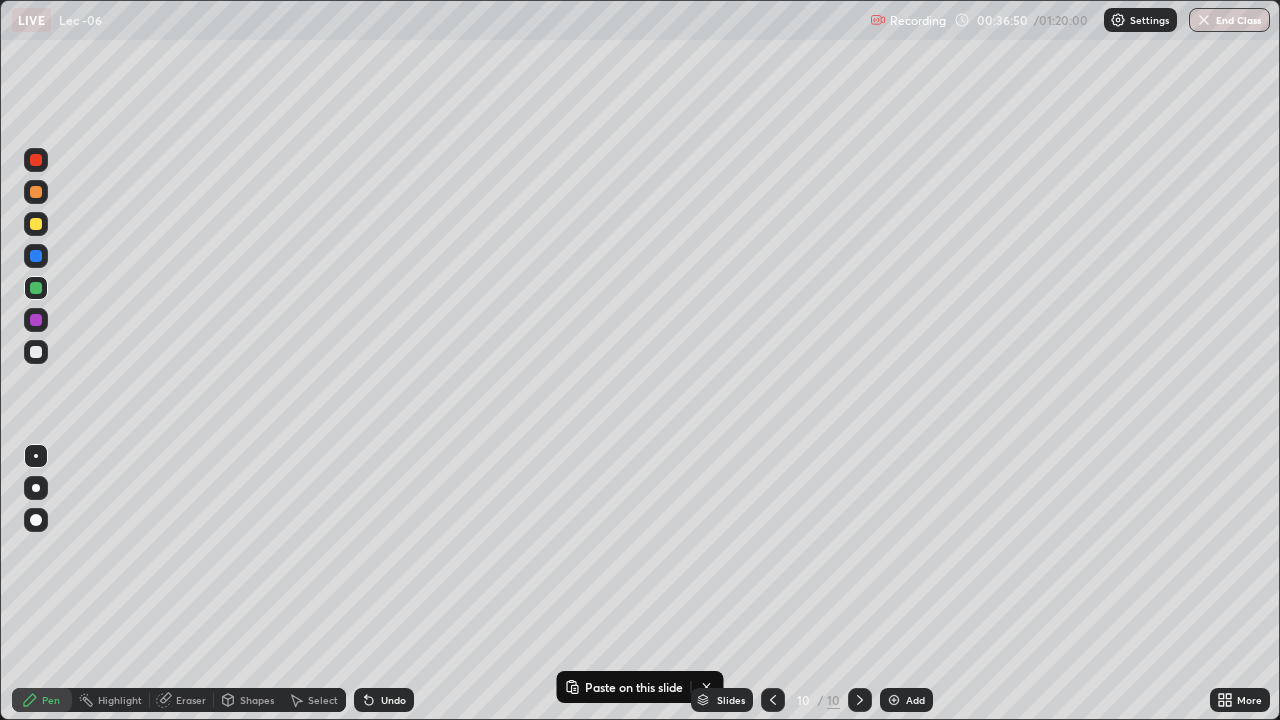 click on "Add" at bounding box center (915, 700) 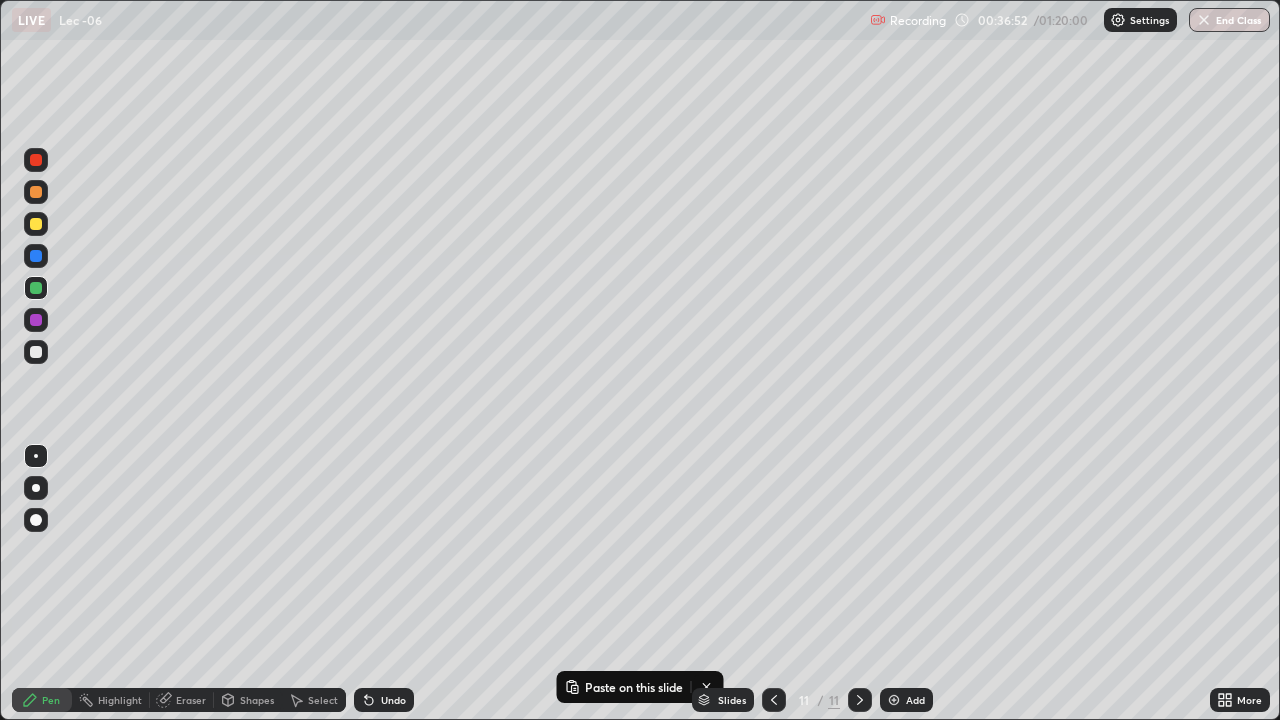 click at bounding box center [36, 288] 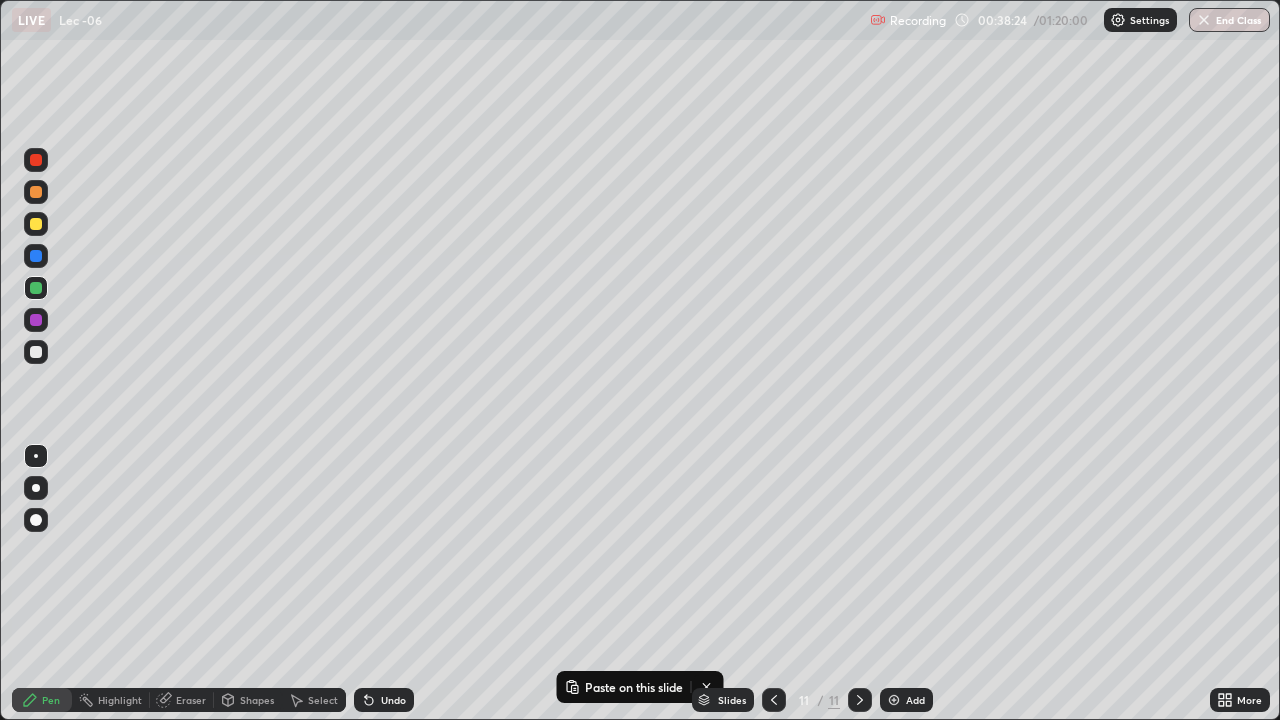 click at bounding box center (36, 352) 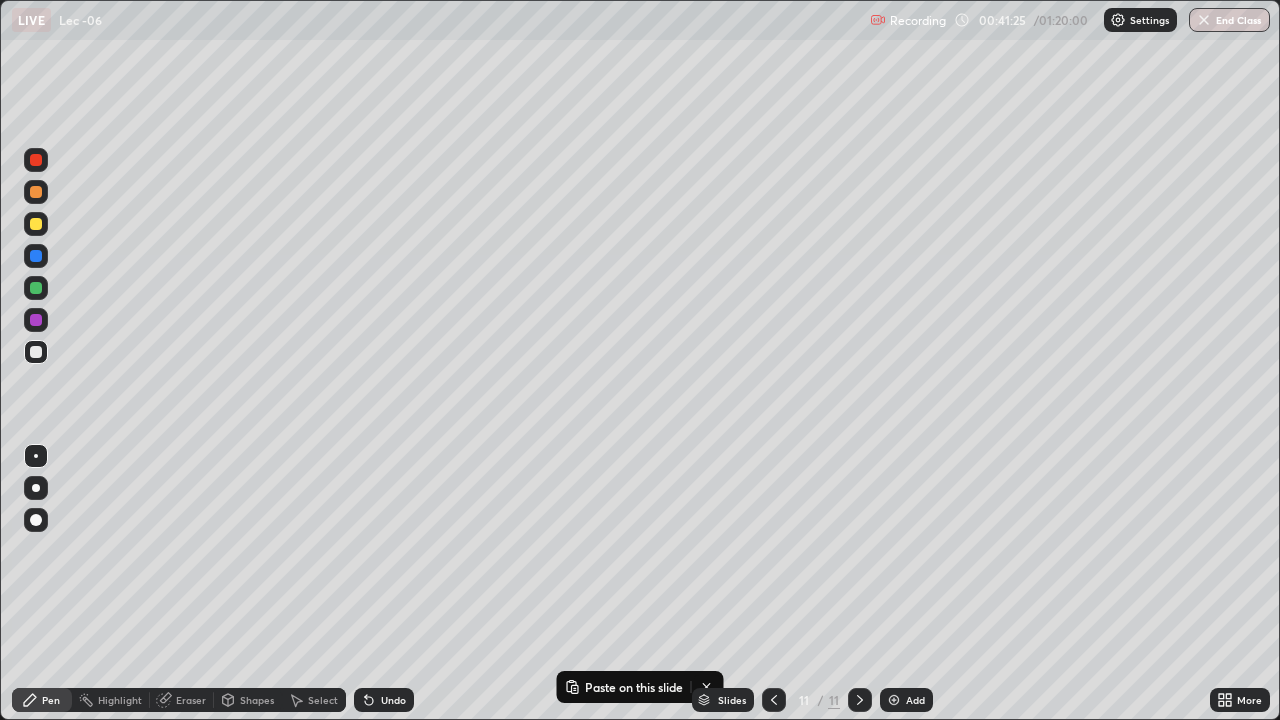 click on "Add" at bounding box center (915, 700) 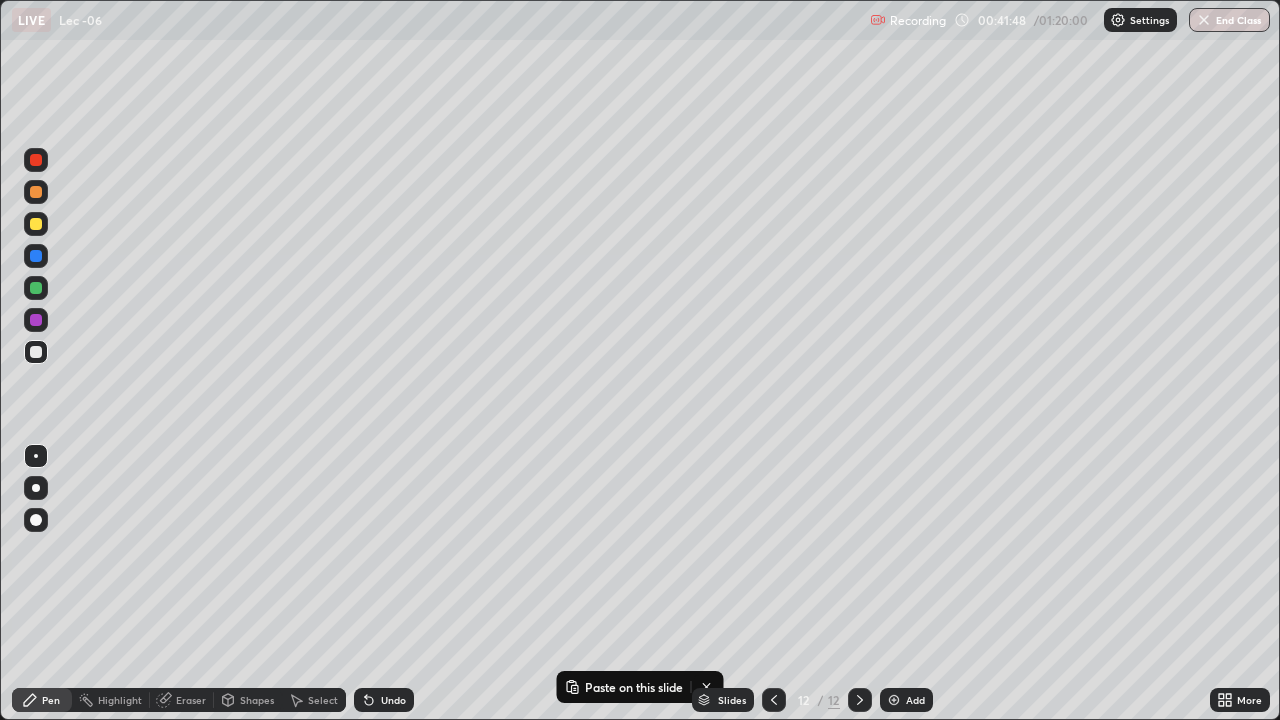 click at bounding box center [774, 700] 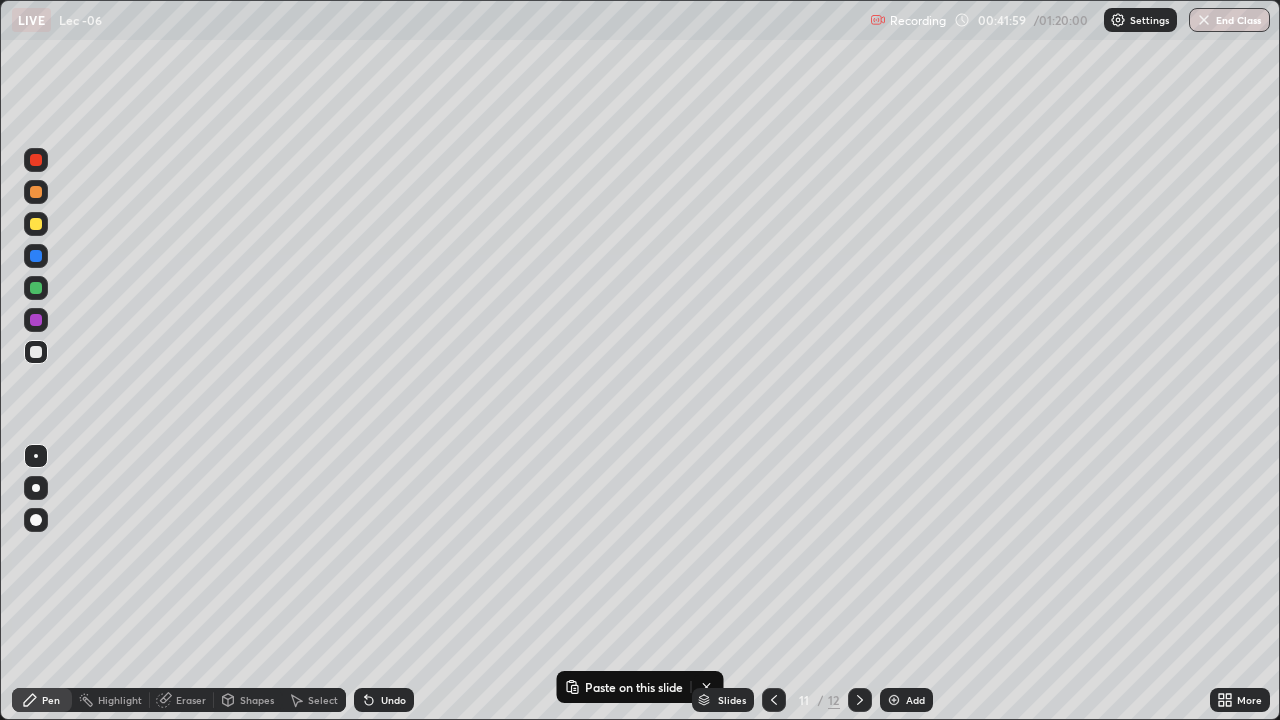 click 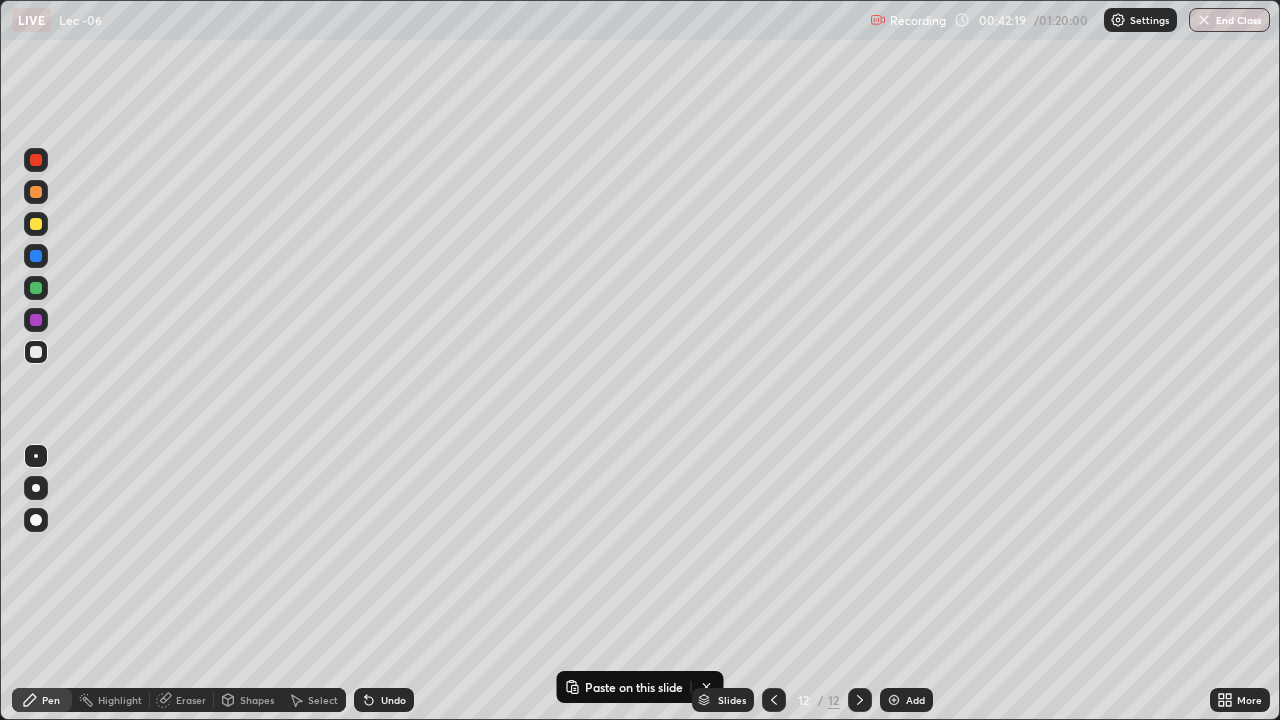 click 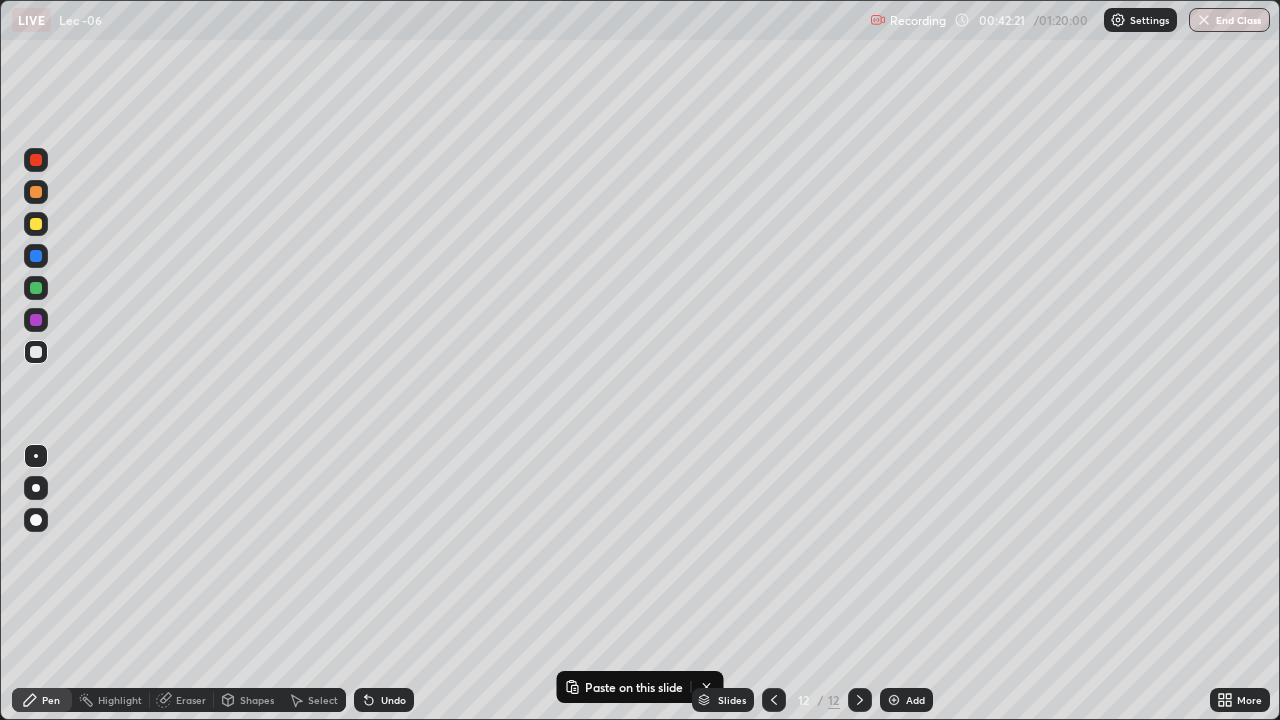 click 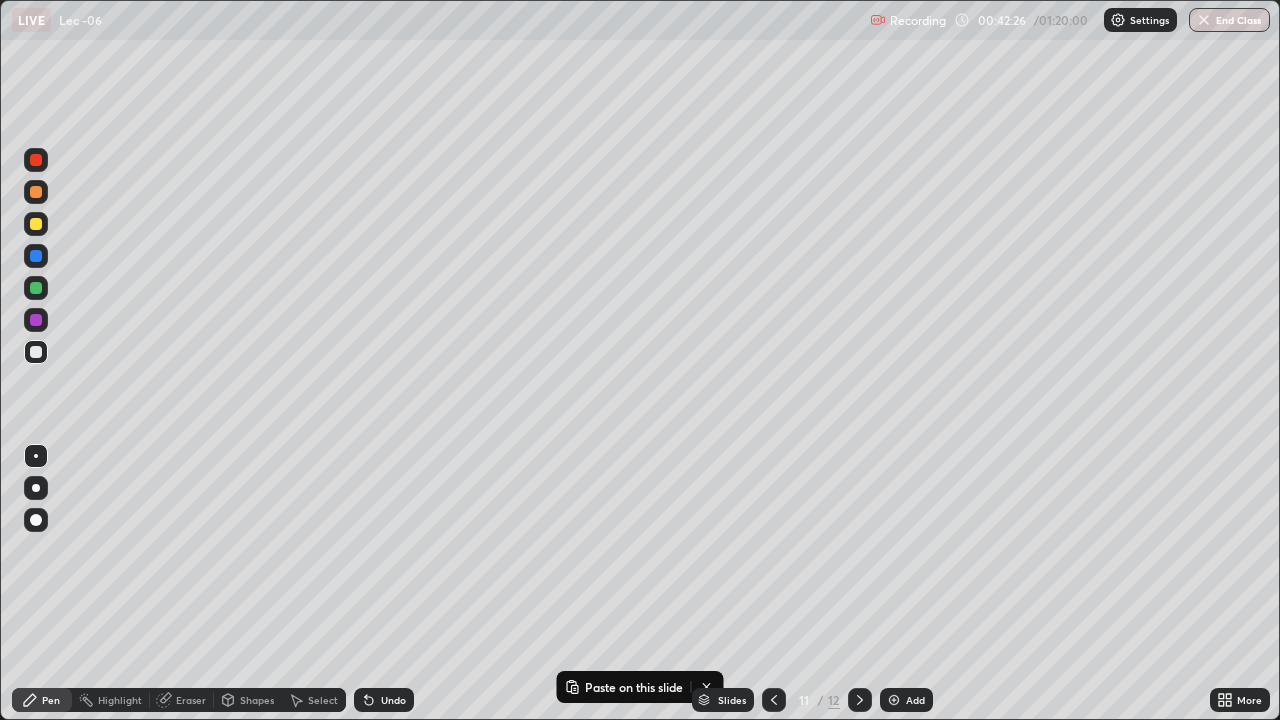 click 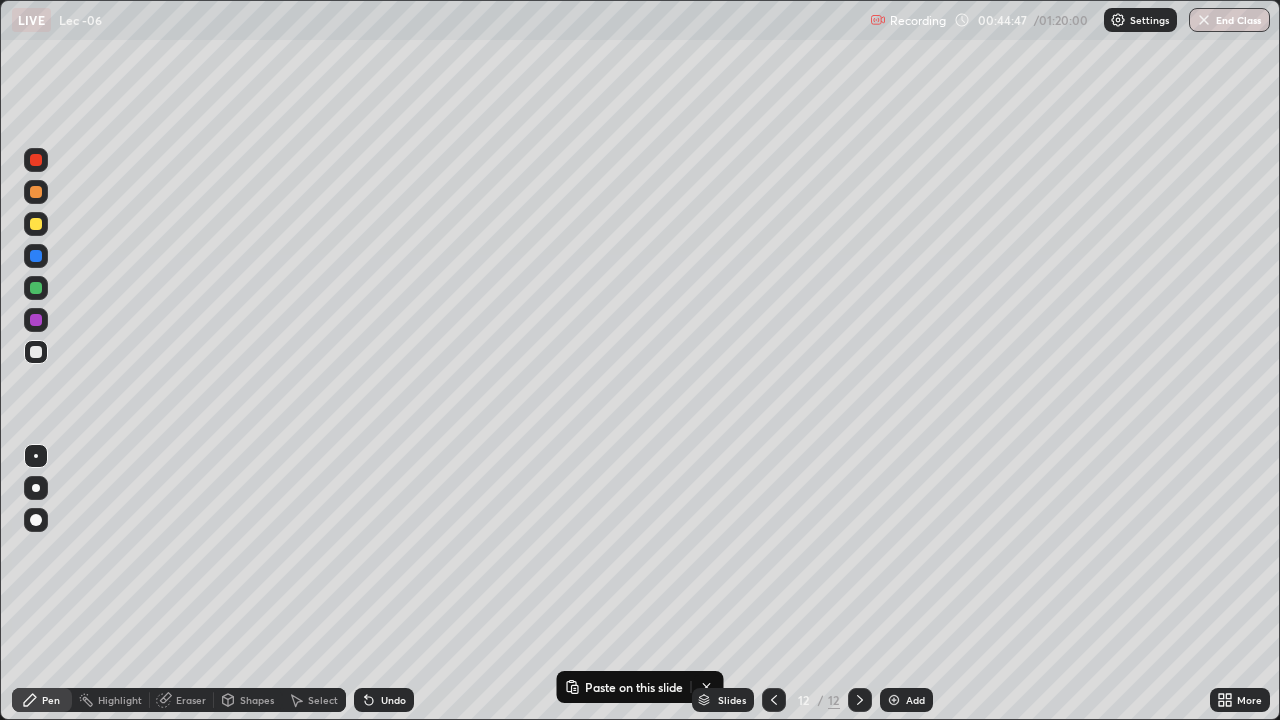 click on "Add" at bounding box center (915, 700) 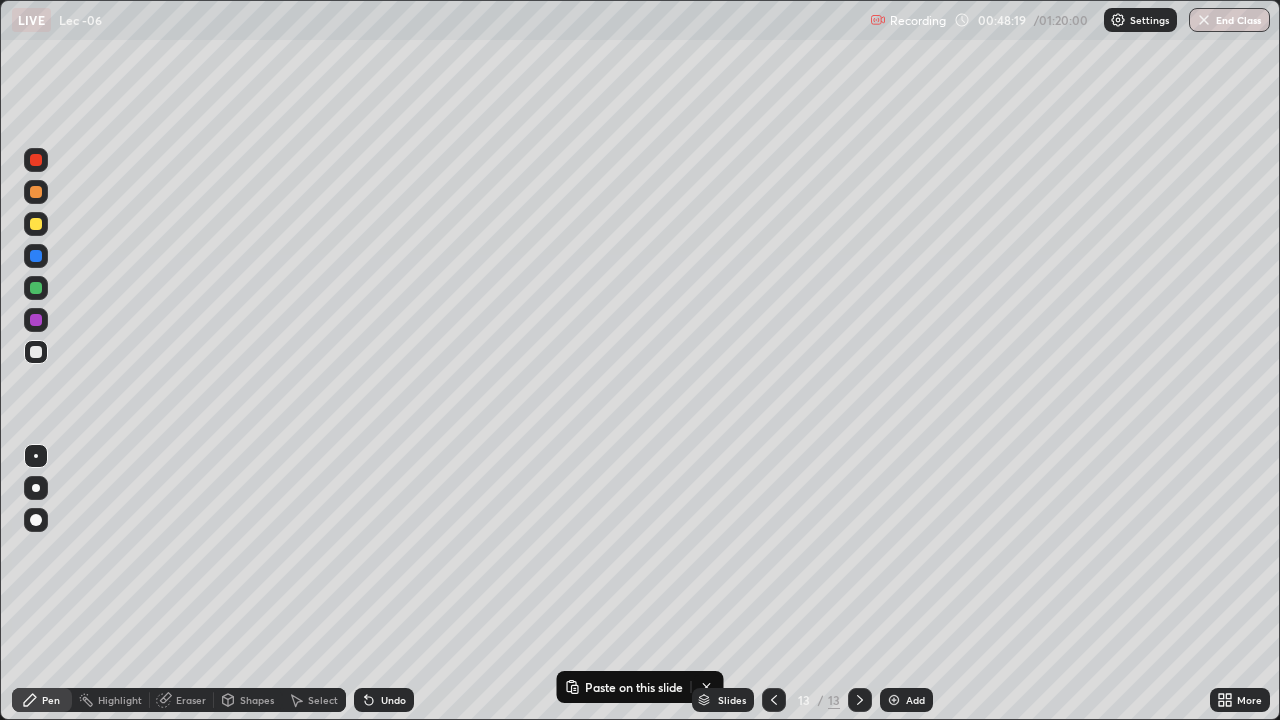 click on "Pen" at bounding box center (51, 700) 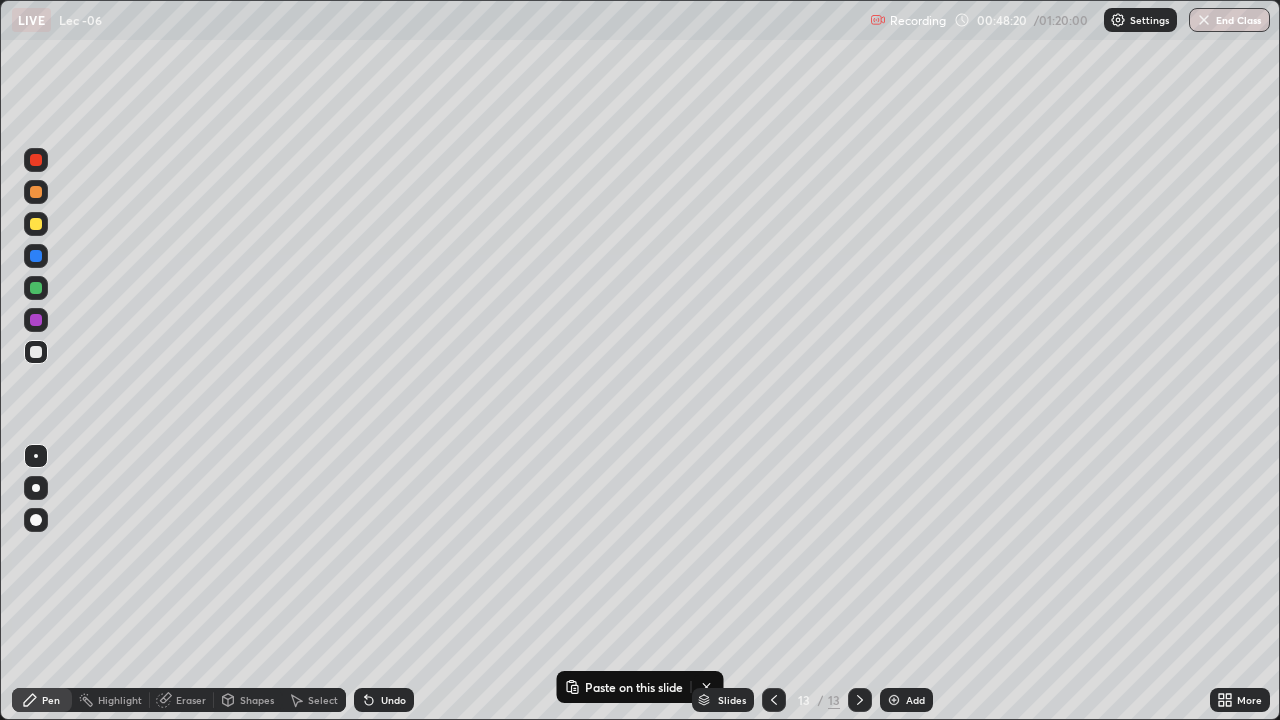 click at bounding box center (36, 352) 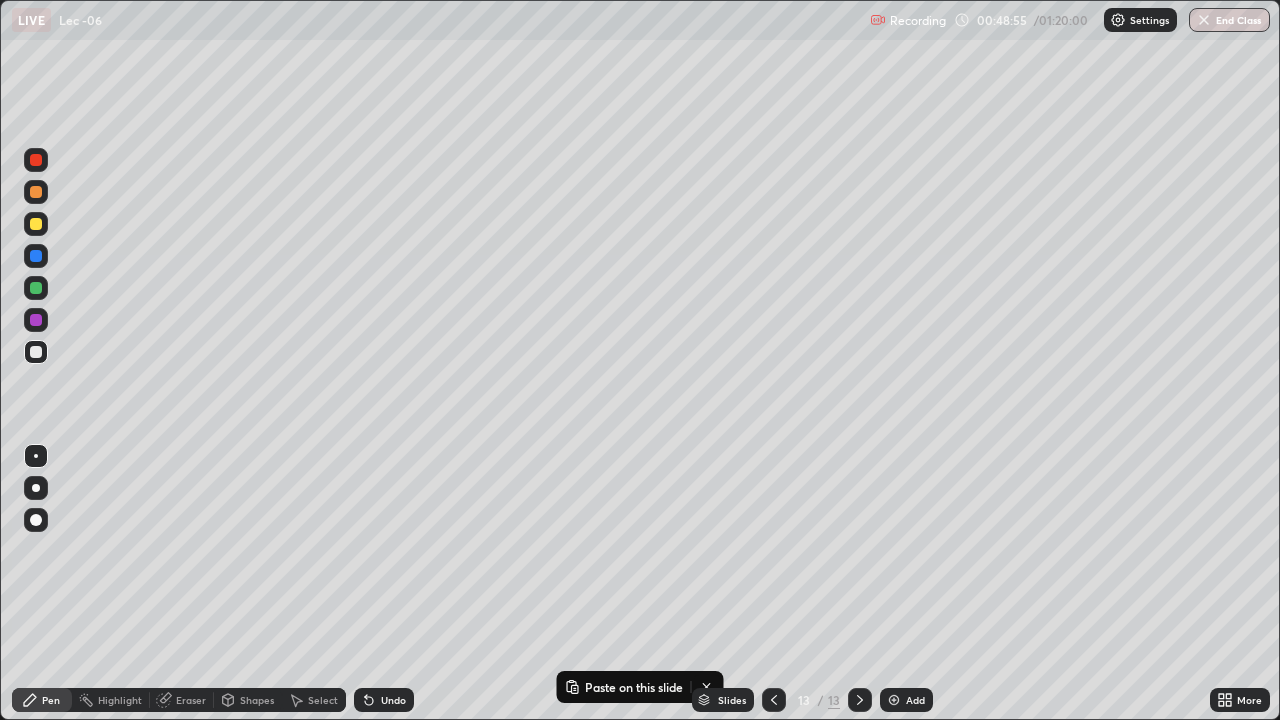click on "Undo" at bounding box center (384, 700) 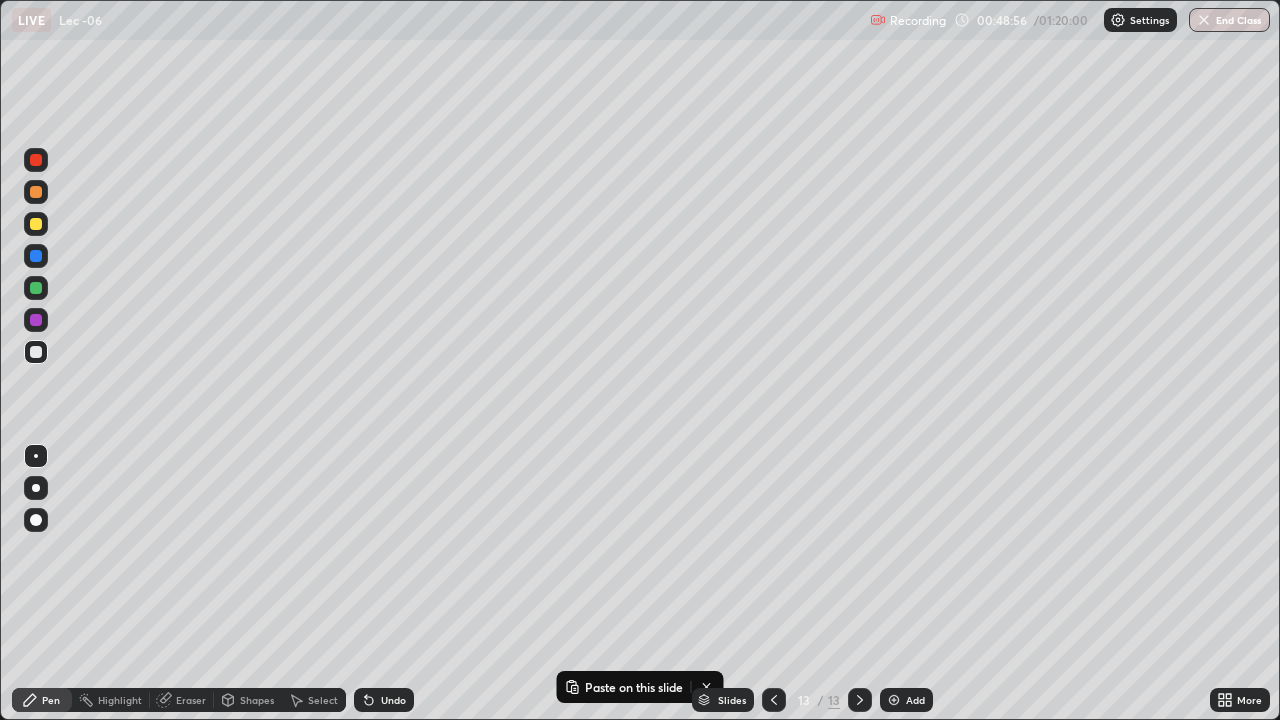 click on "Undo" at bounding box center (393, 700) 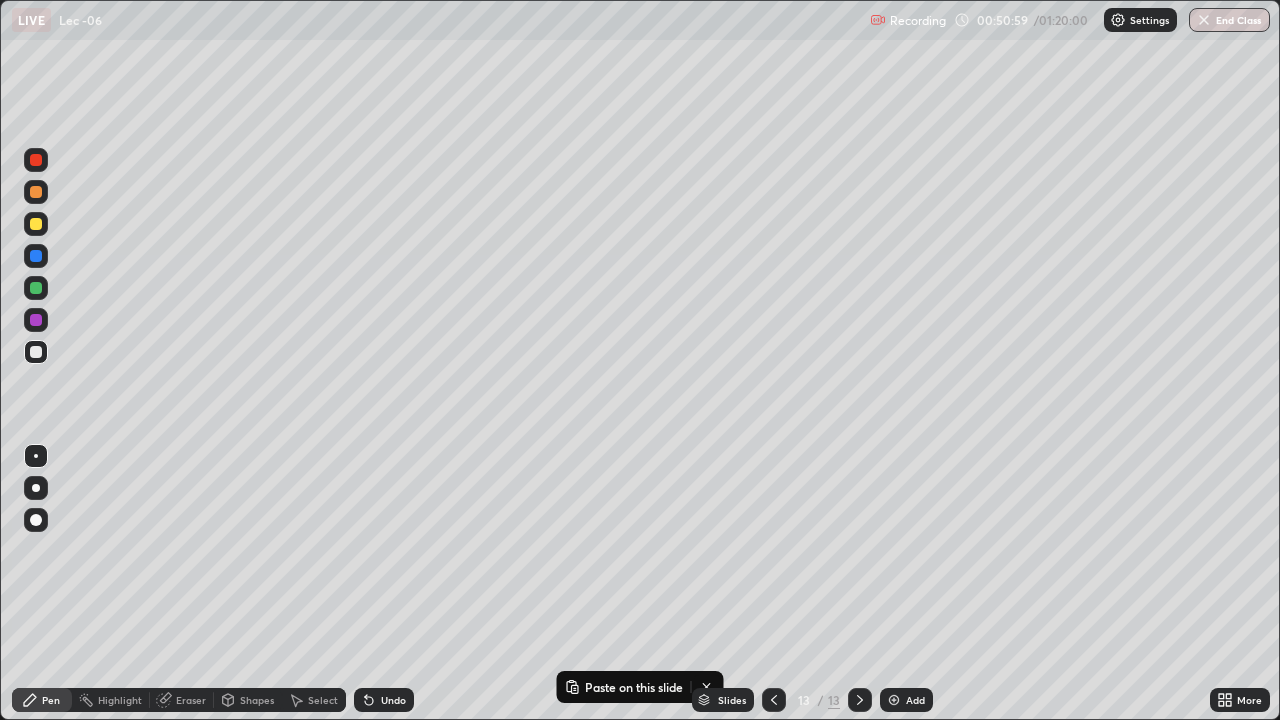 click on "Add" at bounding box center [906, 700] 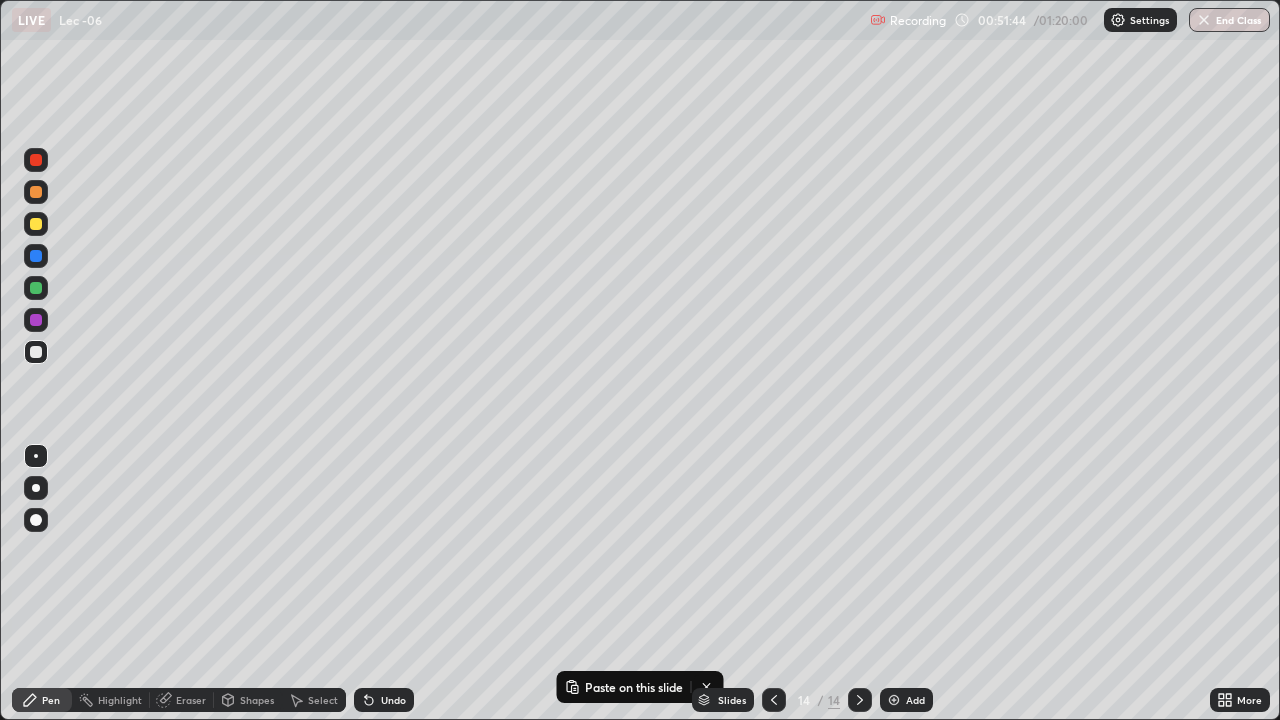 click on "Eraser" at bounding box center (191, 700) 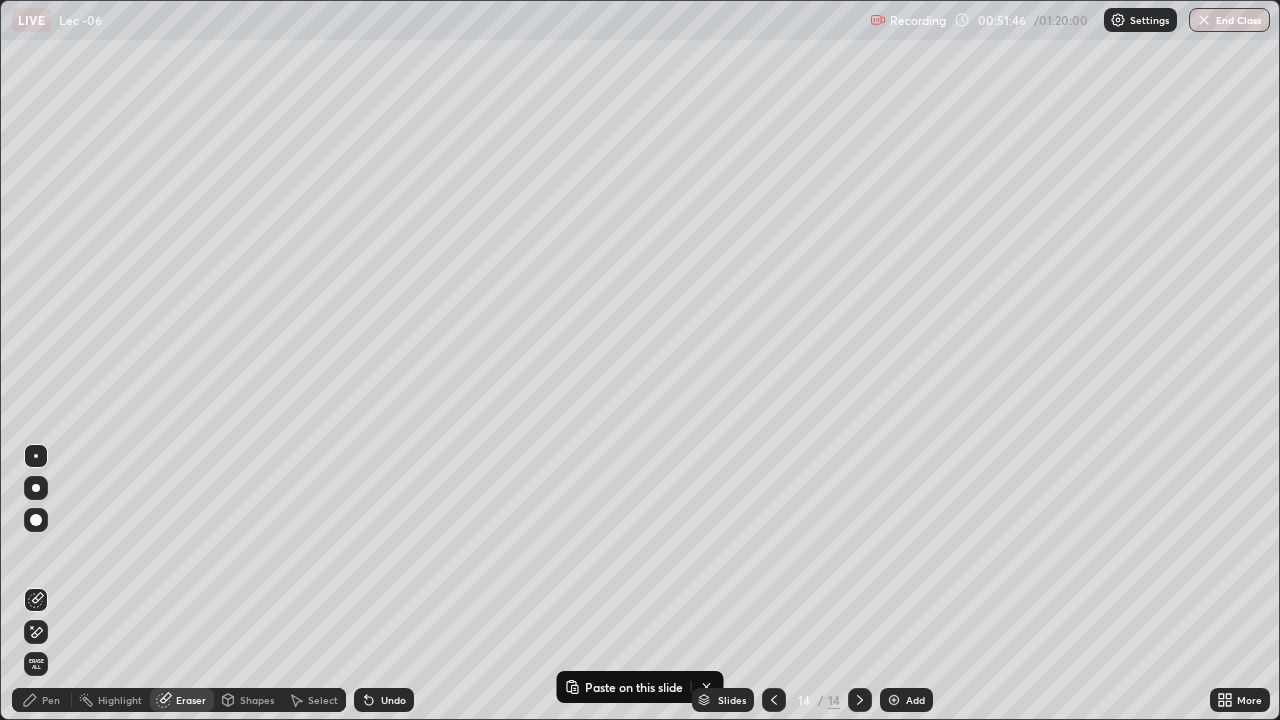 click on "Pen" at bounding box center [51, 700] 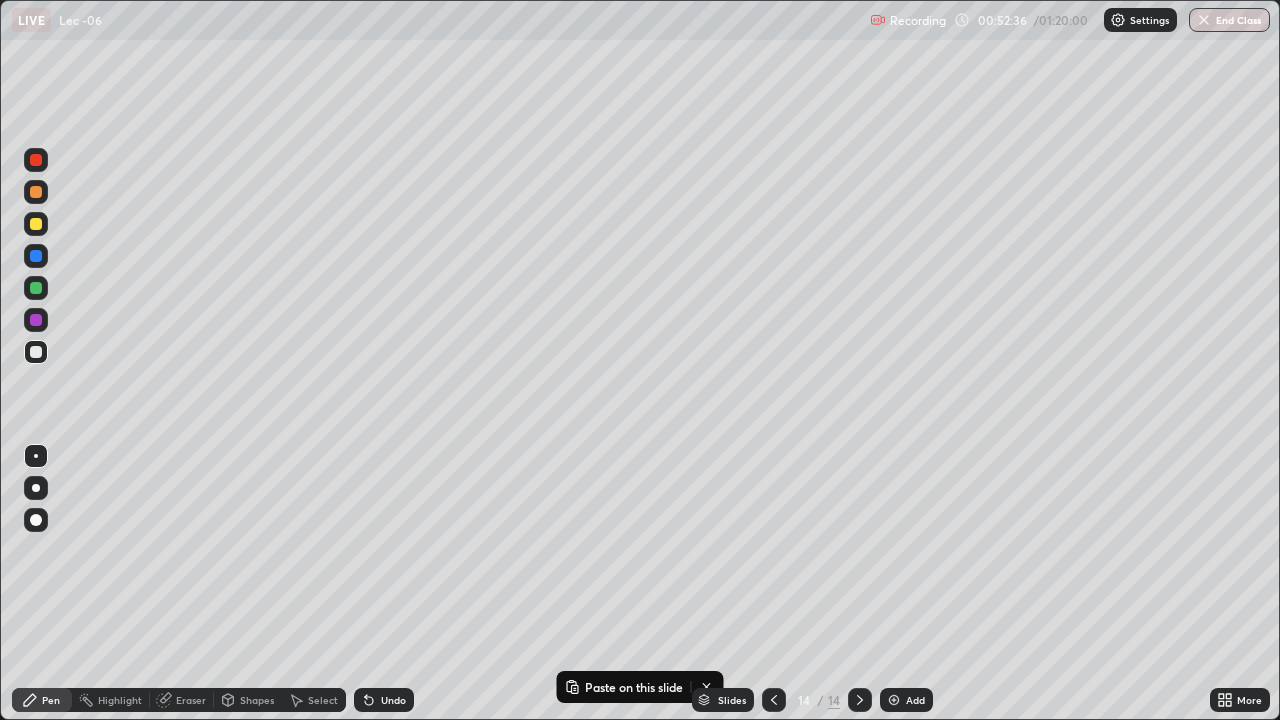 click on "Select" at bounding box center [323, 700] 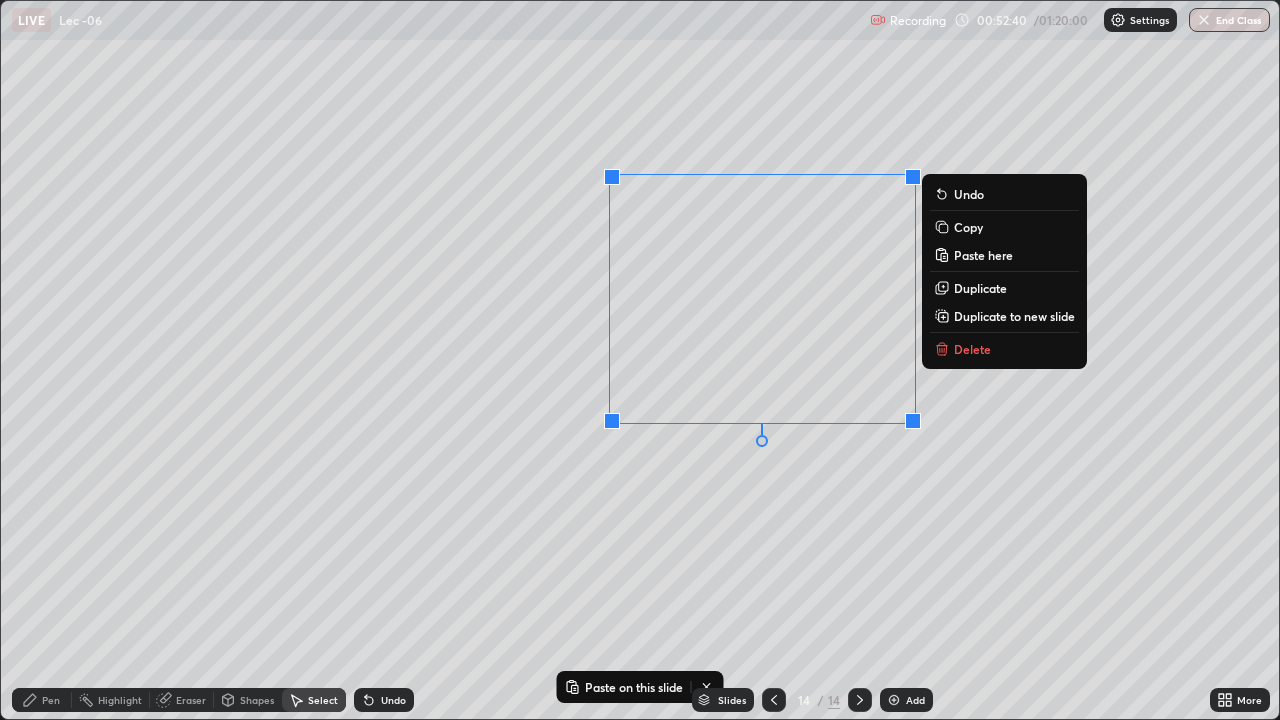 click on "0 ° Undo Copy Paste here Duplicate Duplicate to new slide Delete" at bounding box center (640, 360) 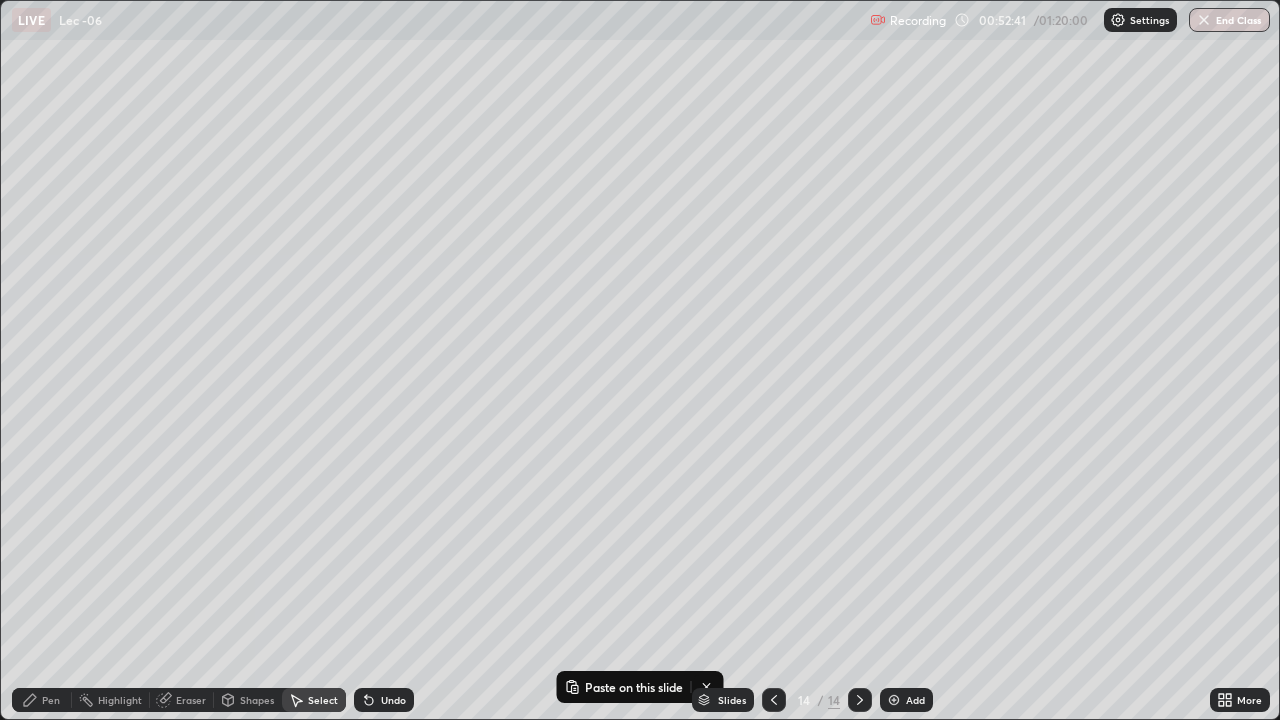 click on "Pen" at bounding box center [51, 700] 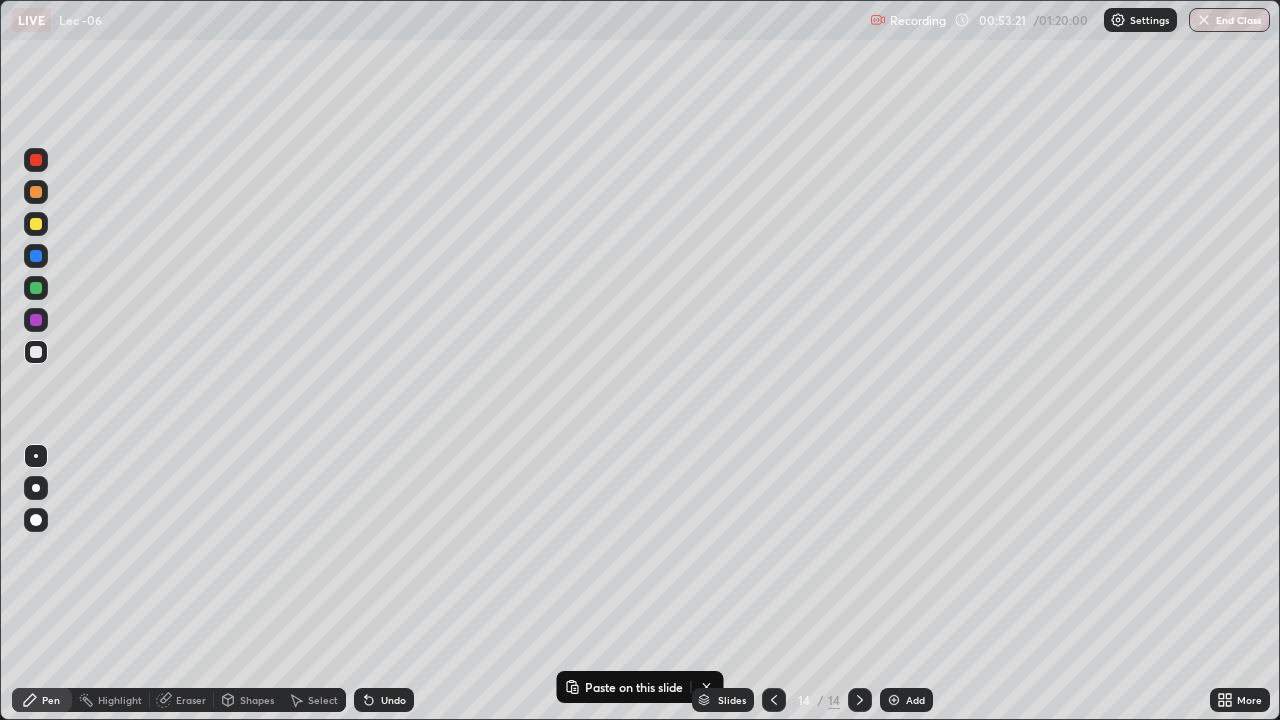 click on "Select" at bounding box center (323, 700) 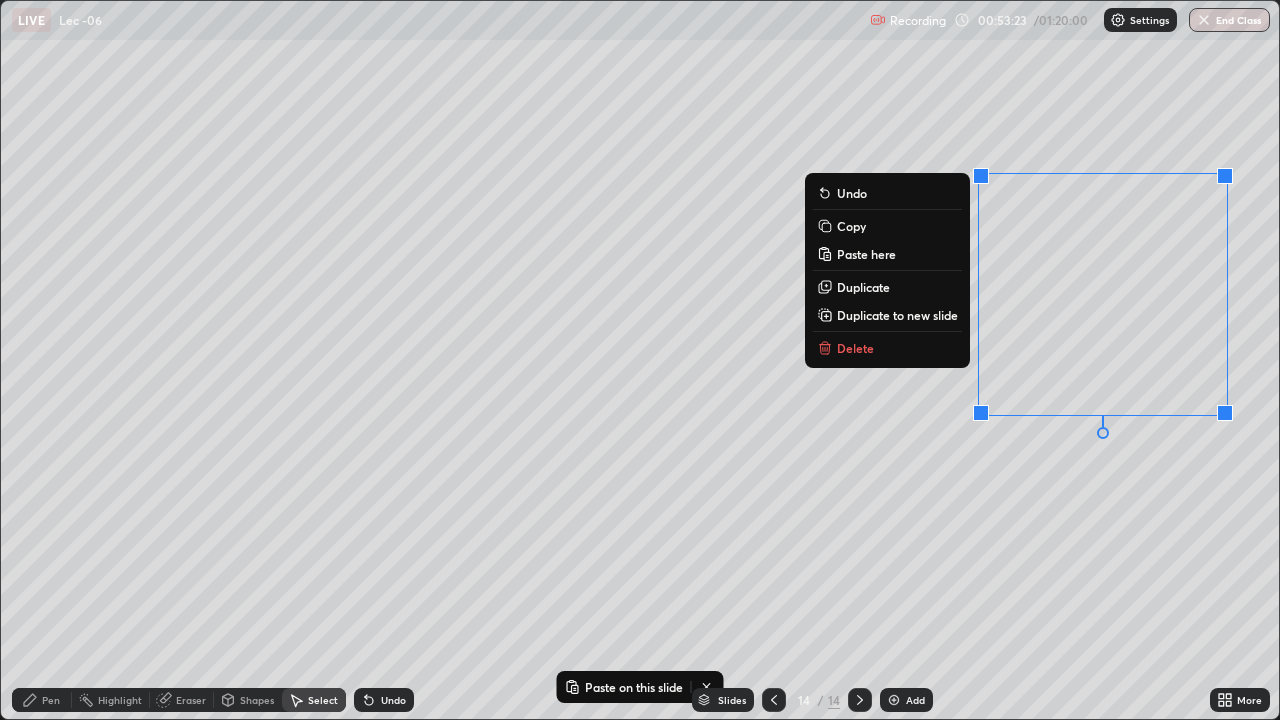 click on "Delete" at bounding box center (887, 348) 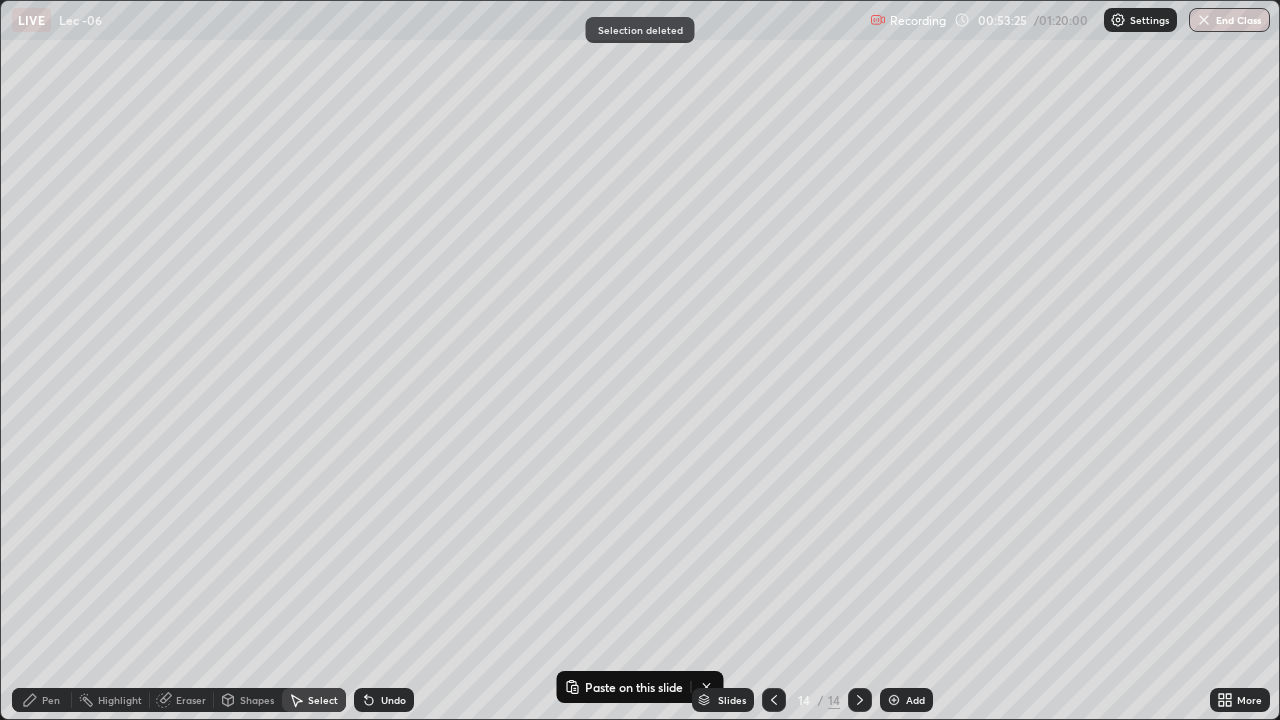 click on "Pen" at bounding box center [51, 700] 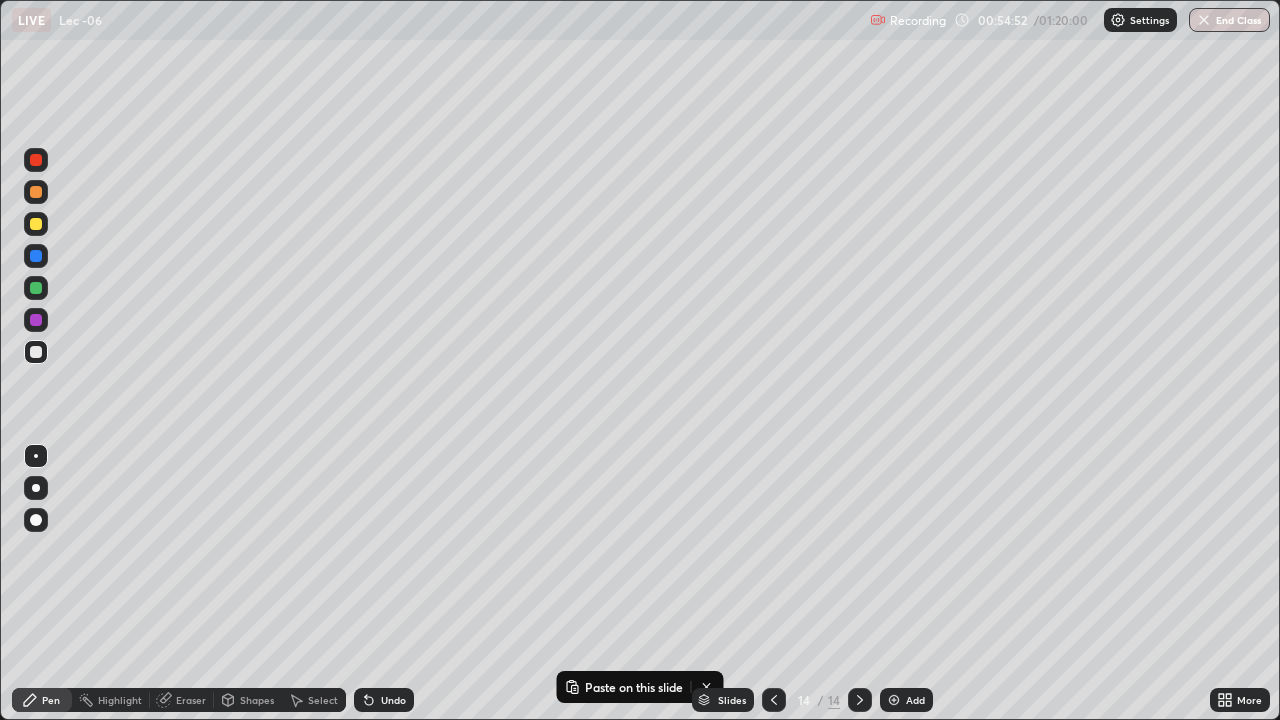 click on "Undo" at bounding box center (393, 700) 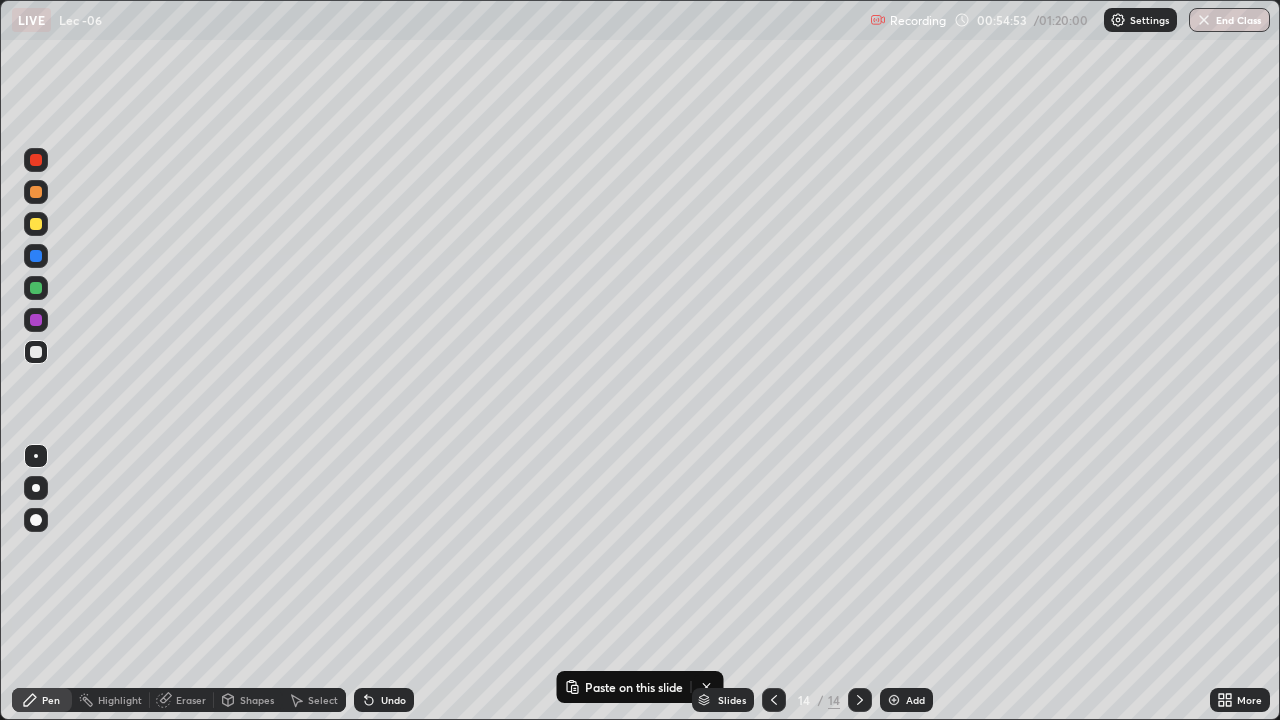 click on "Undo" at bounding box center [393, 700] 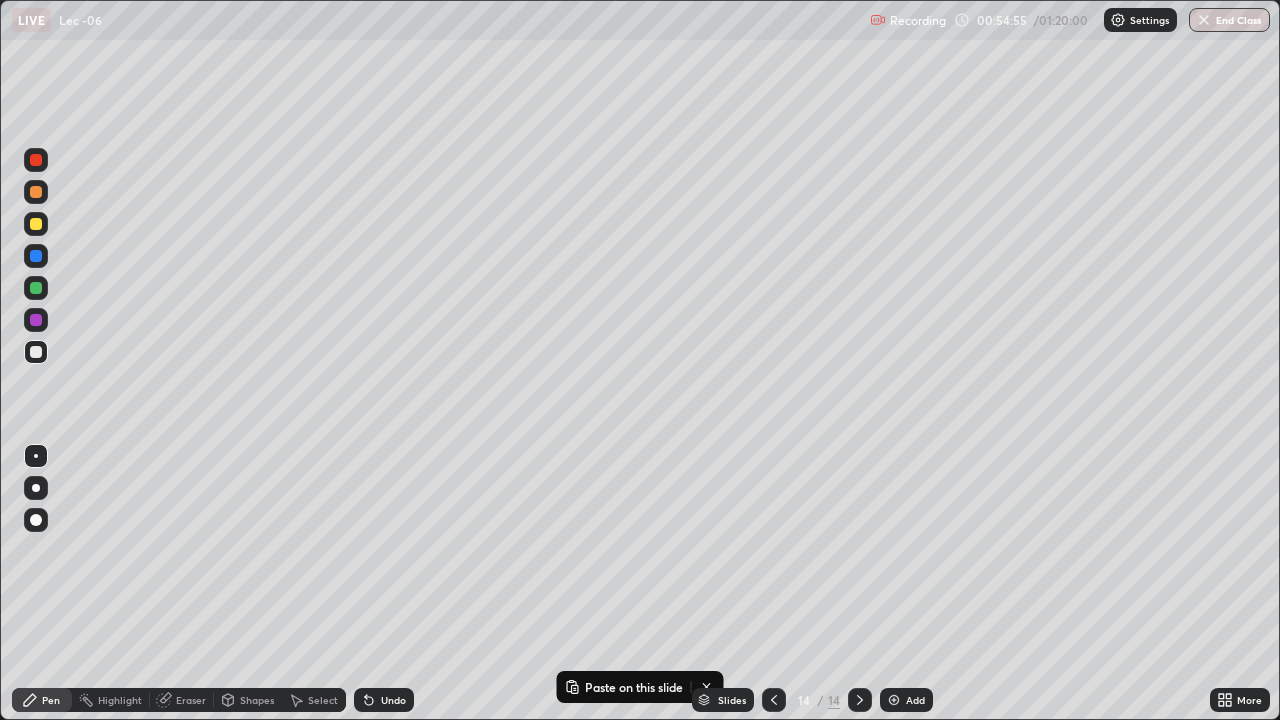 click 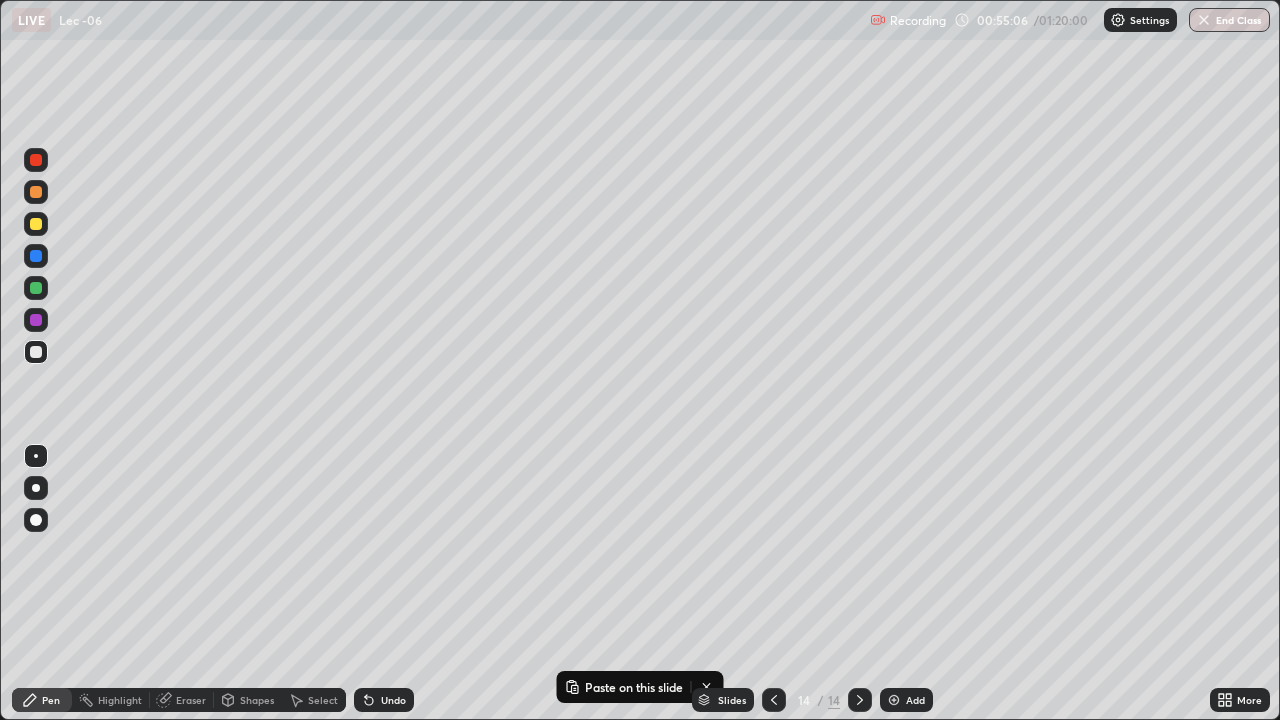 click on "Select" at bounding box center (323, 700) 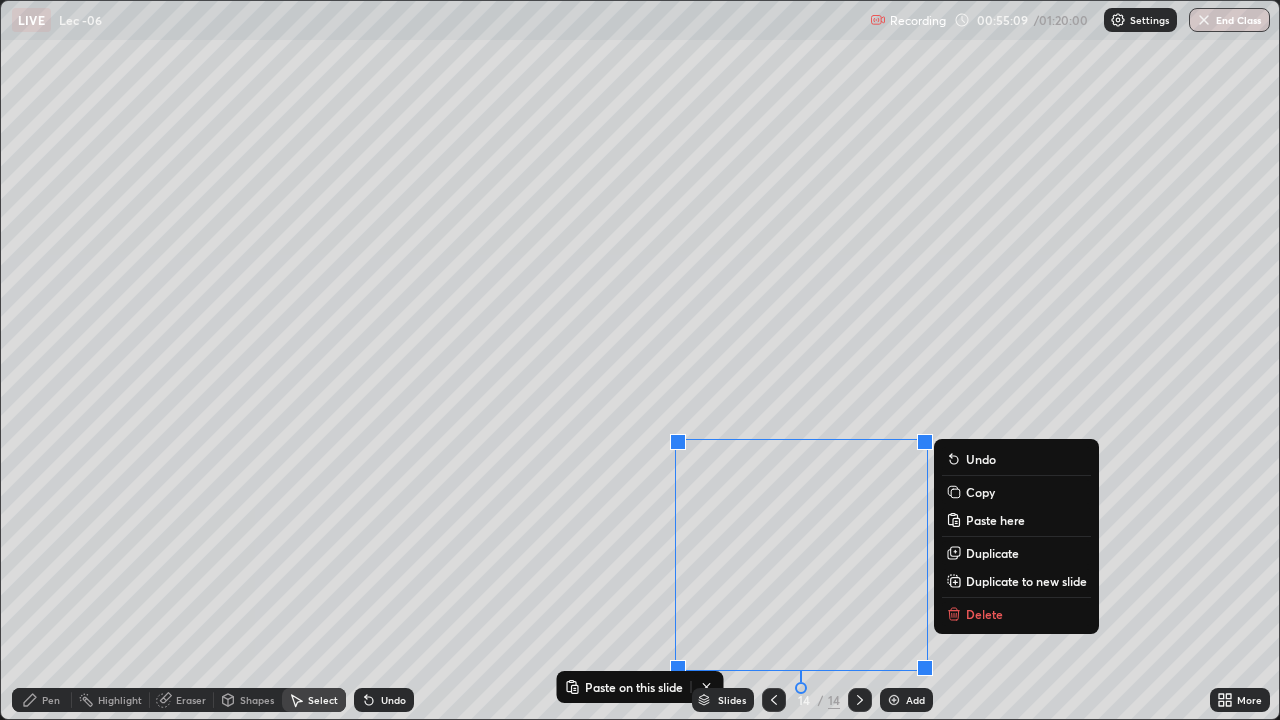 click on "Duplicate to new slide" at bounding box center (1026, 581) 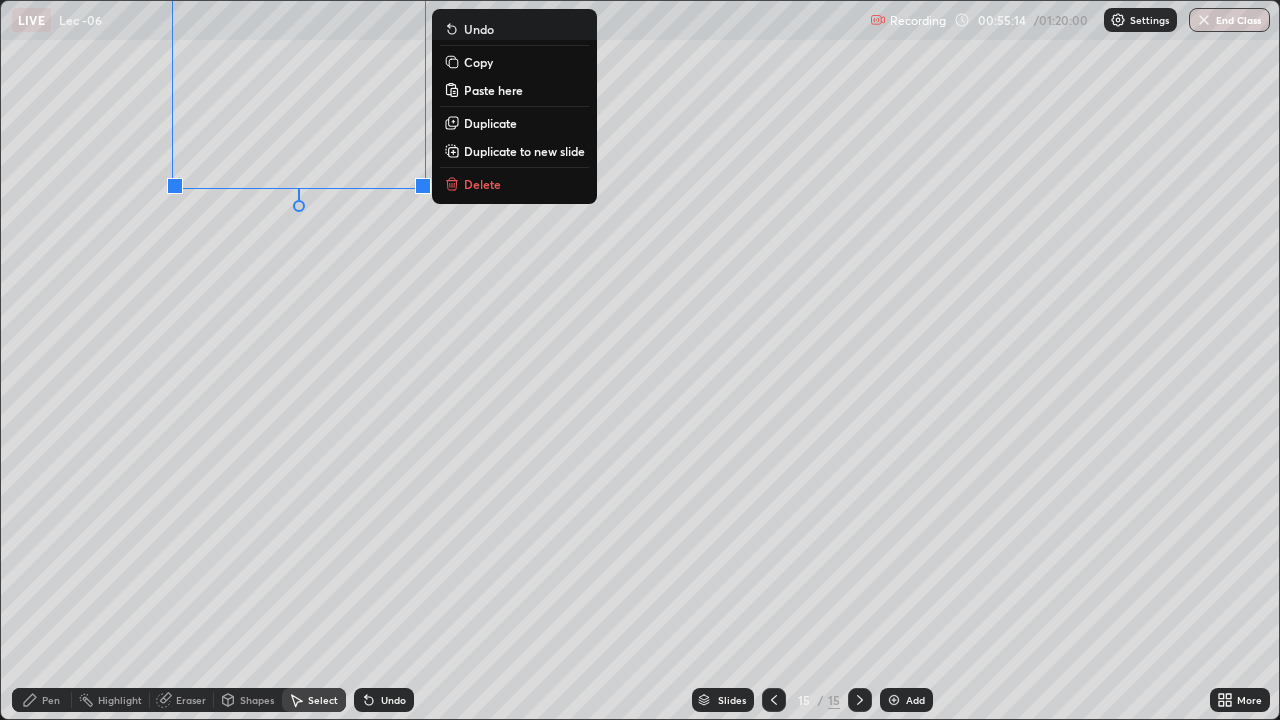 click on "0 ° Undo Copy Paste here Duplicate Duplicate to new slide Delete" at bounding box center (640, 360) 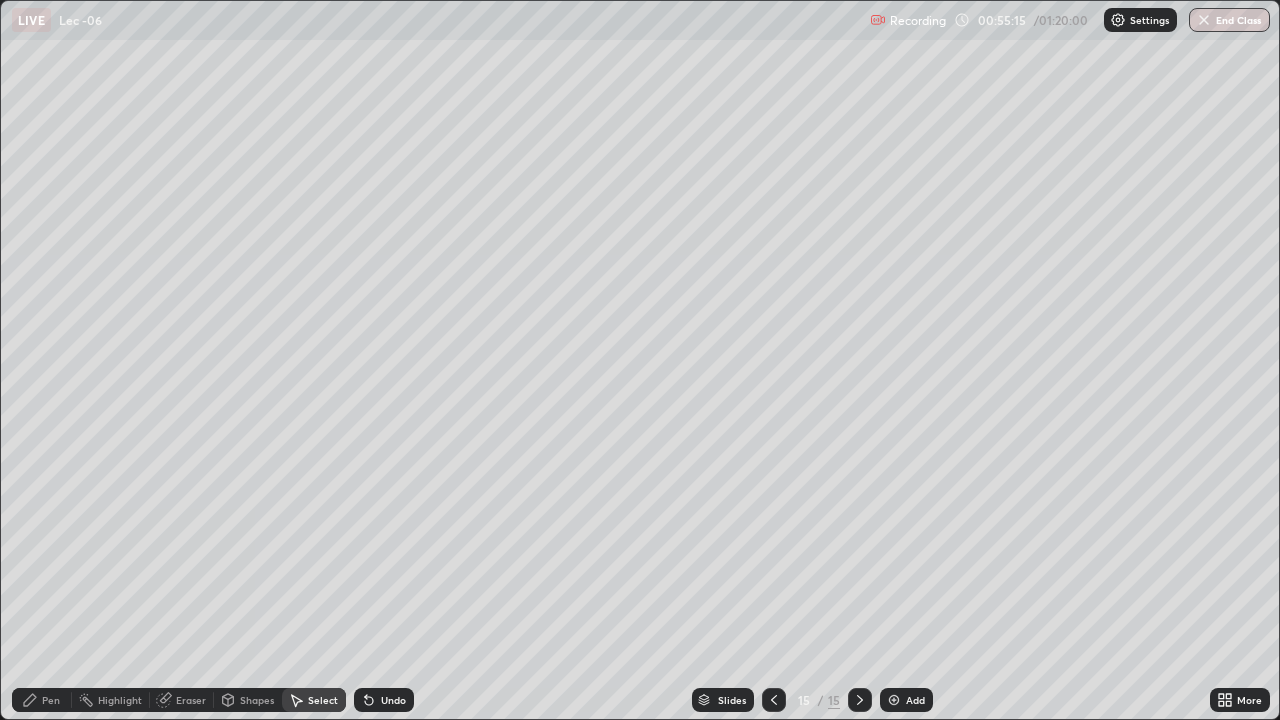 click on "Pen" at bounding box center [42, 700] 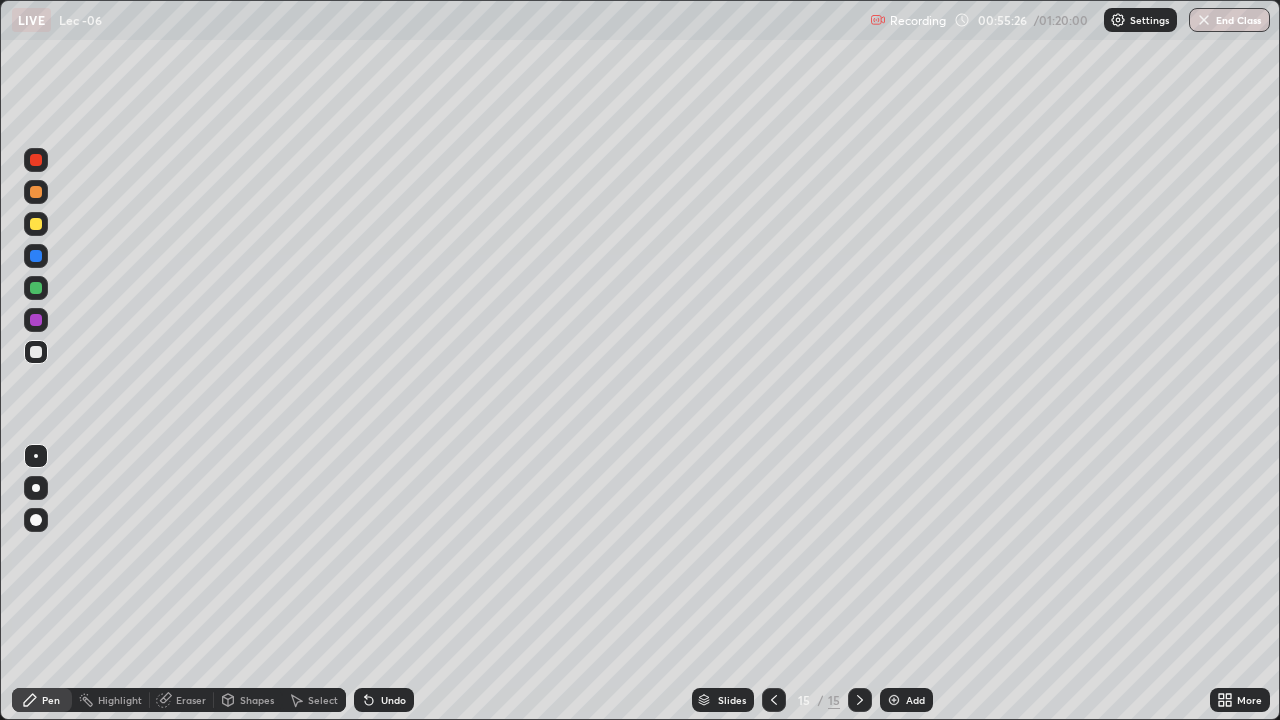 click on "More" at bounding box center [1249, 700] 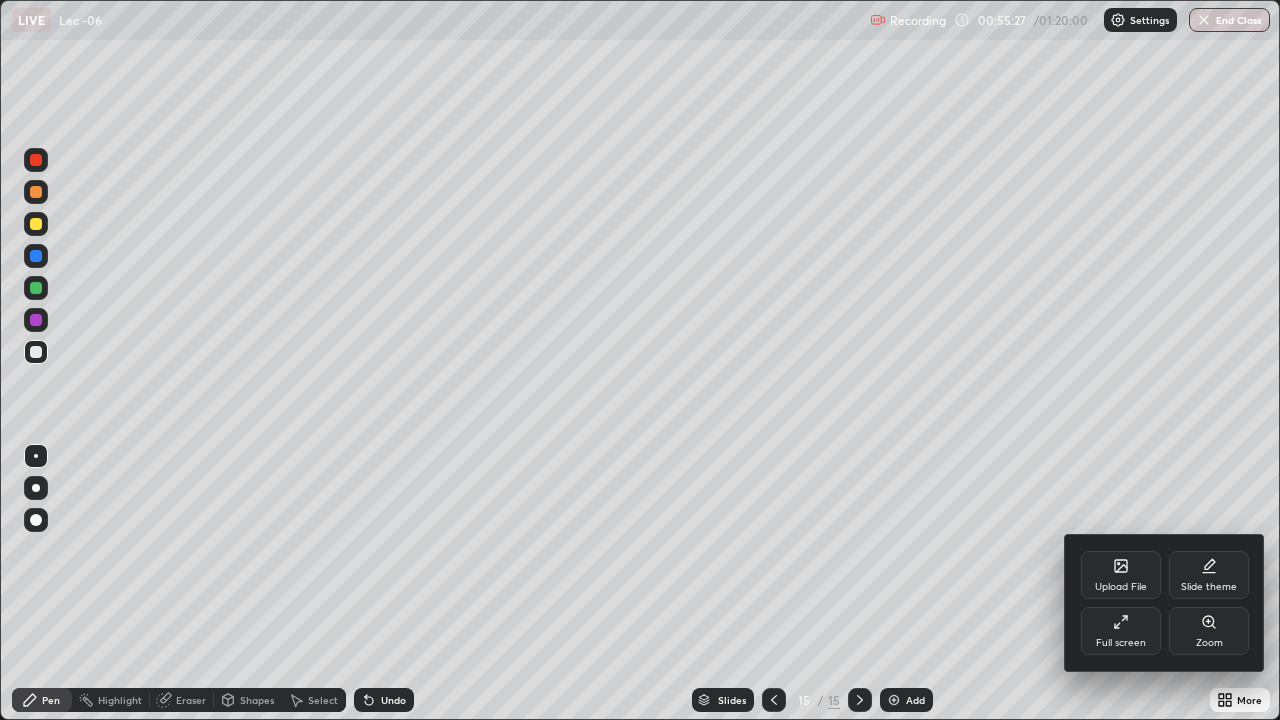 click on "Full screen" at bounding box center [1121, 631] 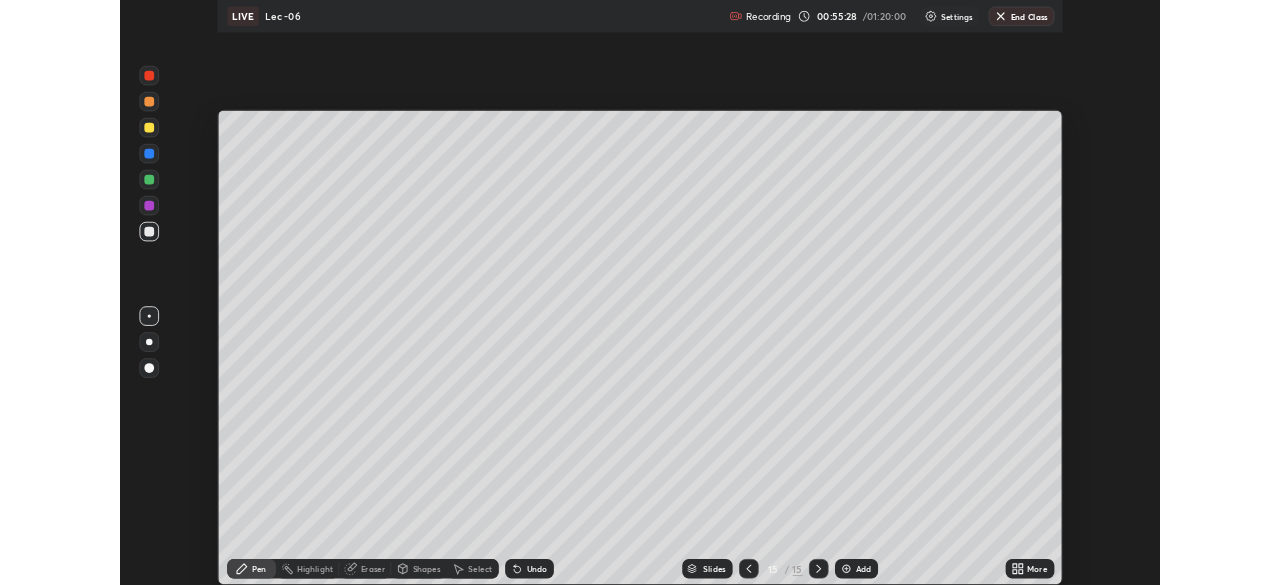 scroll, scrollTop: 585, scrollLeft: 1280, axis: both 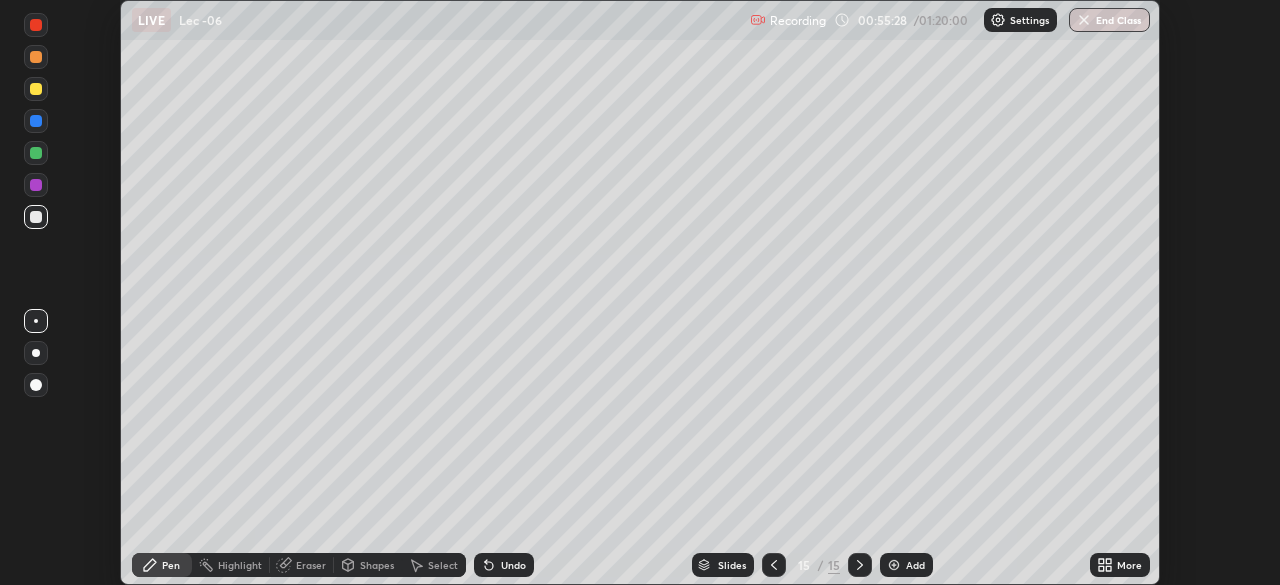 click on "More" at bounding box center (1129, 565) 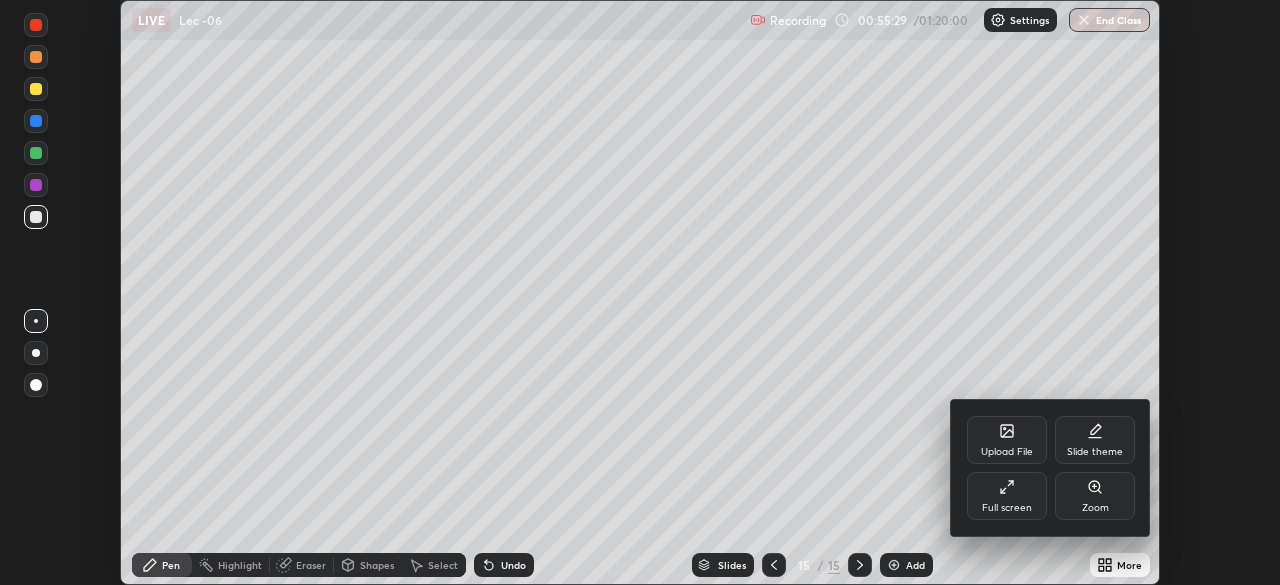 click on "Full screen" at bounding box center (1007, 496) 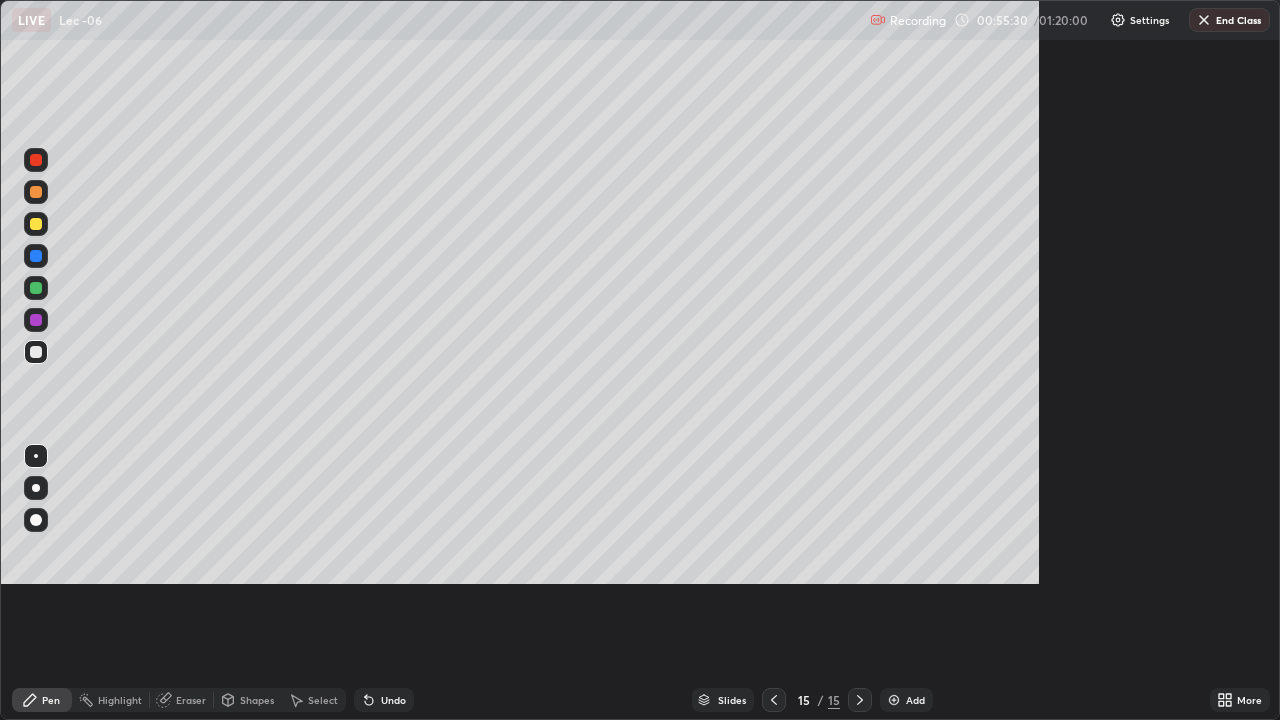 scroll, scrollTop: 99280, scrollLeft: 98720, axis: both 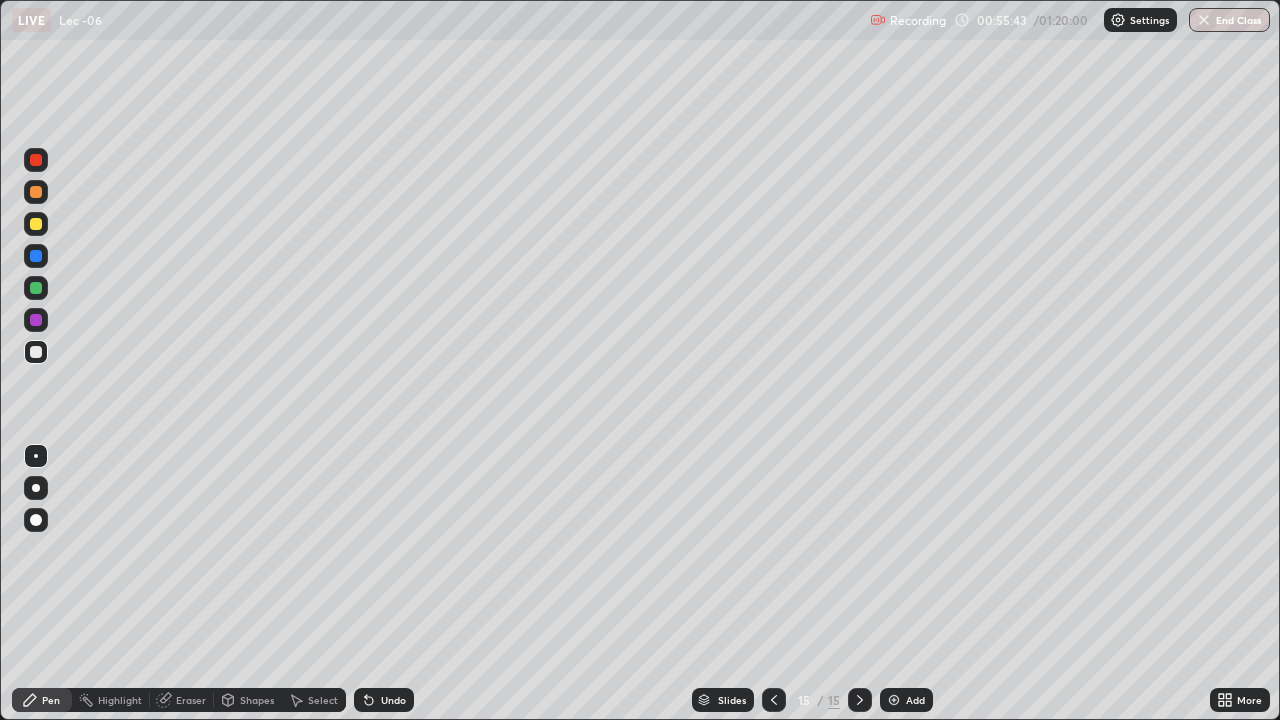 click on "Undo" at bounding box center [384, 700] 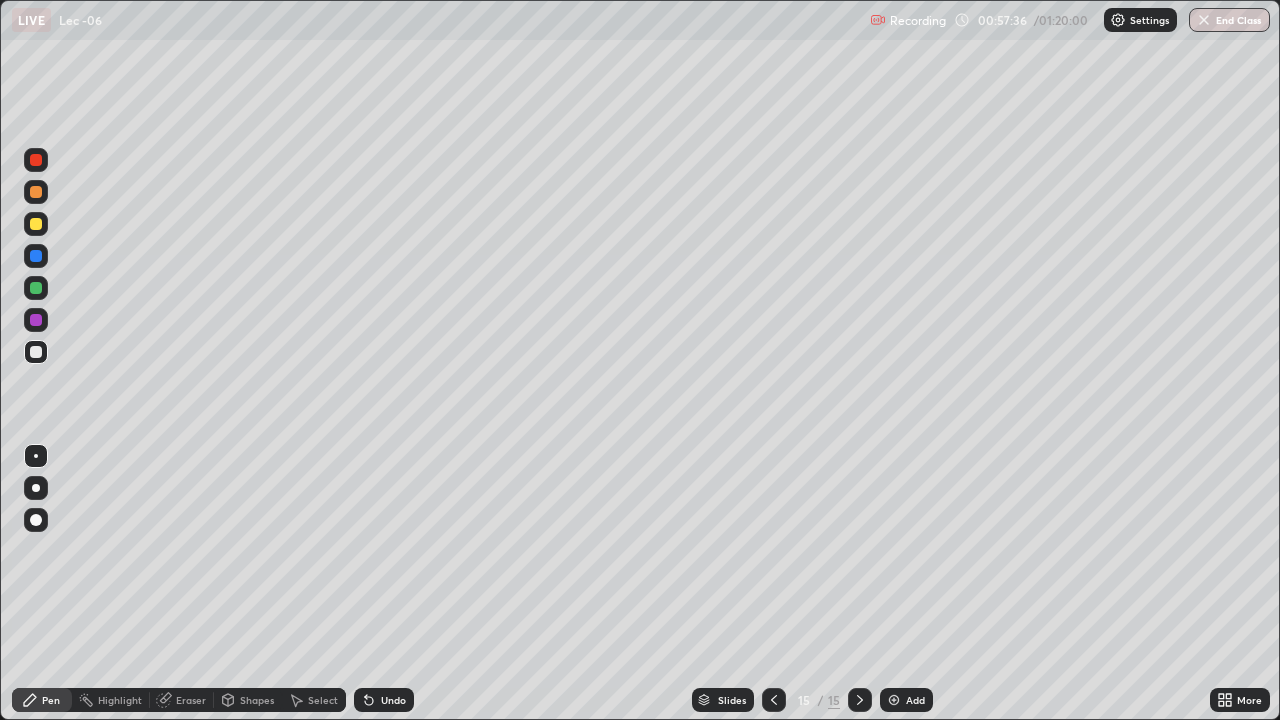 click on "Undo" at bounding box center (384, 700) 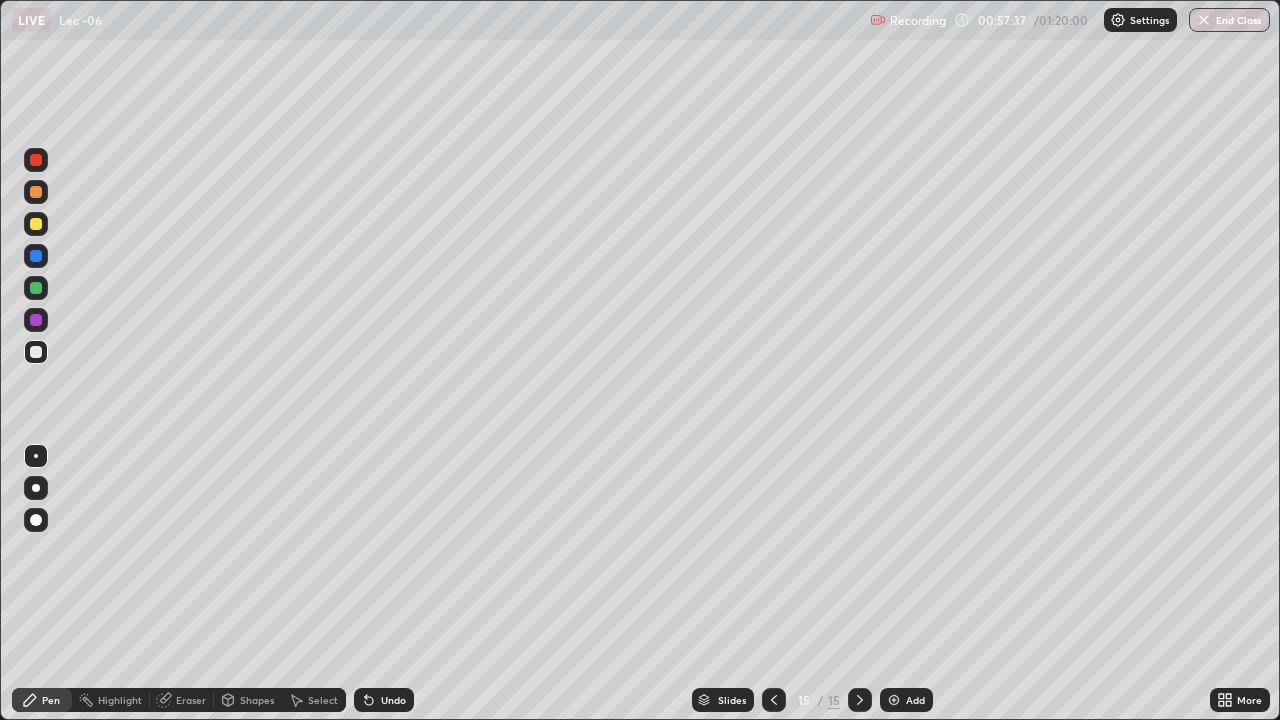 click on "Undo" at bounding box center (384, 700) 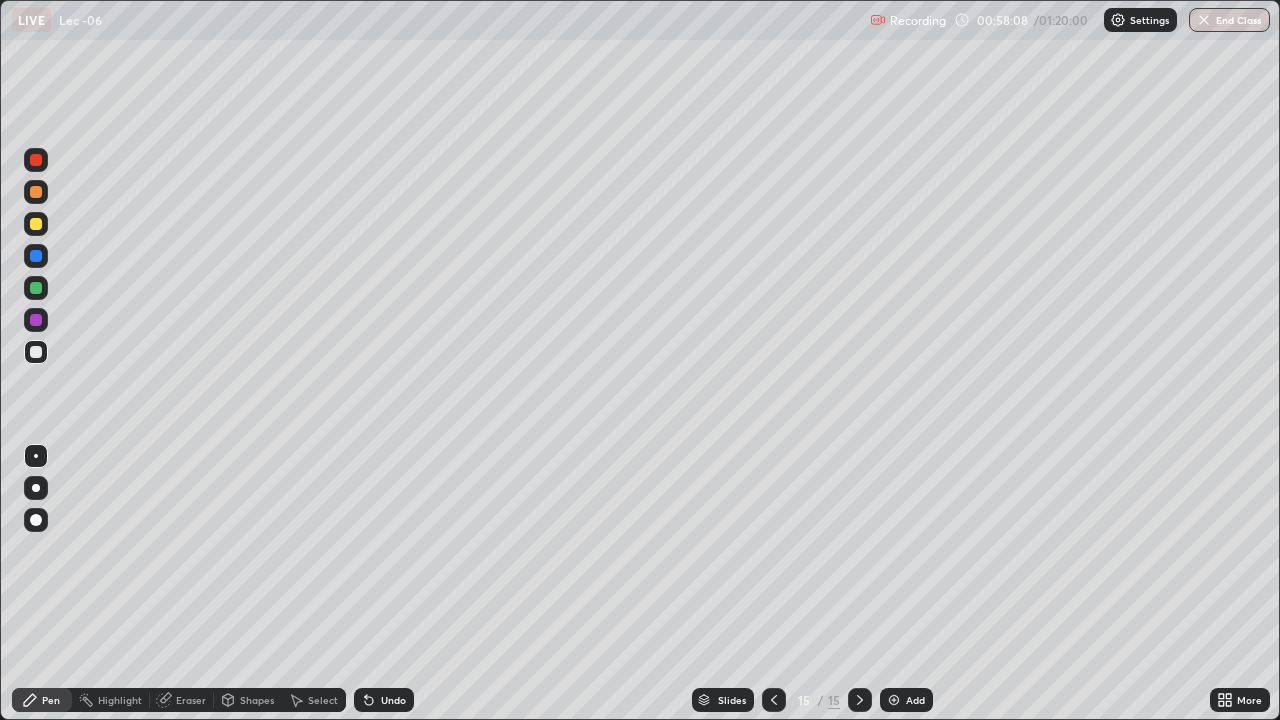 click 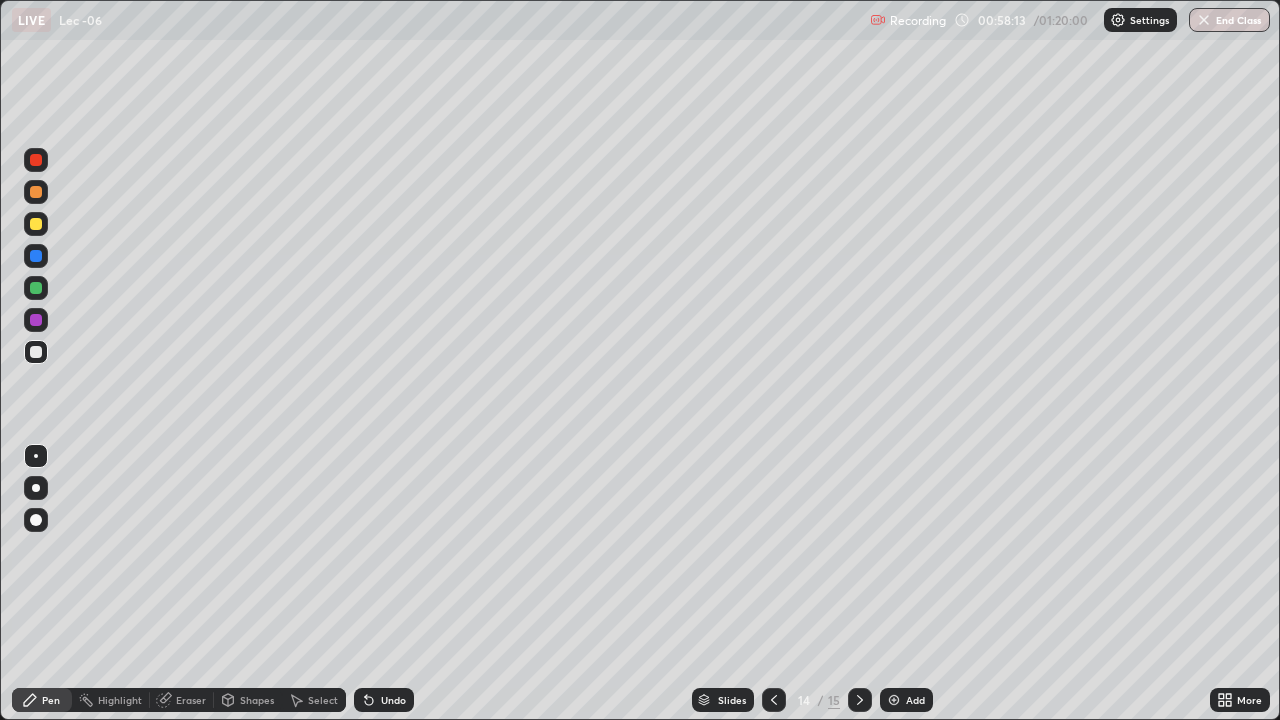 click 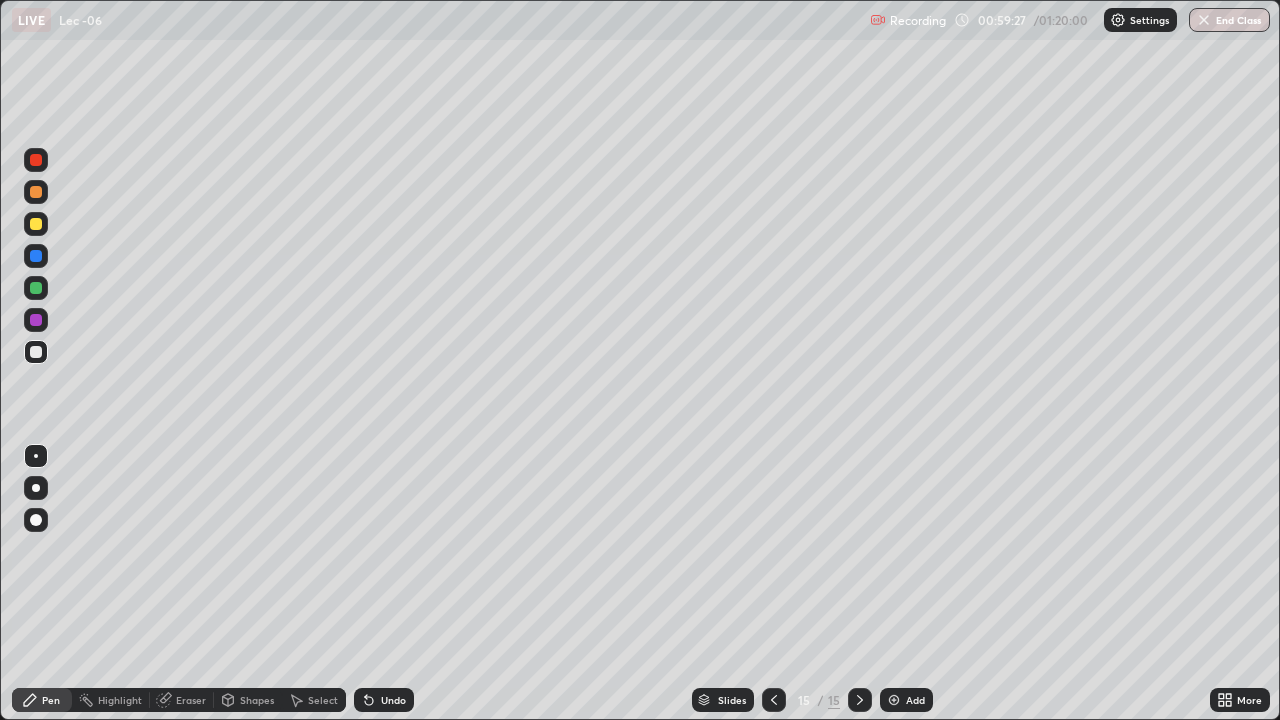 click 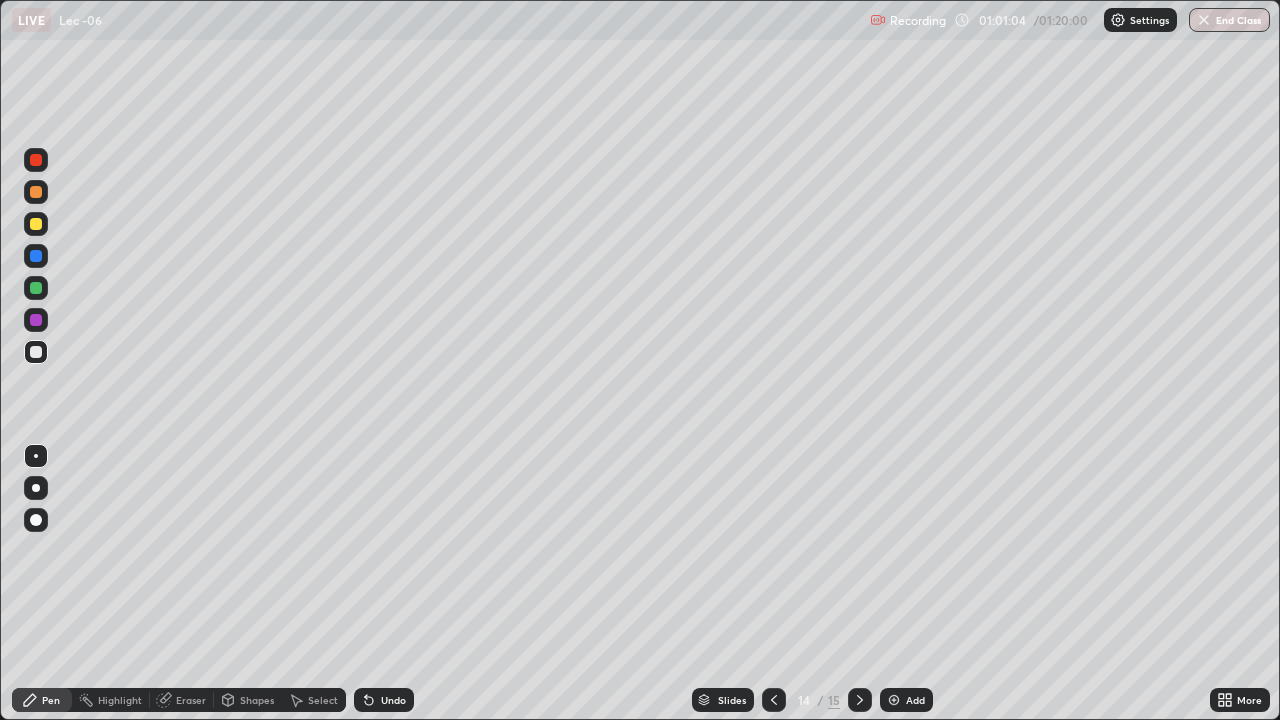 click 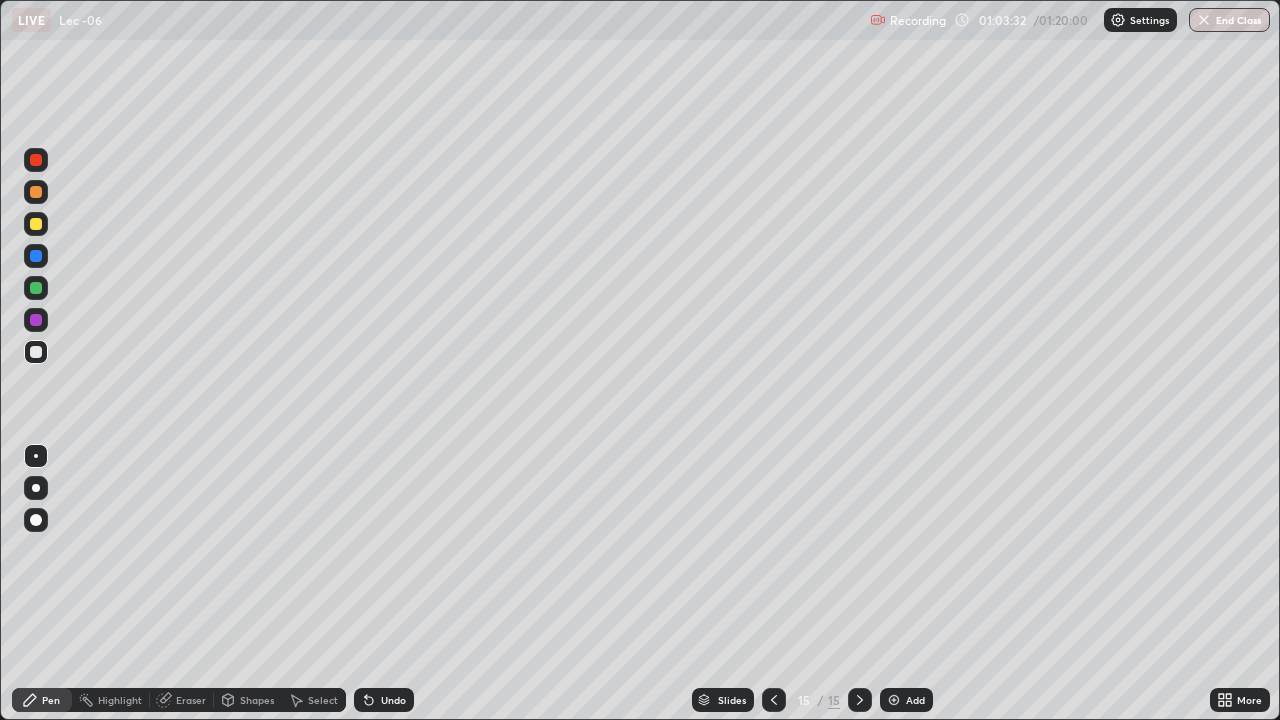 click on "End Class" at bounding box center (1229, 20) 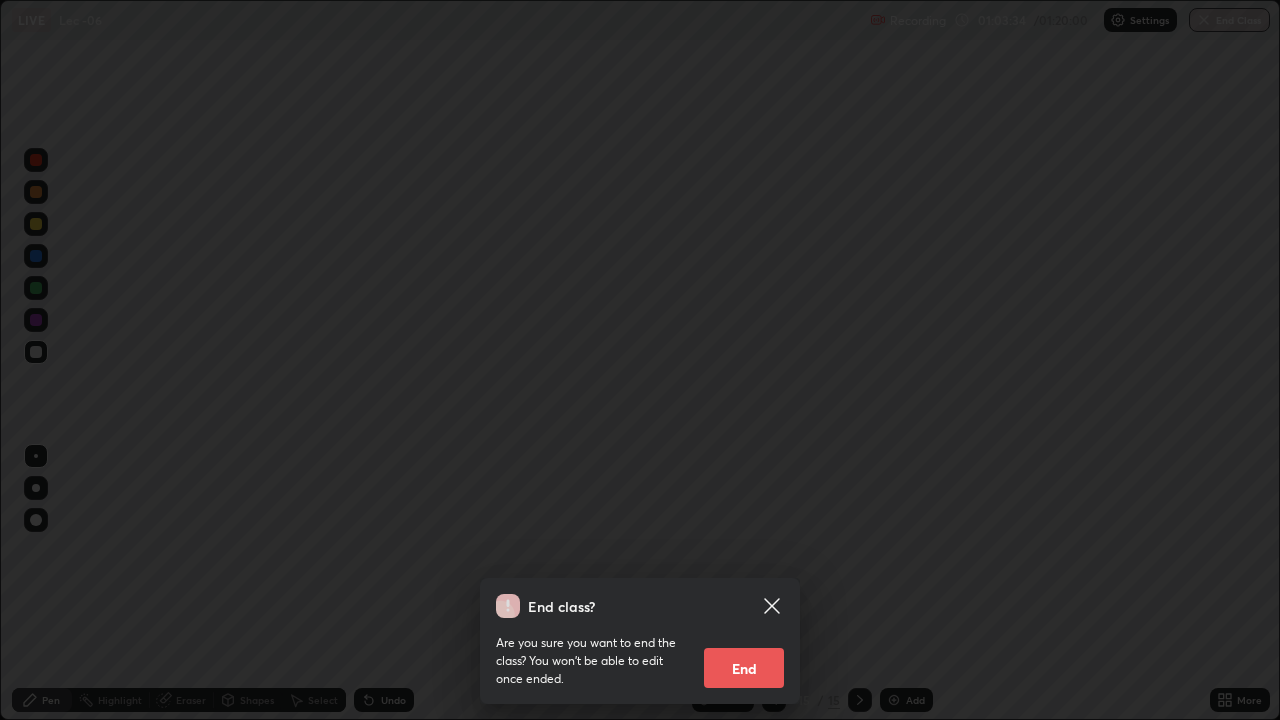 click on "End" at bounding box center [744, 668] 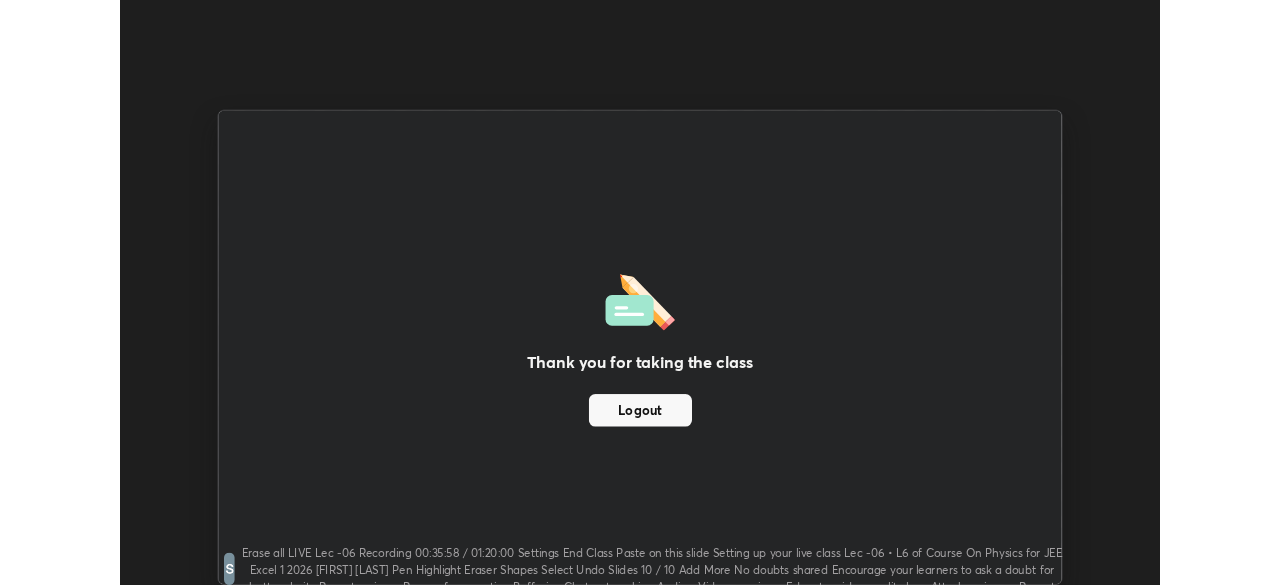 scroll, scrollTop: 585, scrollLeft: 1280, axis: both 